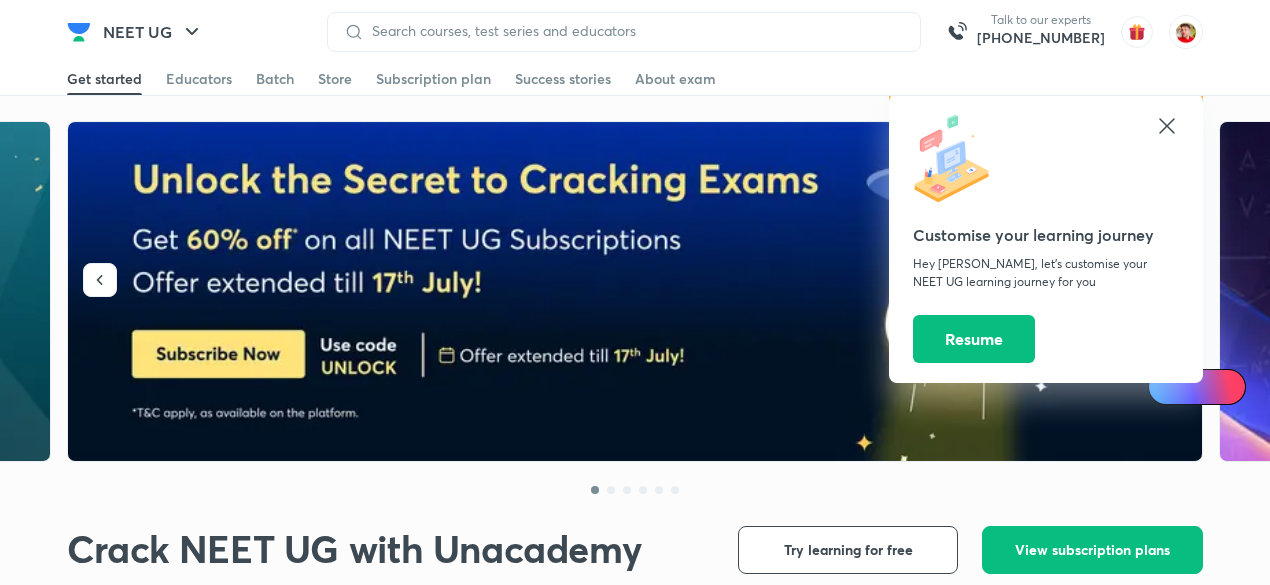 scroll, scrollTop: 0, scrollLeft: 0, axis: both 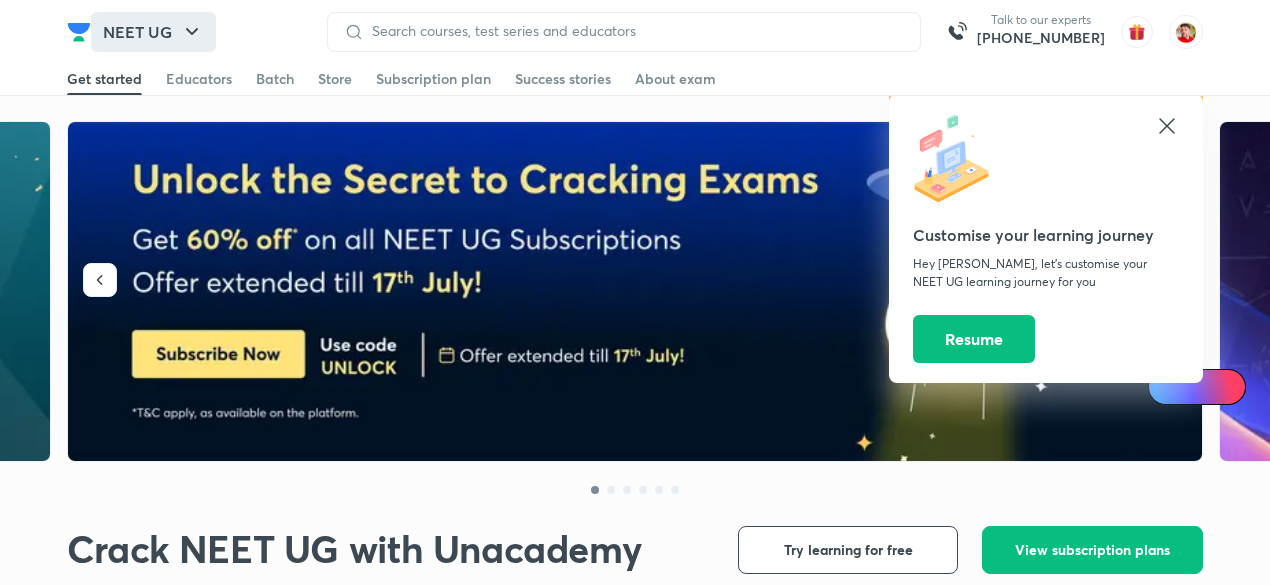 click on "NEET UG" at bounding box center (153, 32) 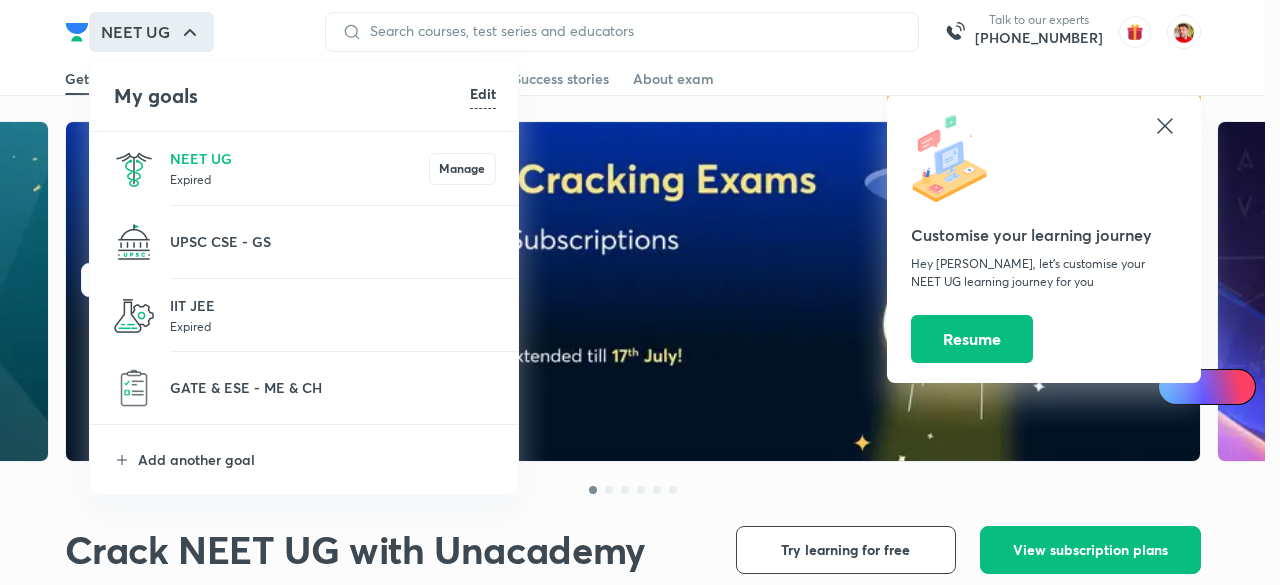click at bounding box center [640, 292] 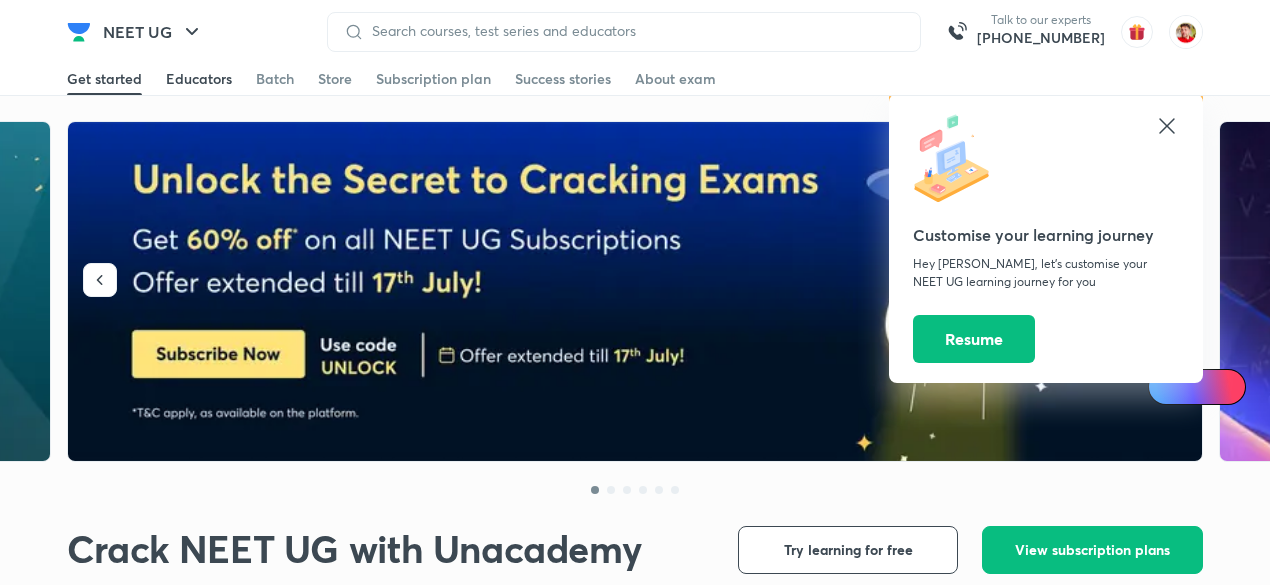 click on "Educators" at bounding box center (199, 79) 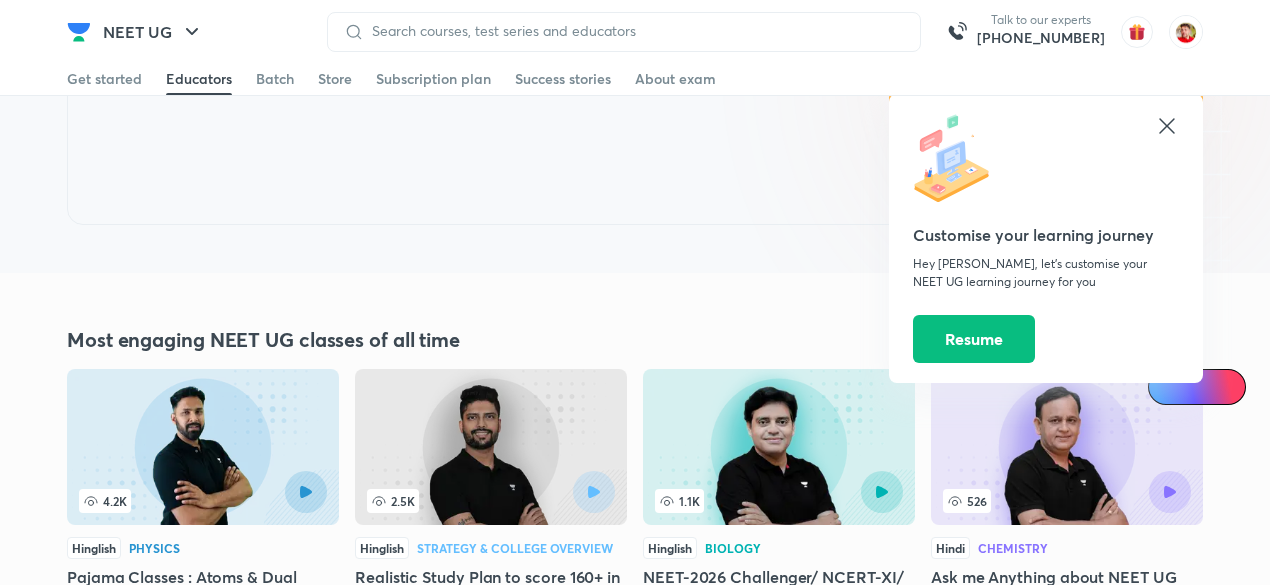 scroll, scrollTop: 3332, scrollLeft: 0, axis: vertical 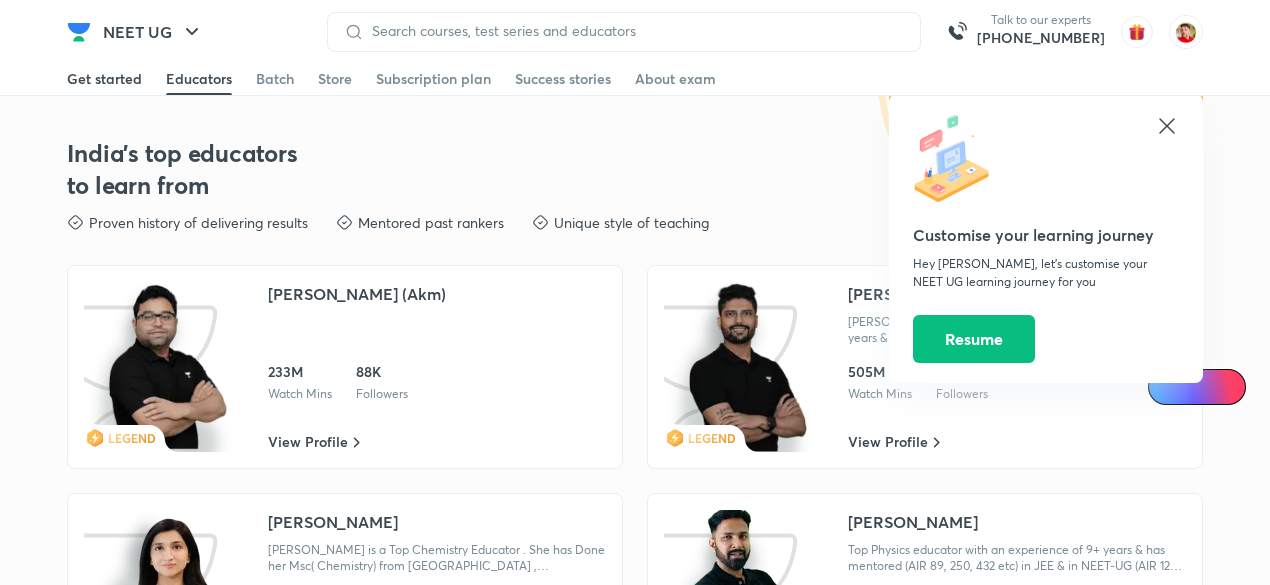 click on "Get started" at bounding box center [104, 79] 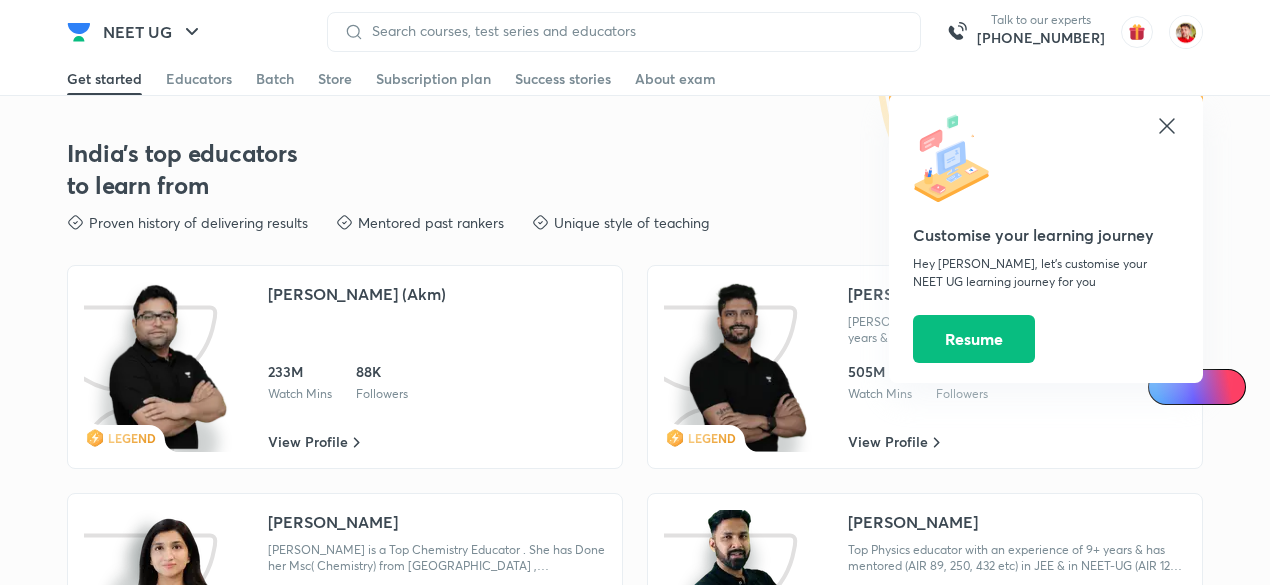 scroll, scrollTop: 0, scrollLeft: 0, axis: both 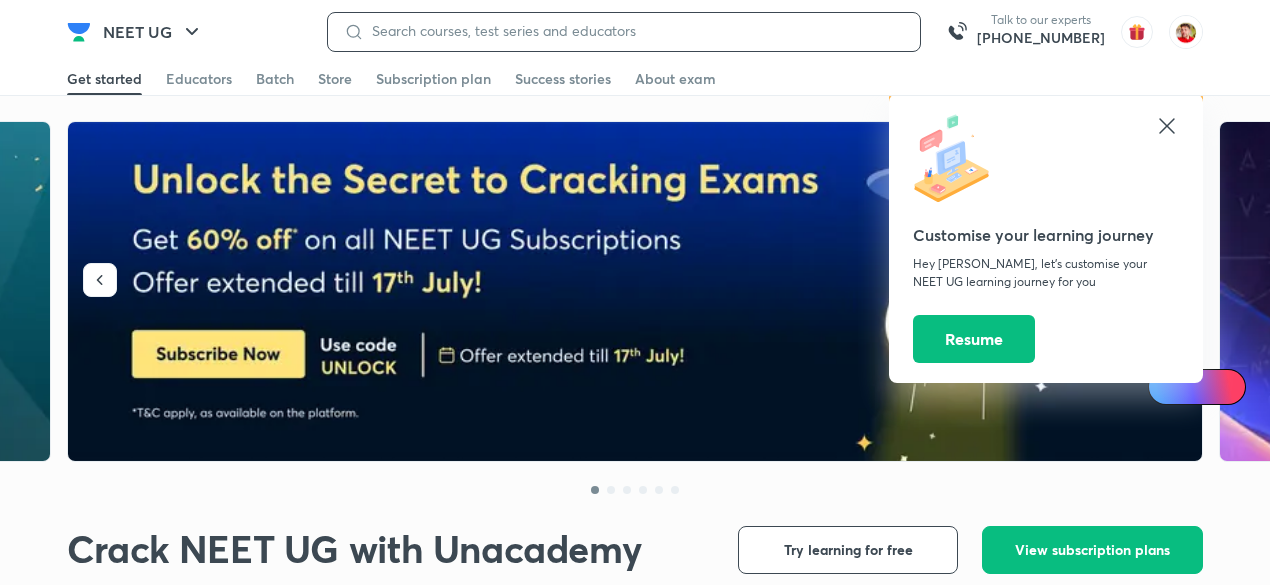 click at bounding box center [634, 31] 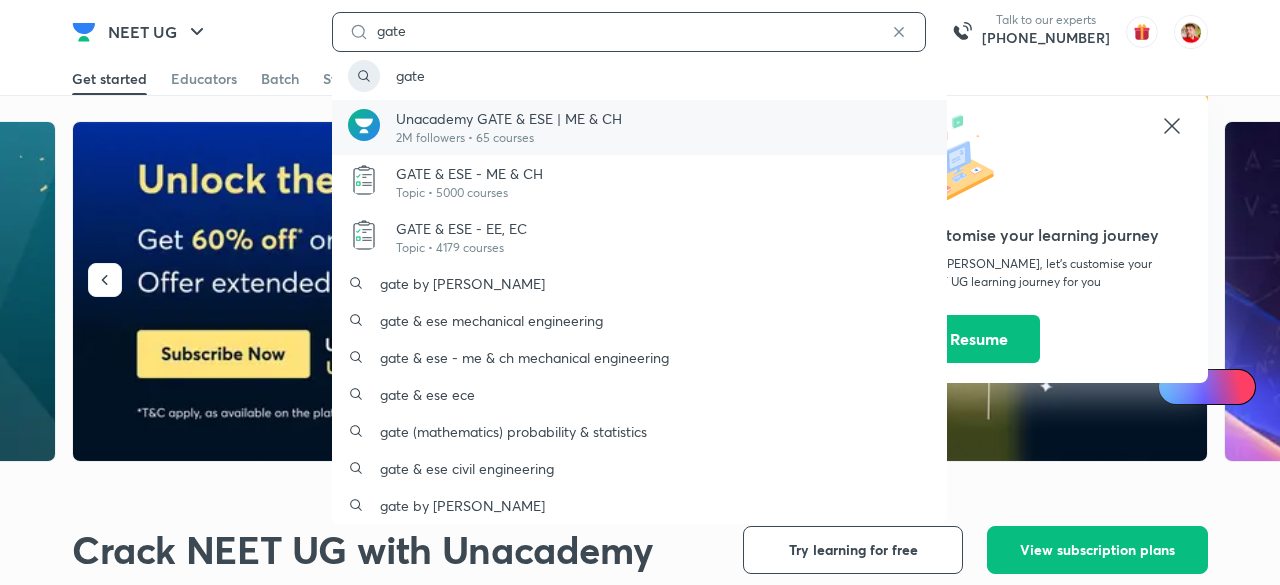 type on "gate" 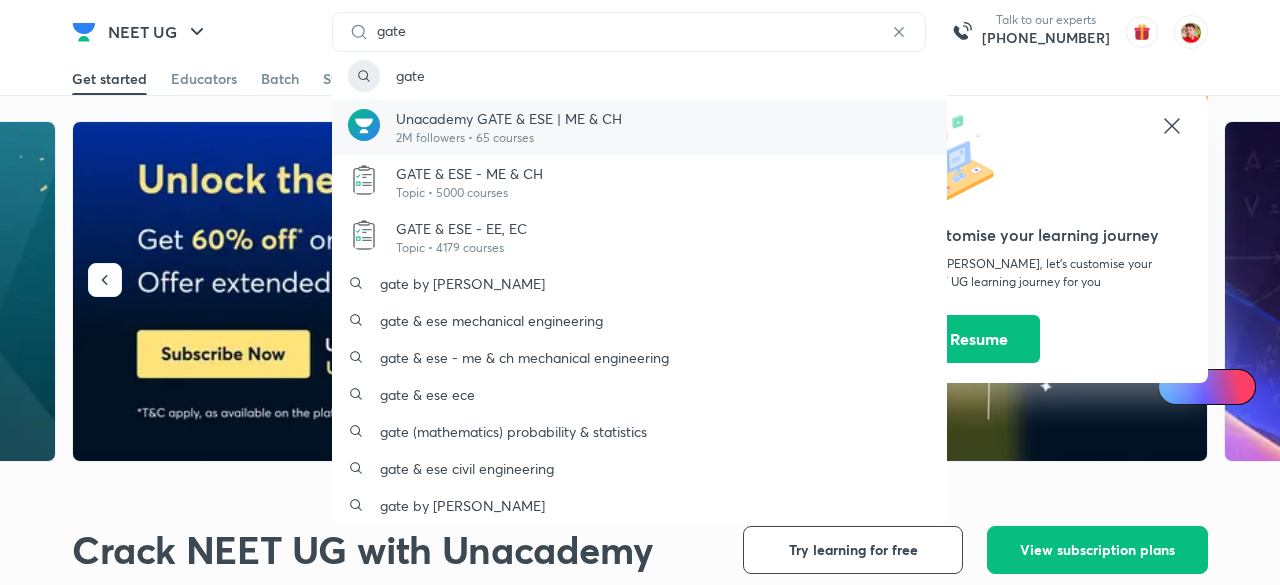 click on "Unacademy GATE & ESE | ME & CH" at bounding box center (509, 118) 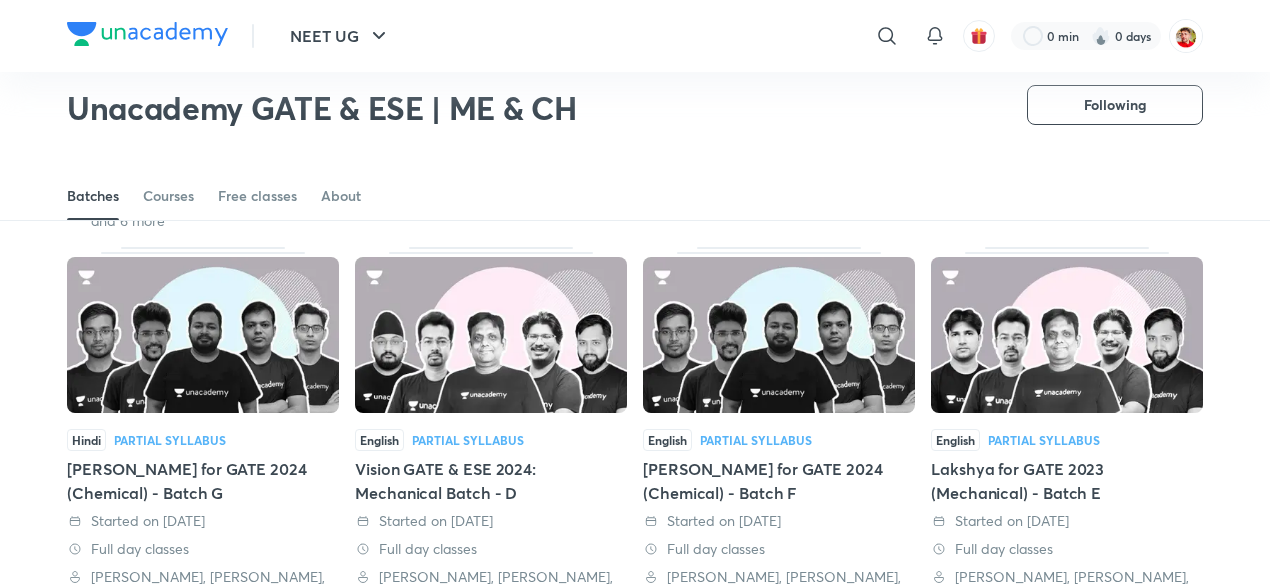 scroll, scrollTop: 448, scrollLeft: 0, axis: vertical 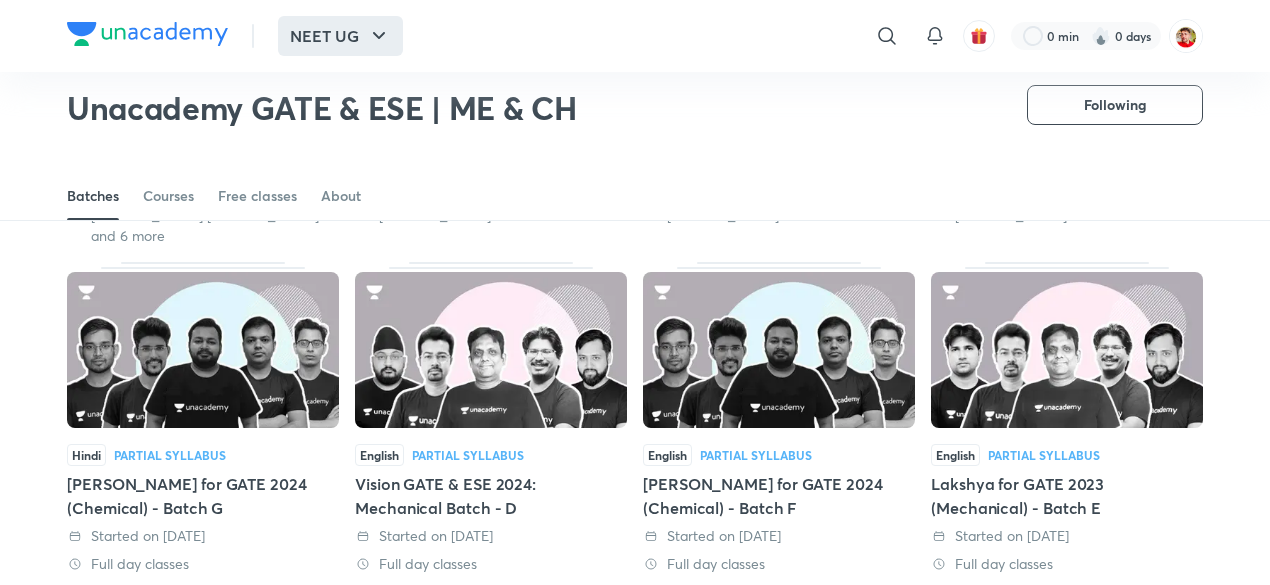 click on "NEET UG" at bounding box center [340, 36] 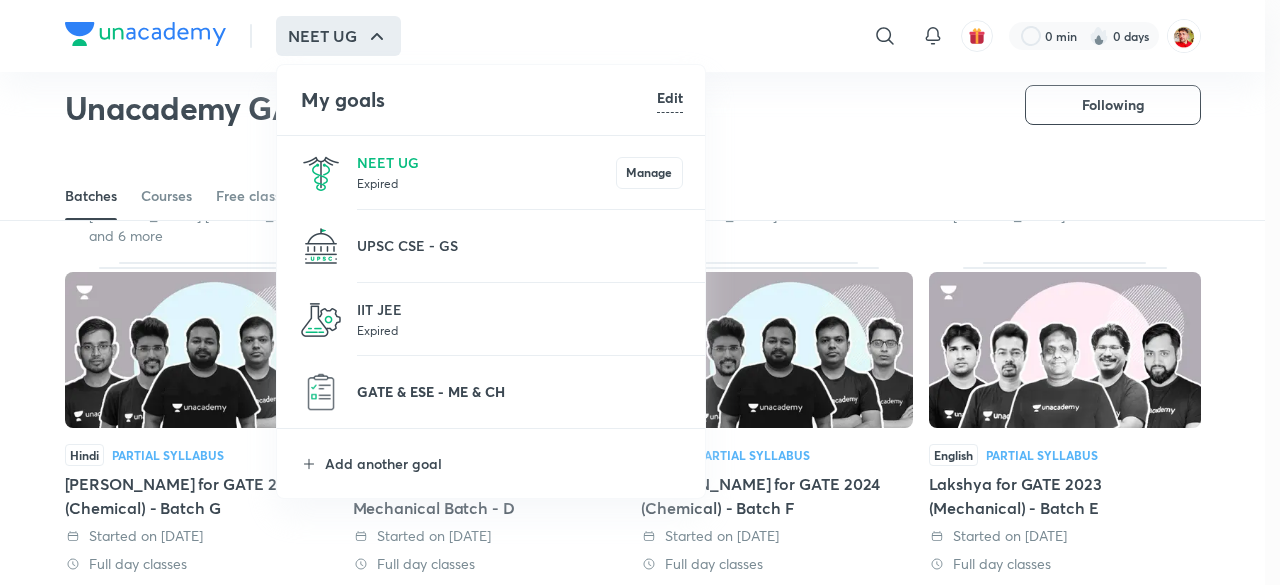 click on "GATE & ESE - ME & CH" at bounding box center [520, 391] 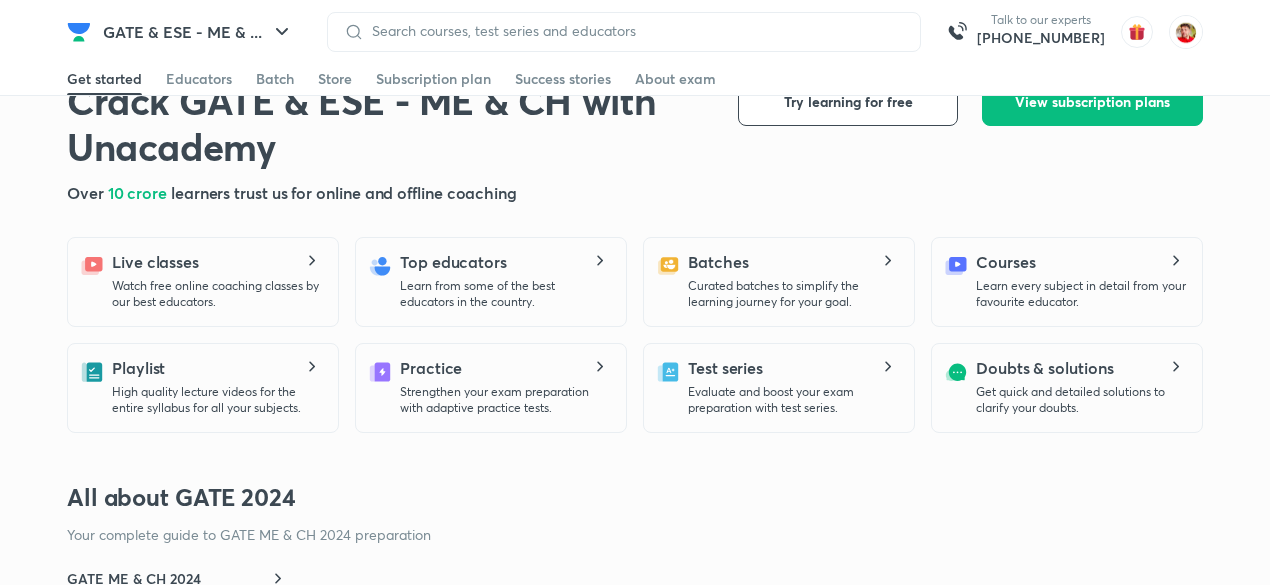 scroll, scrollTop: 0, scrollLeft: 0, axis: both 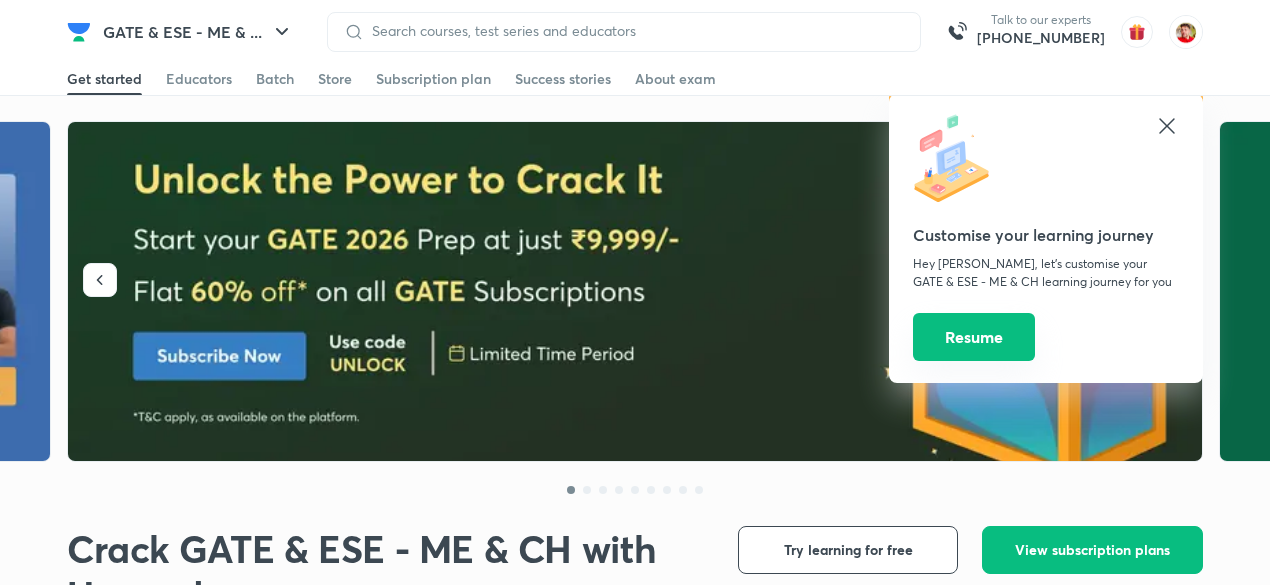 click on "Resume" at bounding box center (974, 337) 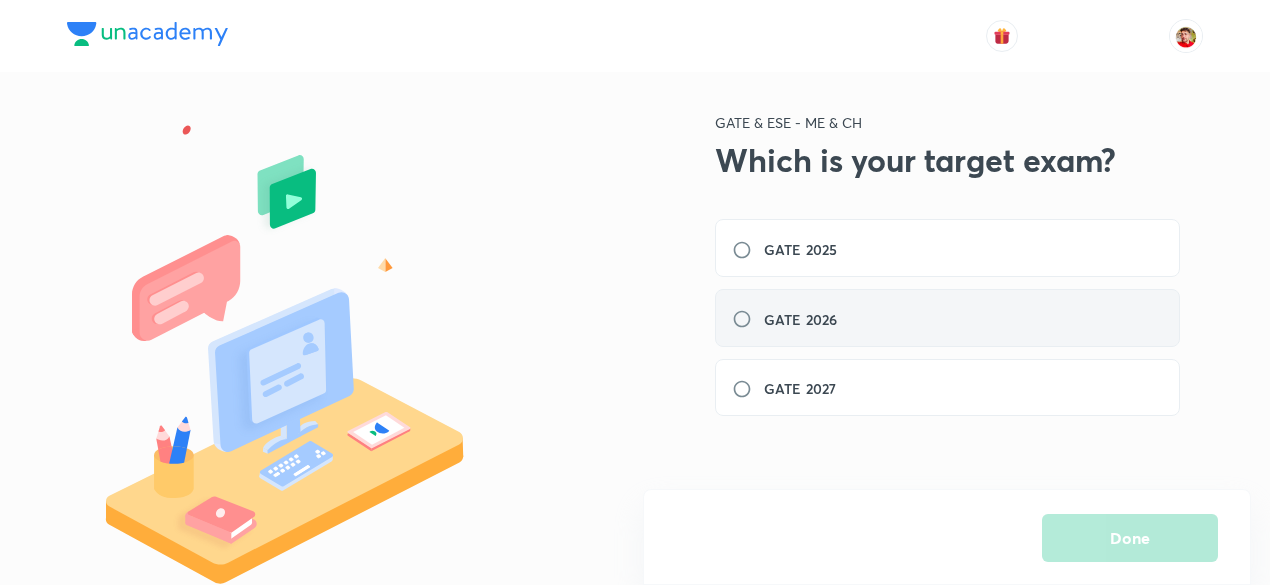 click on "GATE 2026" at bounding box center (800, 319) 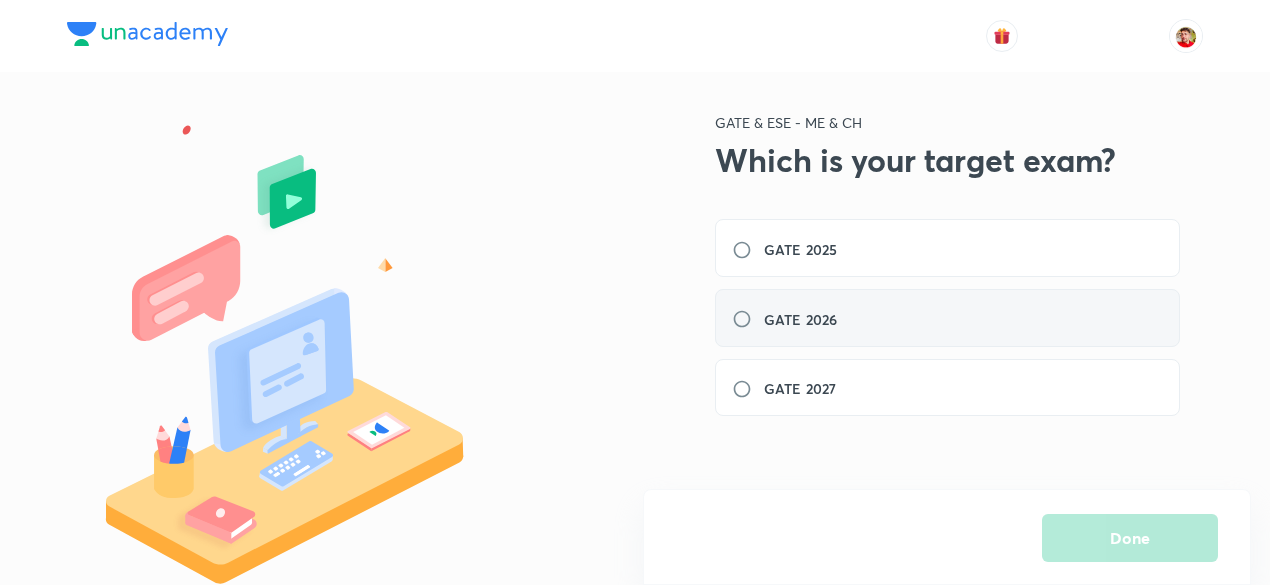 radio on "true" 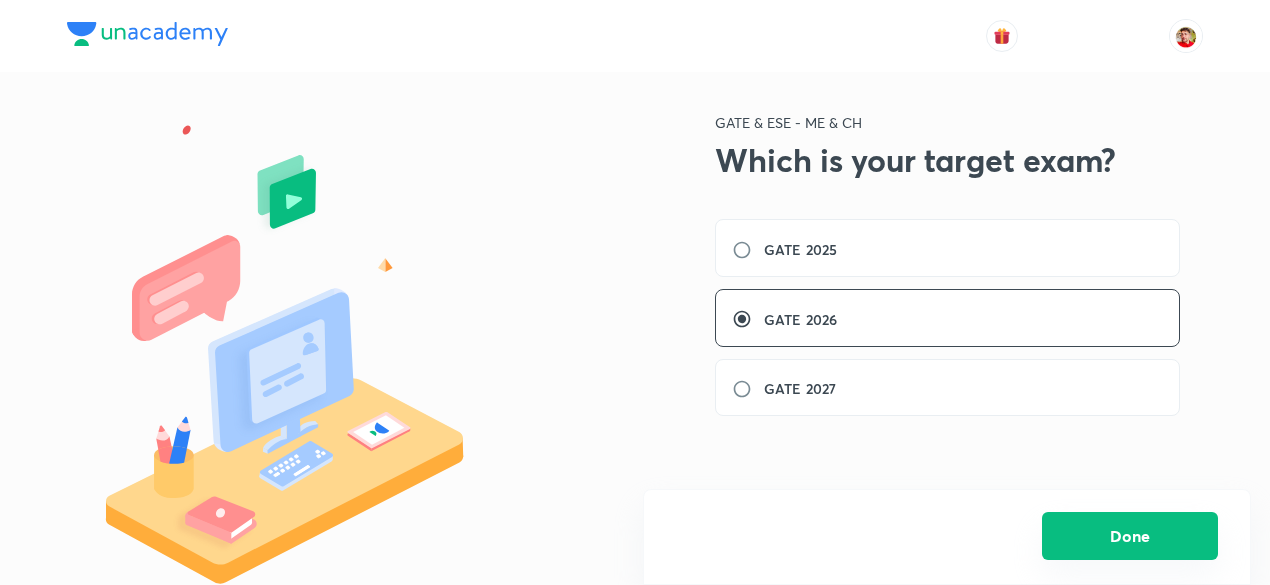 click on "Done" at bounding box center [1130, 536] 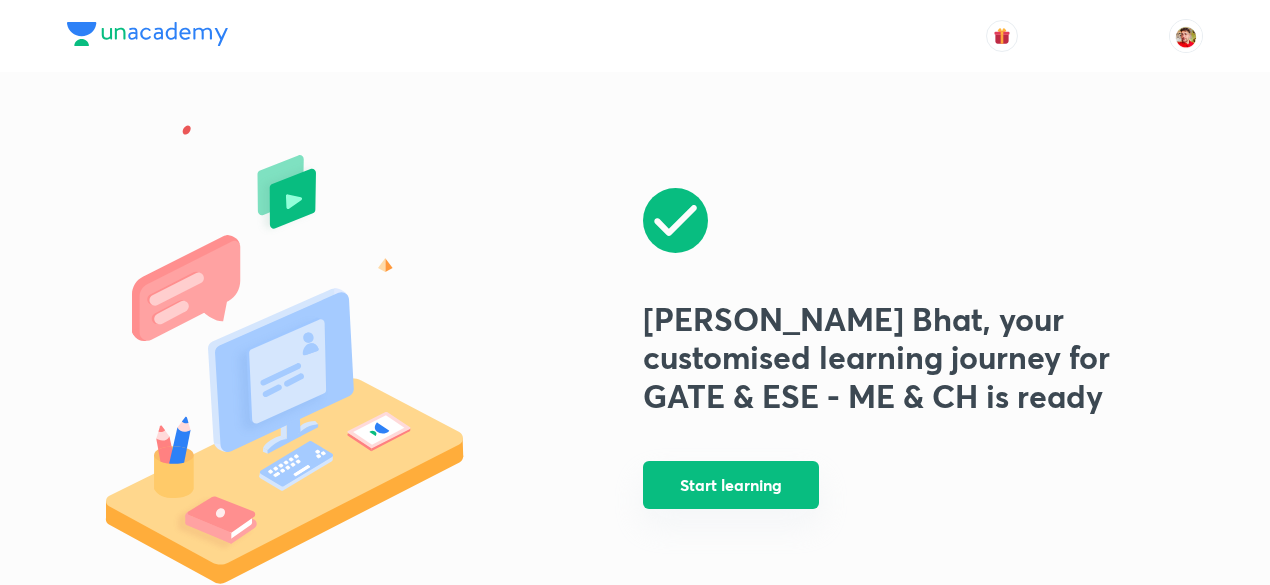 click on "Start learning" at bounding box center (731, 485) 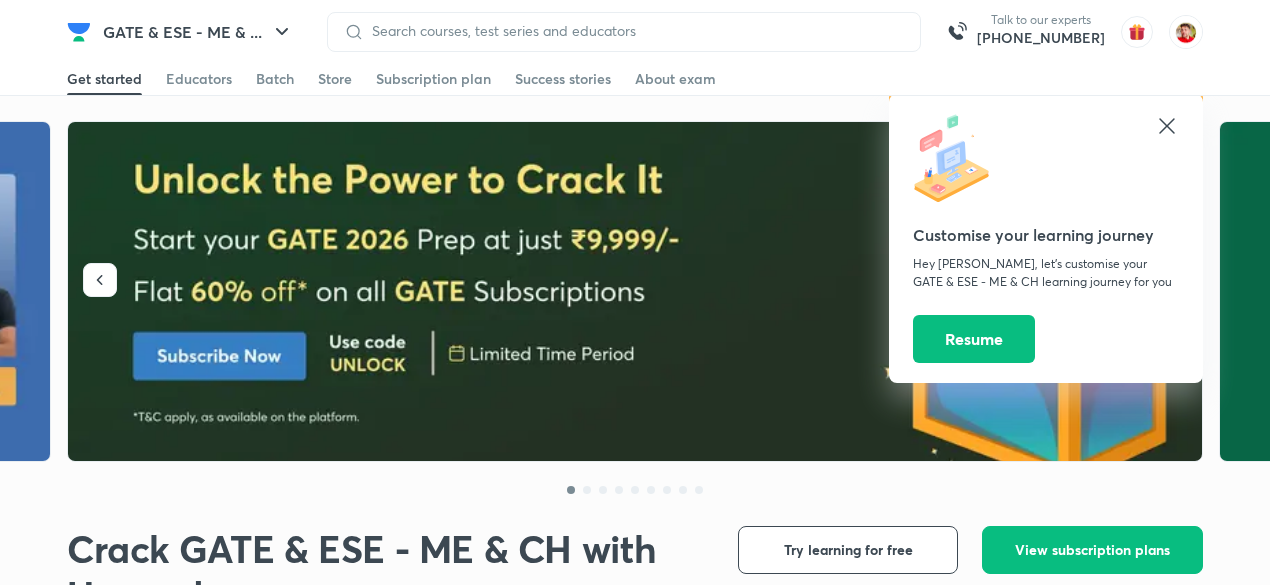 click 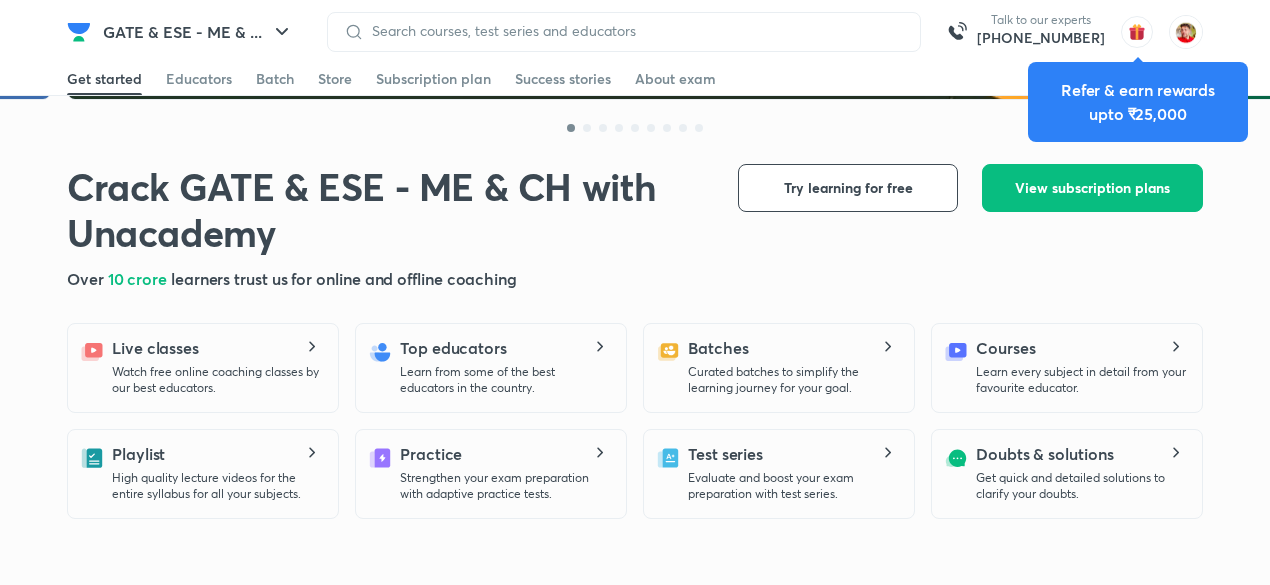 scroll, scrollTop: 361, scrollLeft: 0, axis: vertical 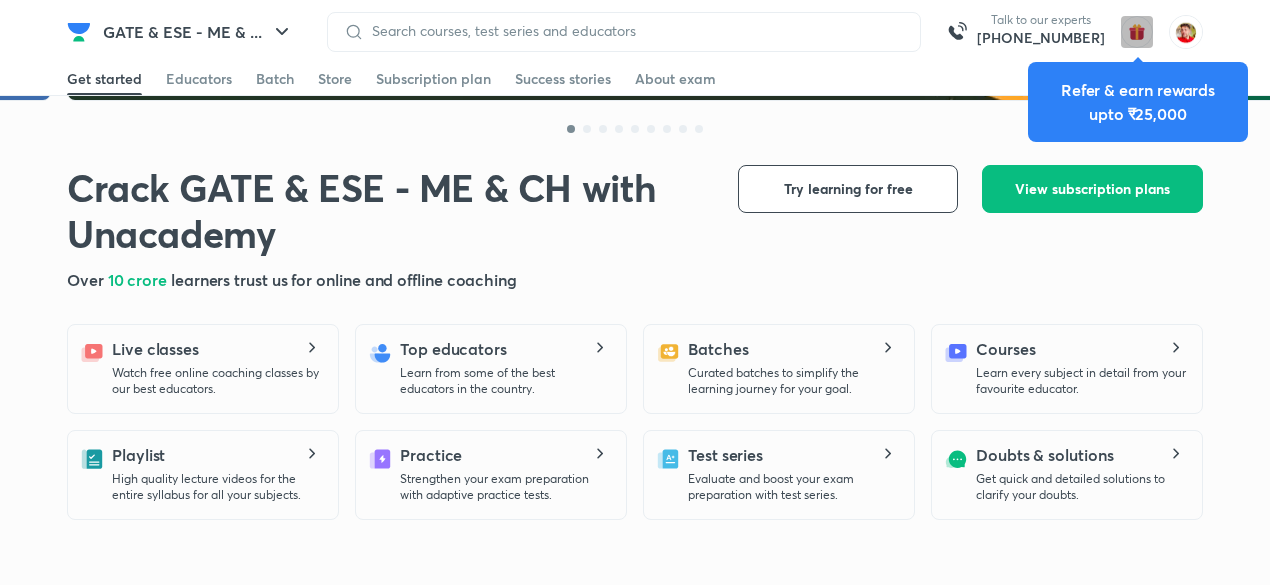 click at bounding box center [1137, 32] 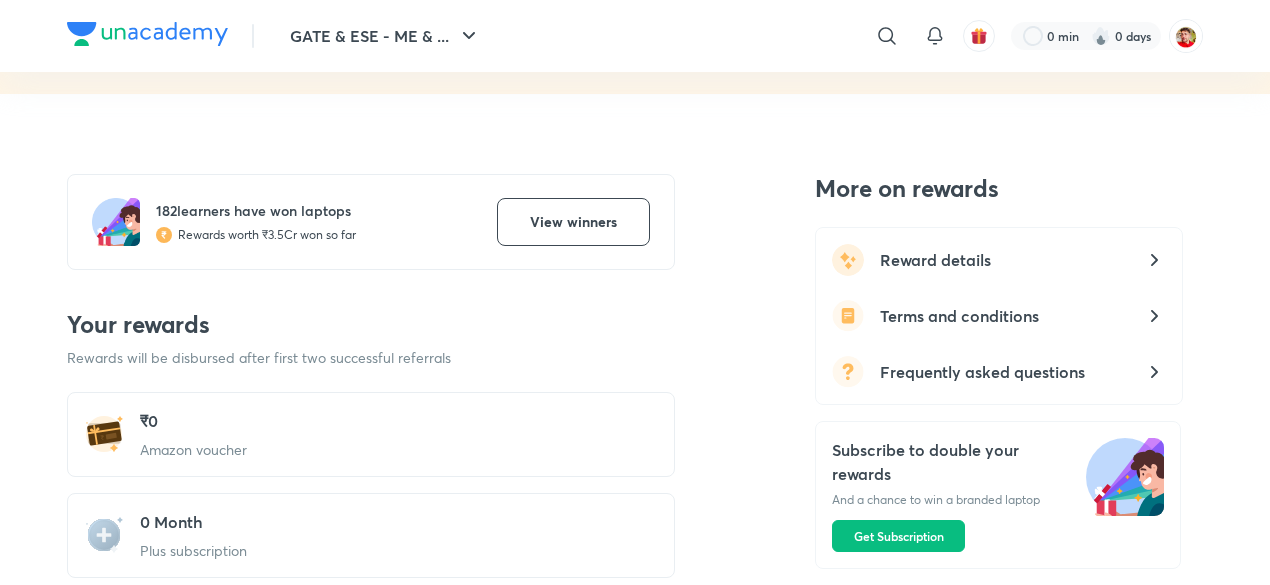 scroll, scrollTop: 0, scrollLeft: 0, axis: both 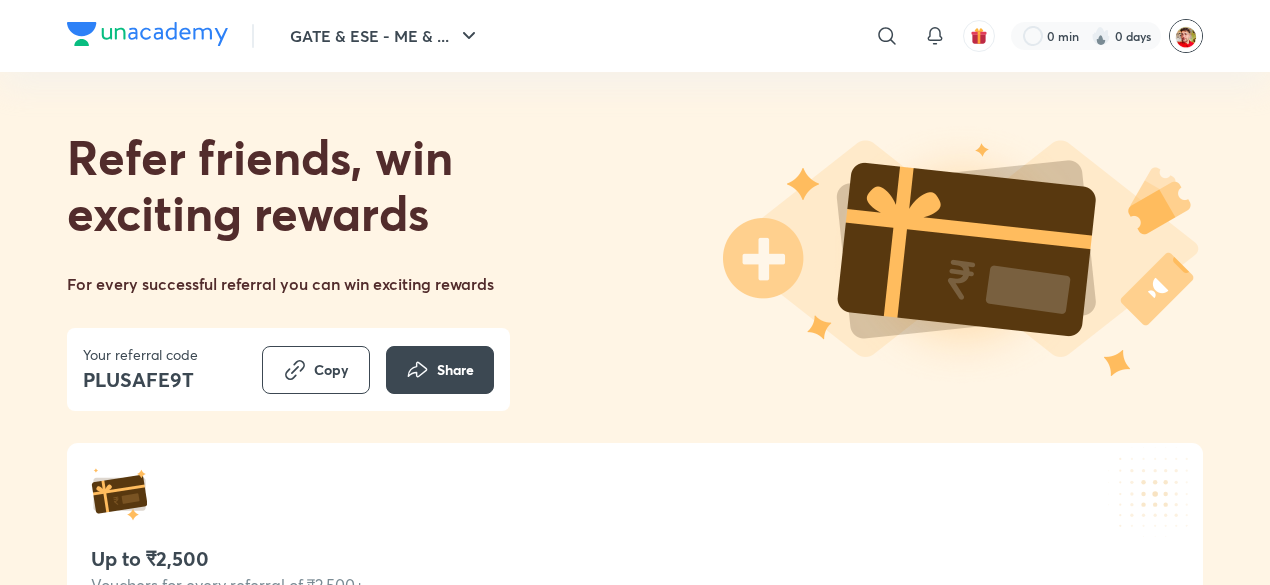 click at bounding box center (1186, 36) 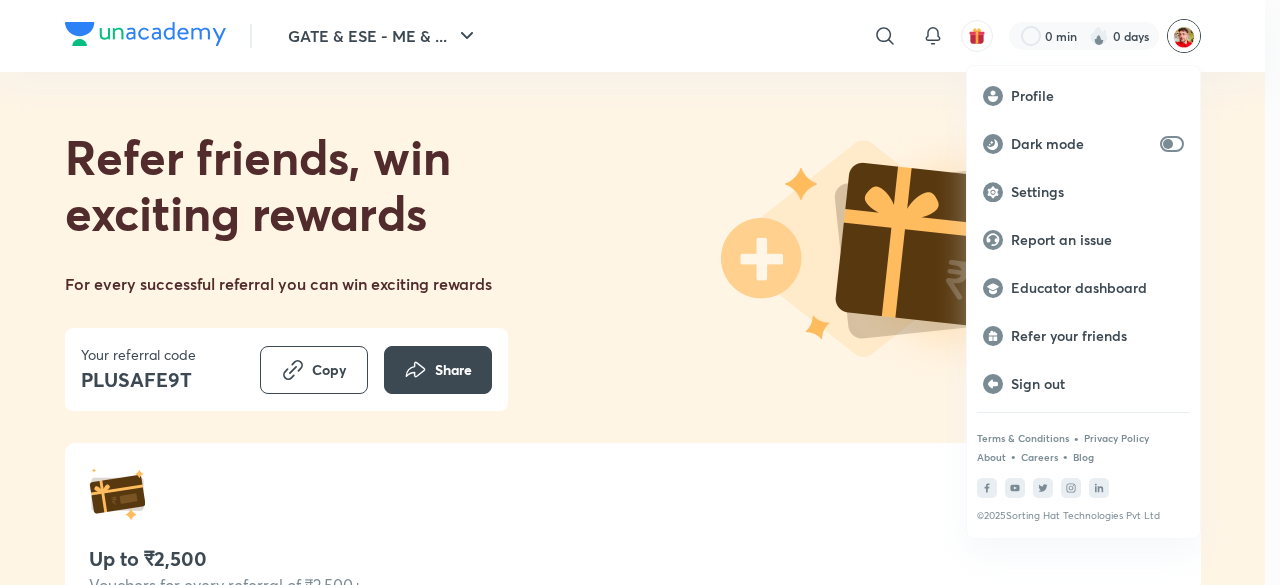 click at bounding box center [640, 292] 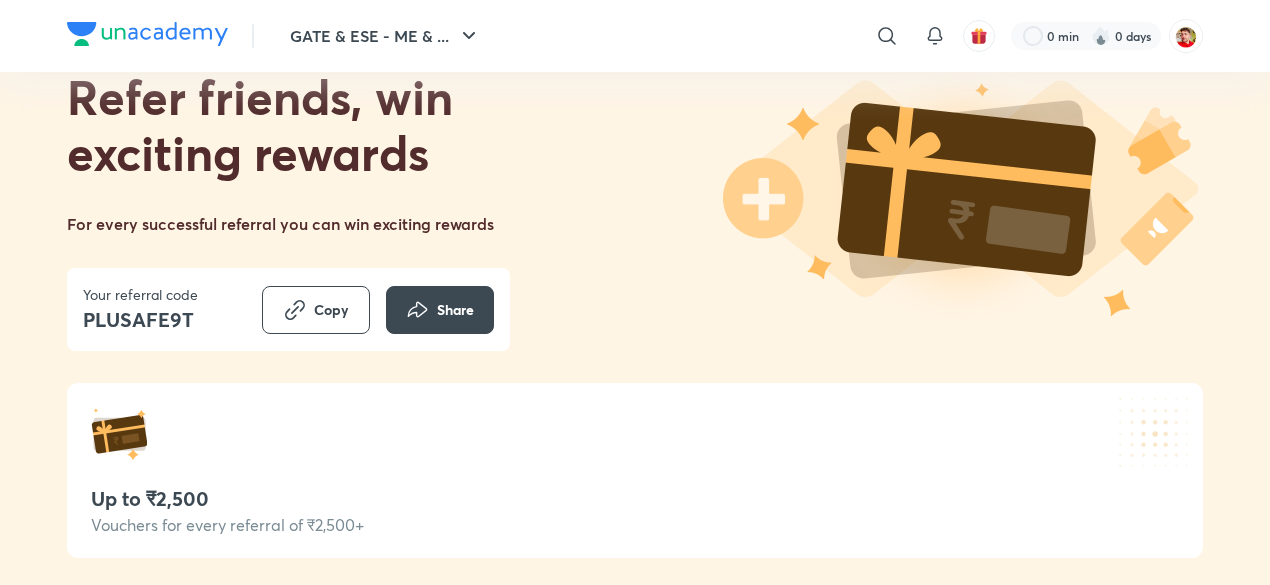 scroll, scrollTop: 0, scrollLeft: 0, axis: both 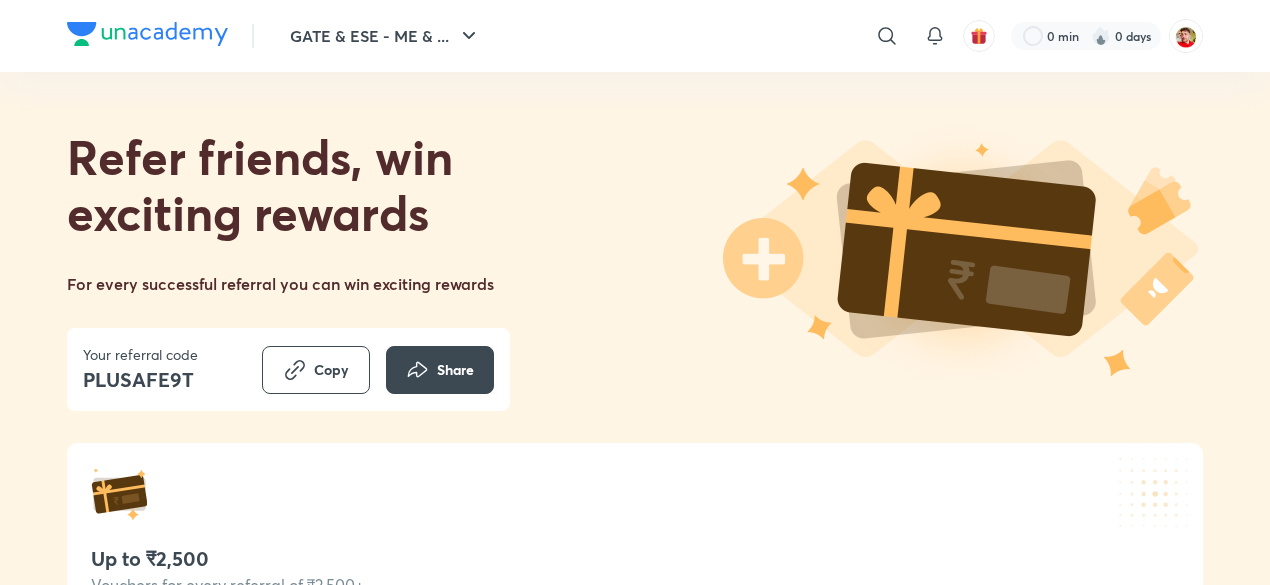 click on "GATE & ESE - ME &  ... ​ 0 min 0 days" at bounding box center (635, 36) 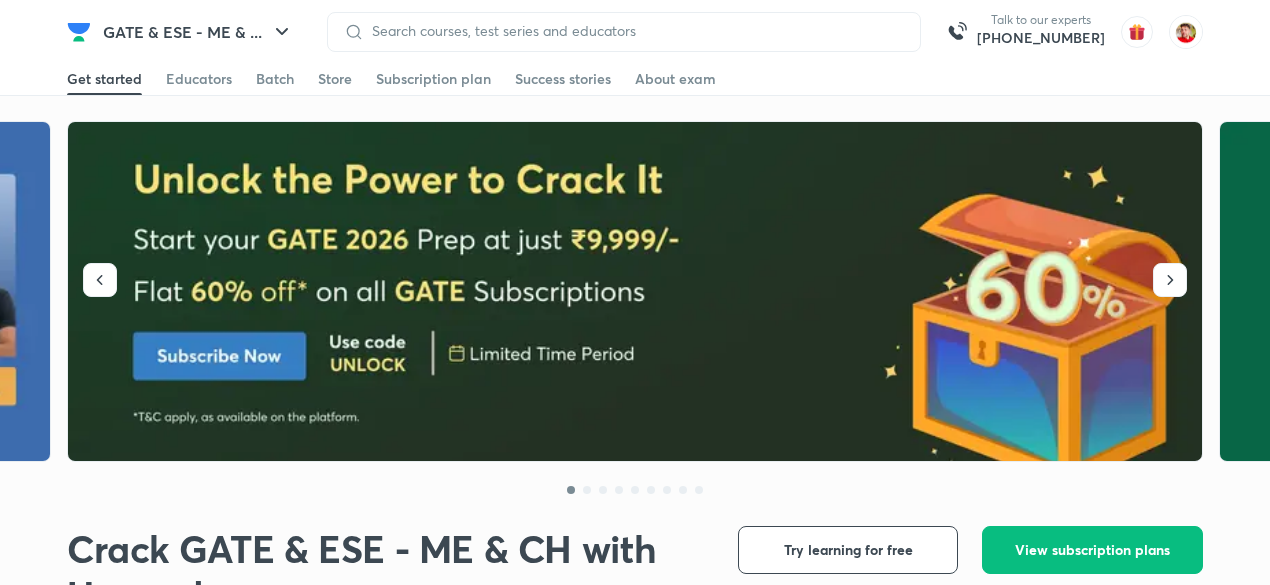 scroll, scrollTop: 0, scrollLeft: 0, axis: both 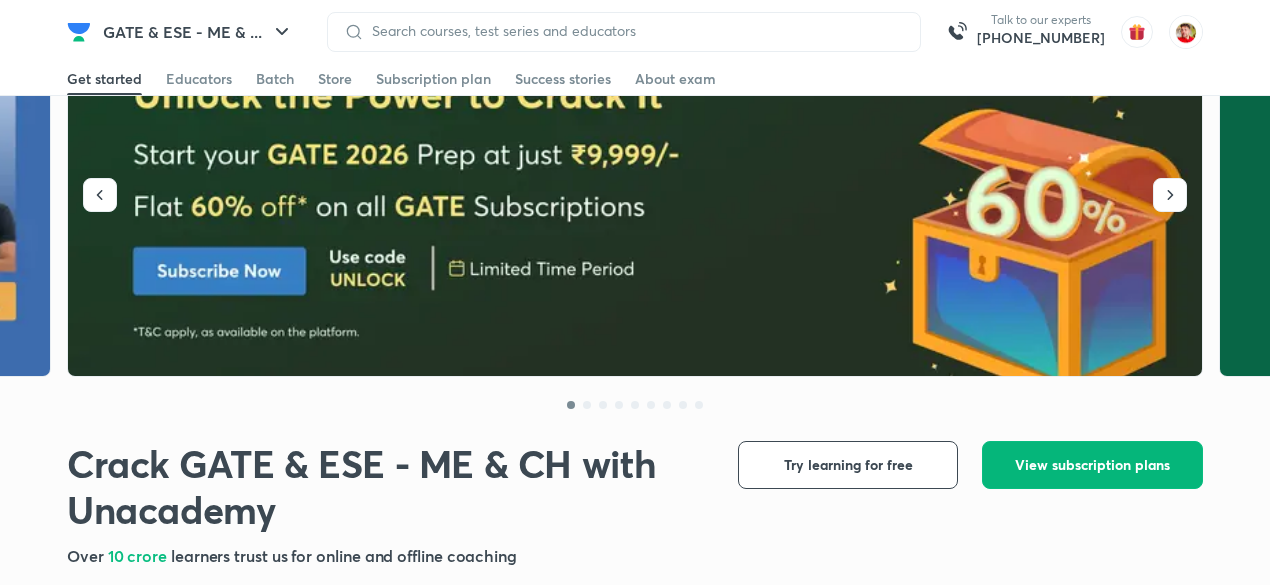click on "View subscription plans" at bounding box center [1092, 465] 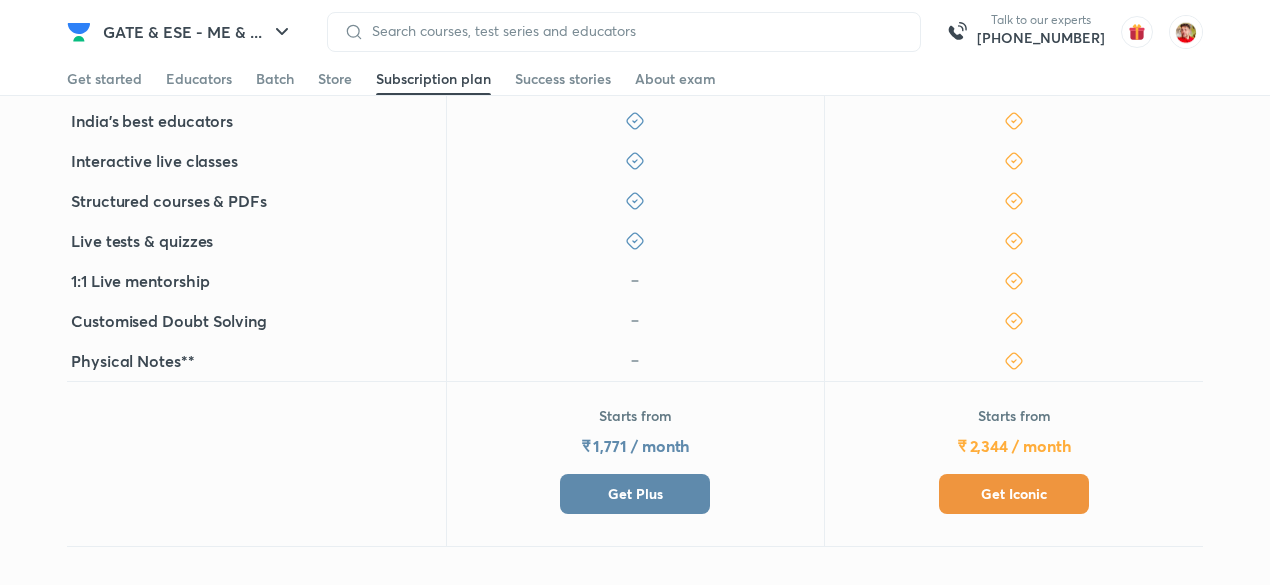 scroll, scrollTop: 564, scrollLeft: 0, axis: vertical 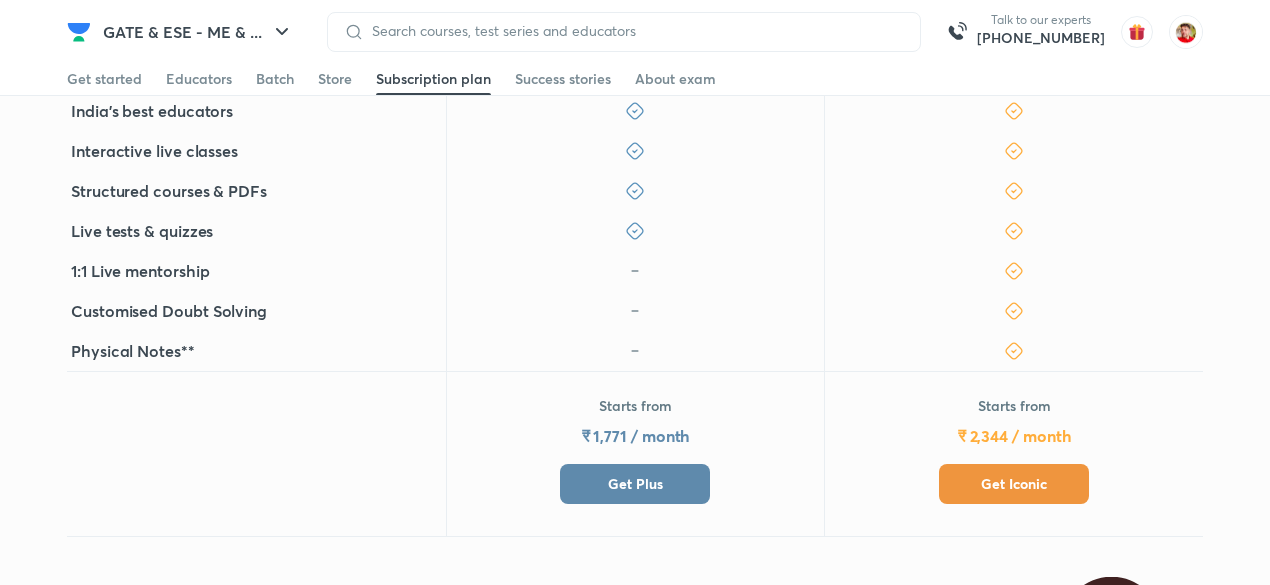 click on "Get Plus" at bounding box center (635, 484) 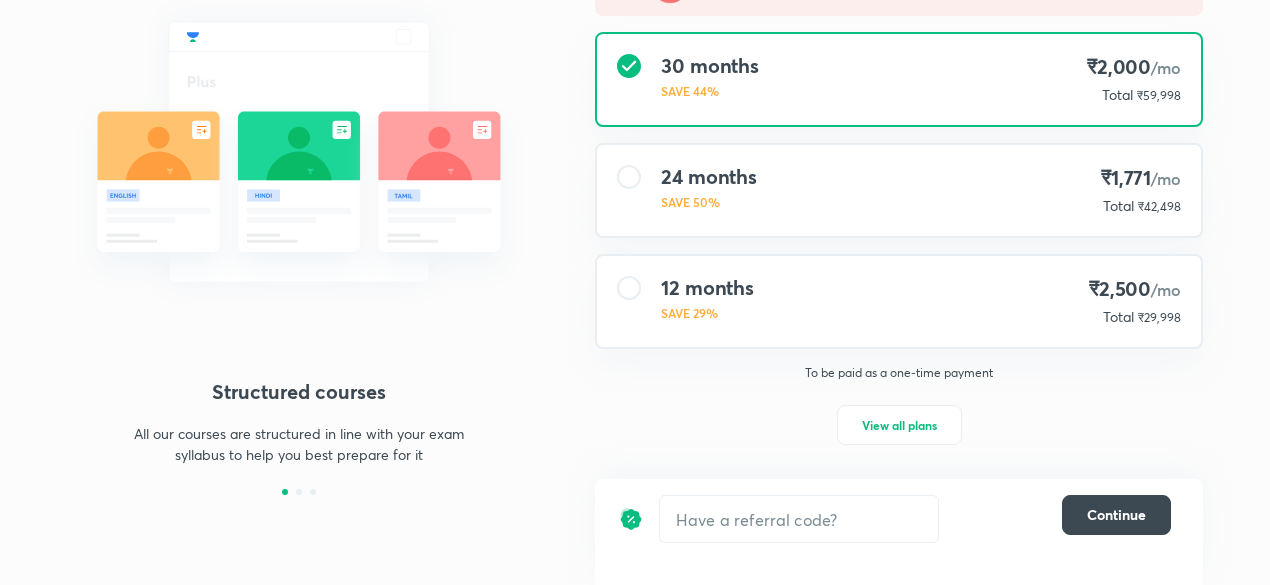 scroll, scrollTop: 223, scrollLeft: 0, axis: vertical 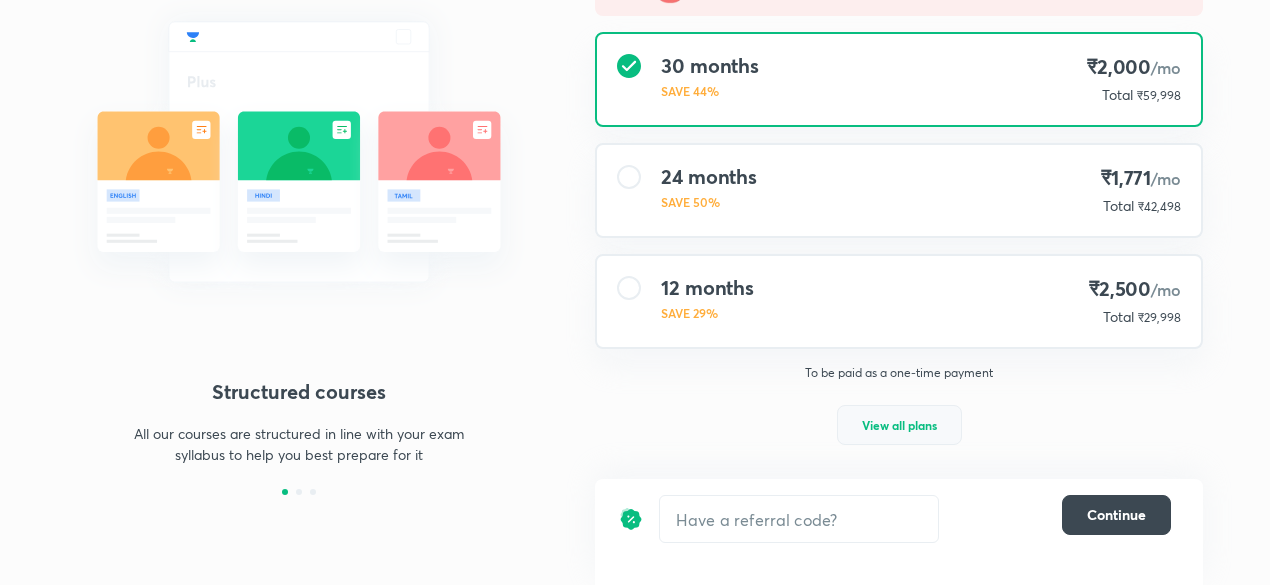 click on "View all plans" at bounding box center (899, 425) 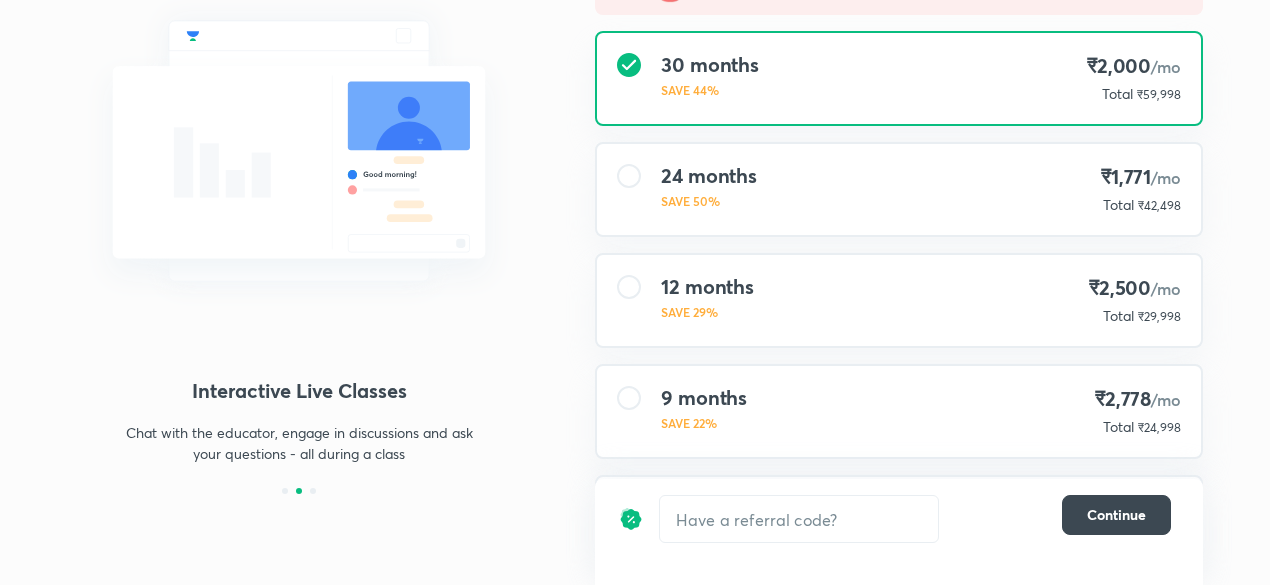 scroll, scrollTop: 360, scrollLeft: 0, axis: vertical 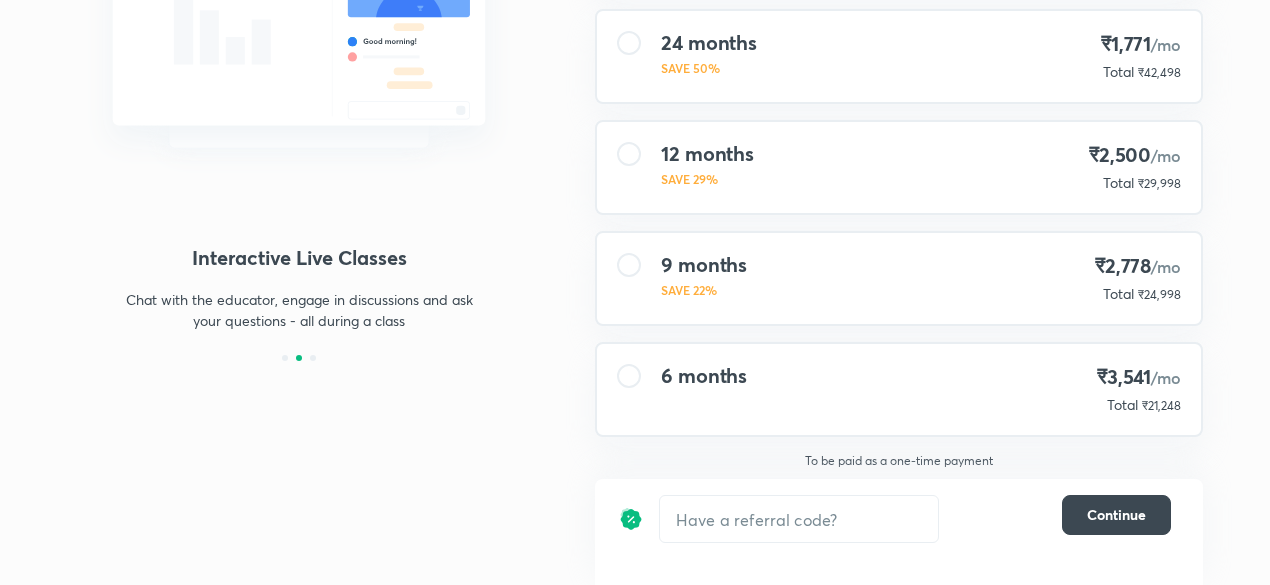 click on "6 months ₹3,541  /mo Total ₹21,248" at bounding box center (899, 389) 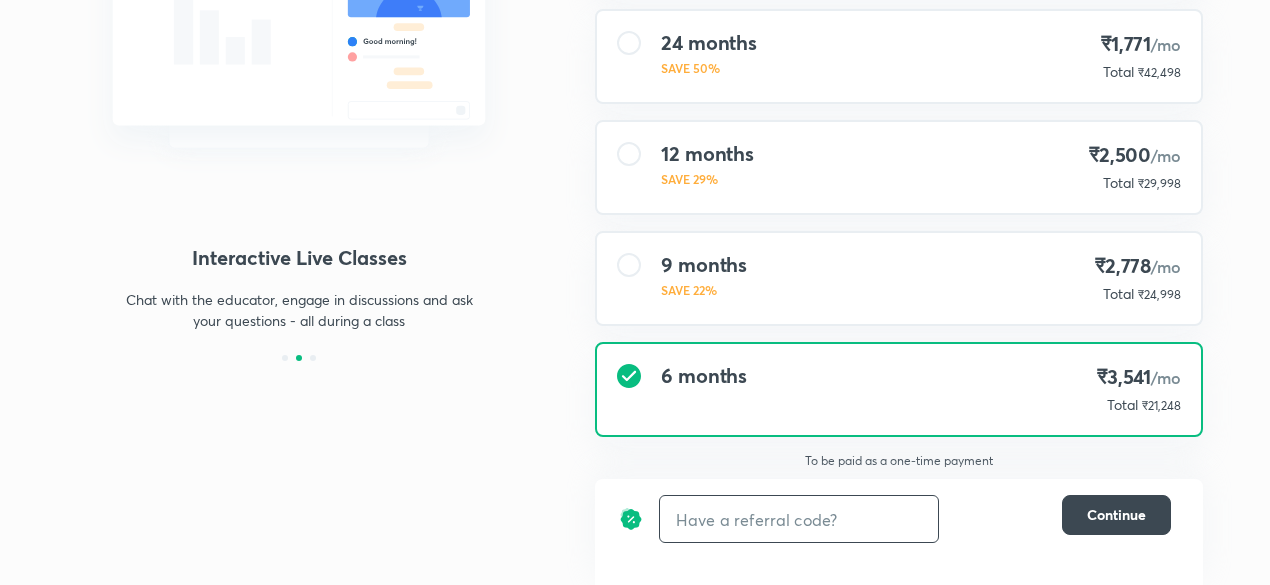 click at bounding box center [799, 519] 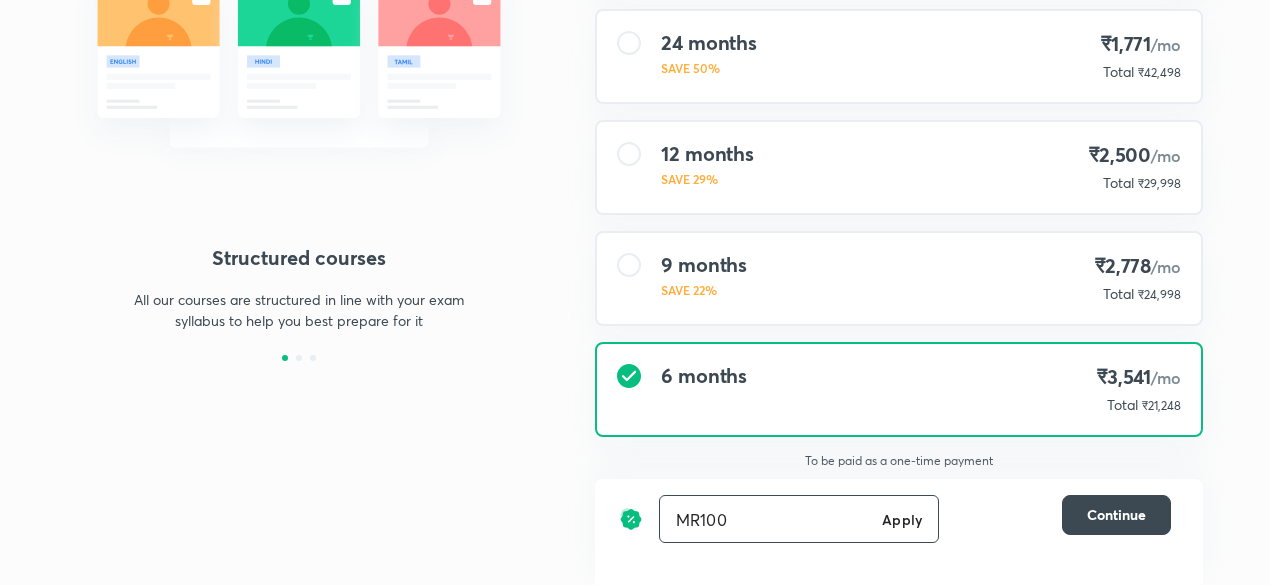 type on "MR100" 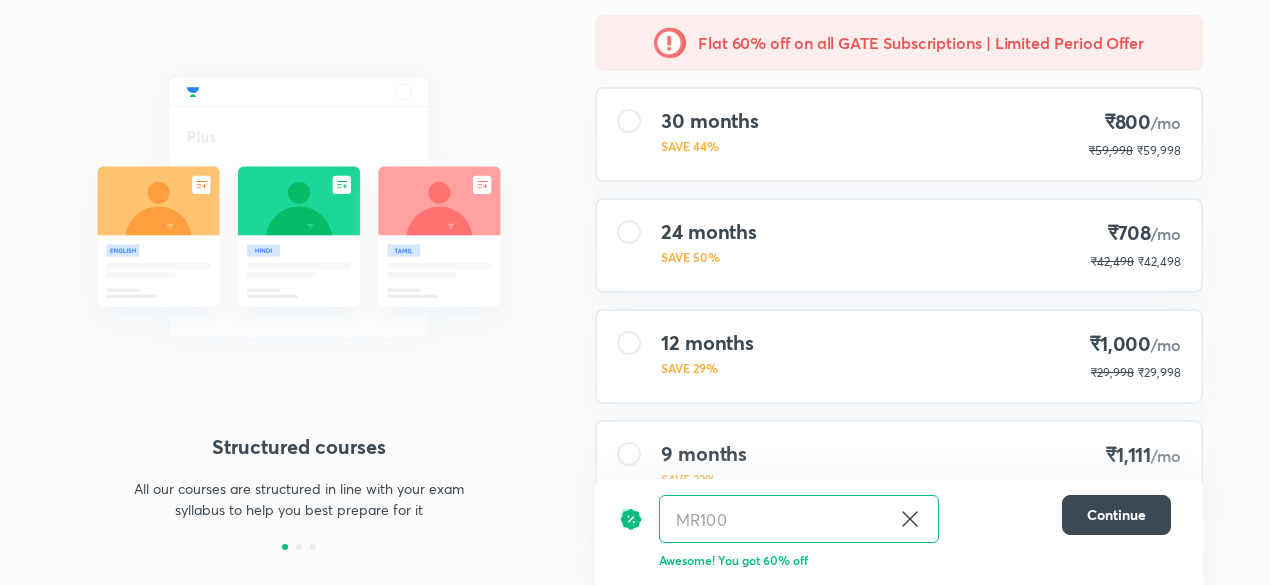 scroll, scrollTop: 356, scrollLeft: 0, axis: vertical 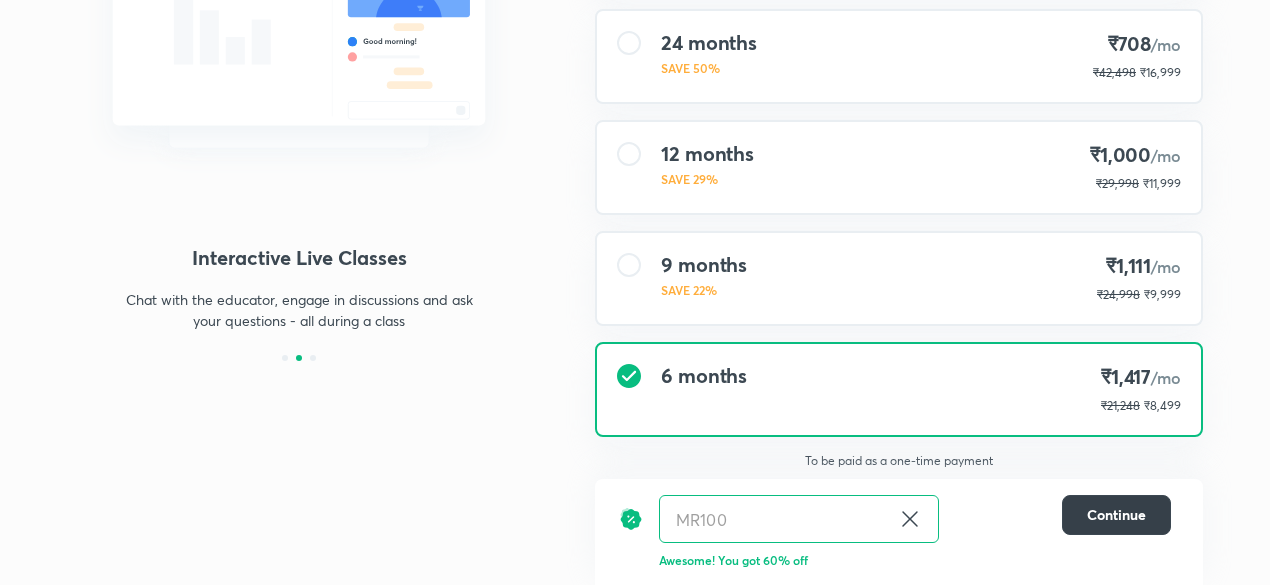 click on "Continue" at bounding box center [1116, 515] 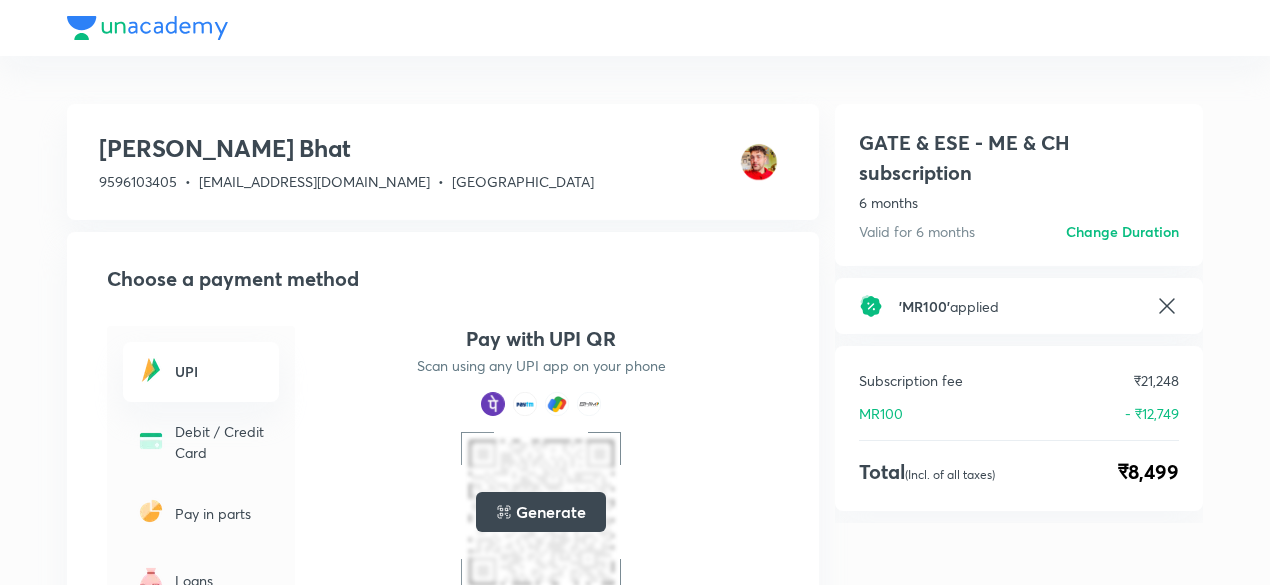 scroll, scrollTop: 67, scrollLeft: 0, axis: vertical 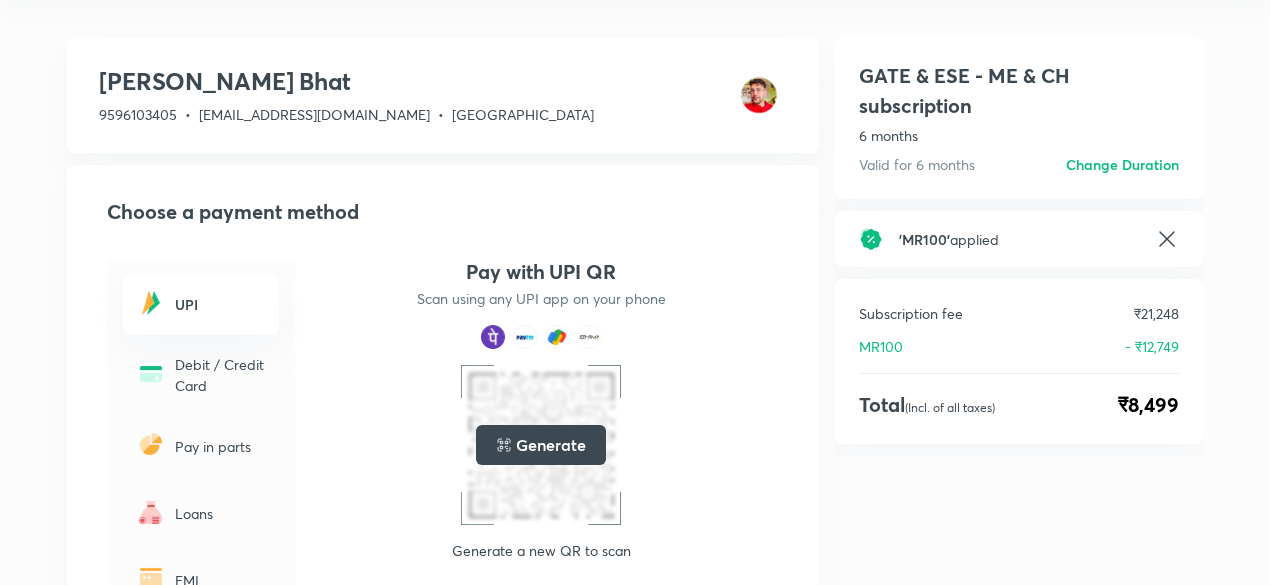 click on "Generate" at bounding box center (550, 445) 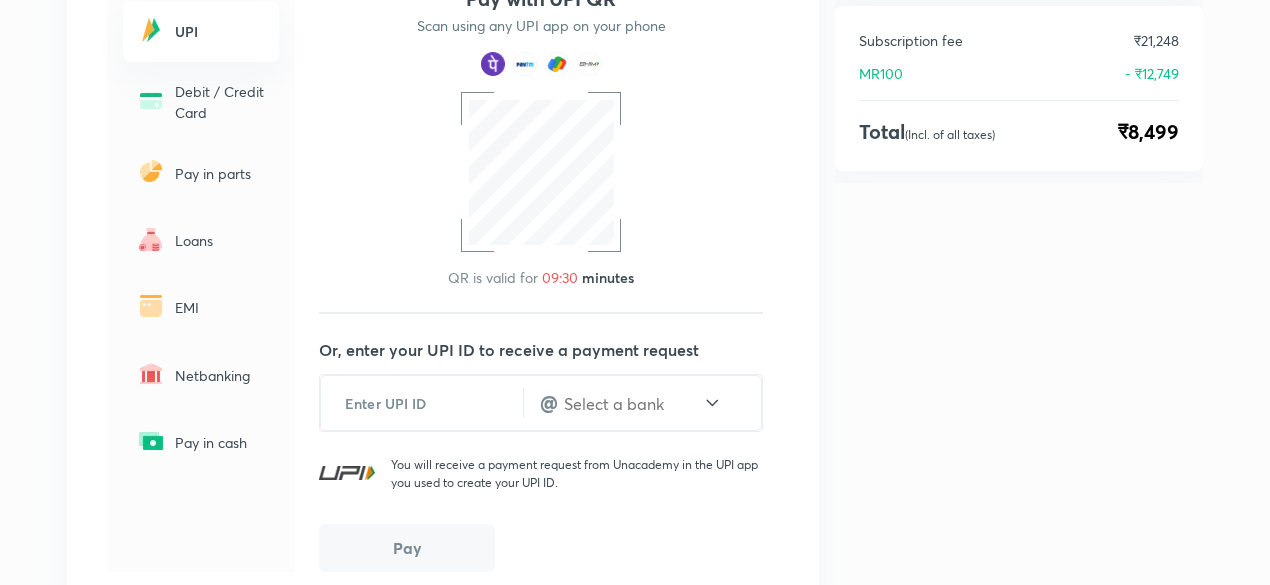 scroll, scrollTop: 489, scrollLeft: 0, axis: vertical 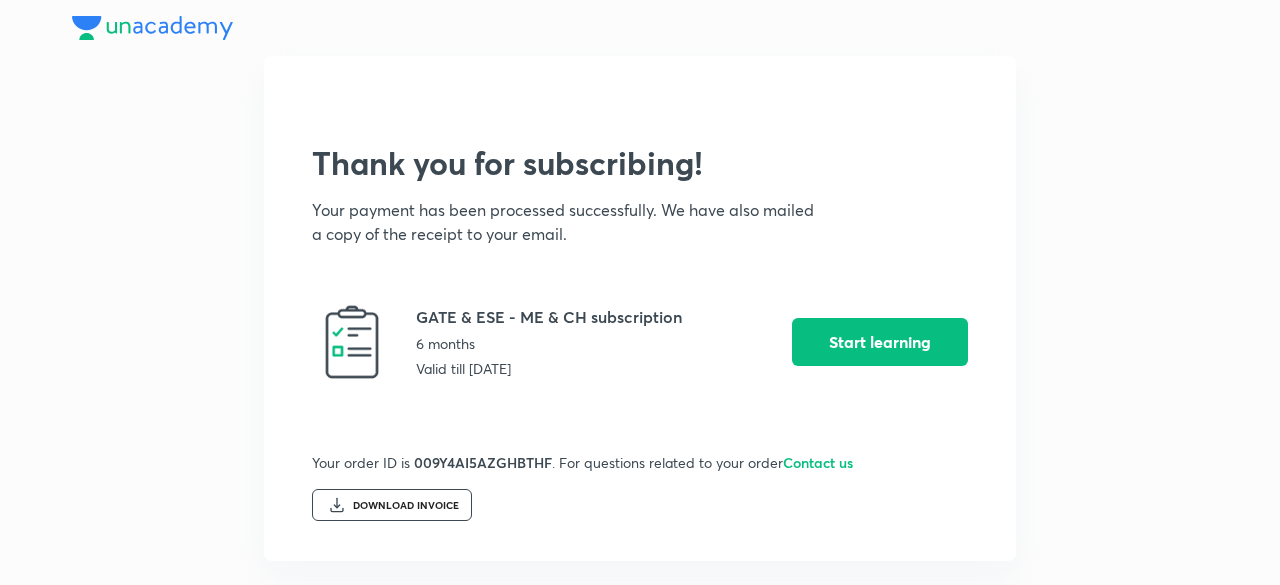 click on "DOWNLOAD INVOICE" at bounding box center [392, 505] 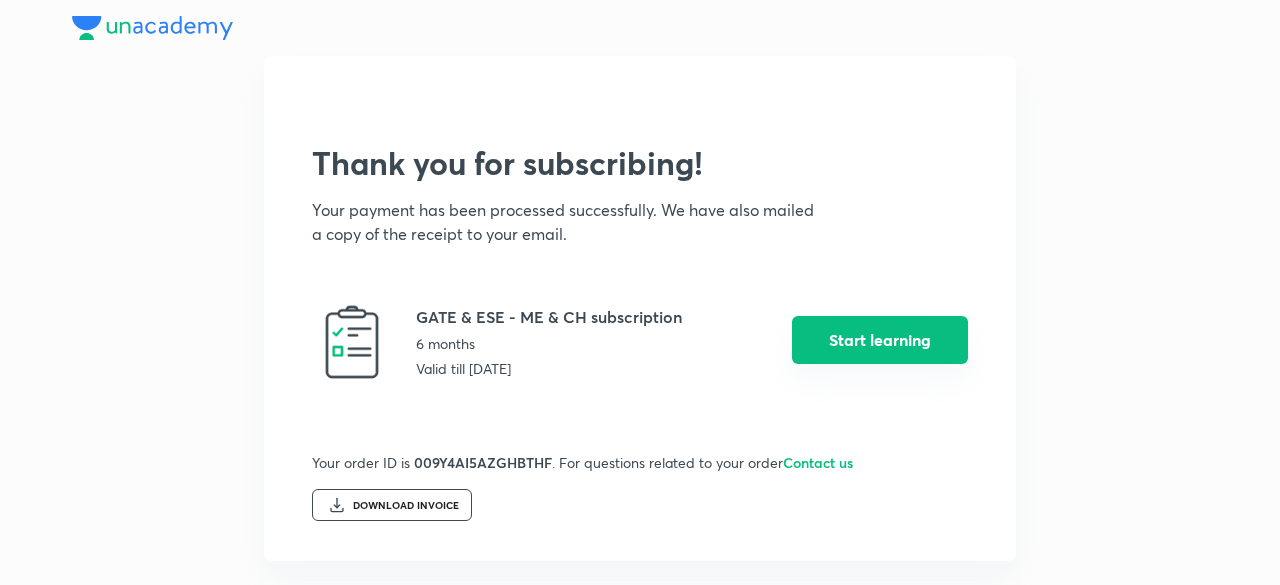 click on "Start learning" at bounding box center [880, 340] 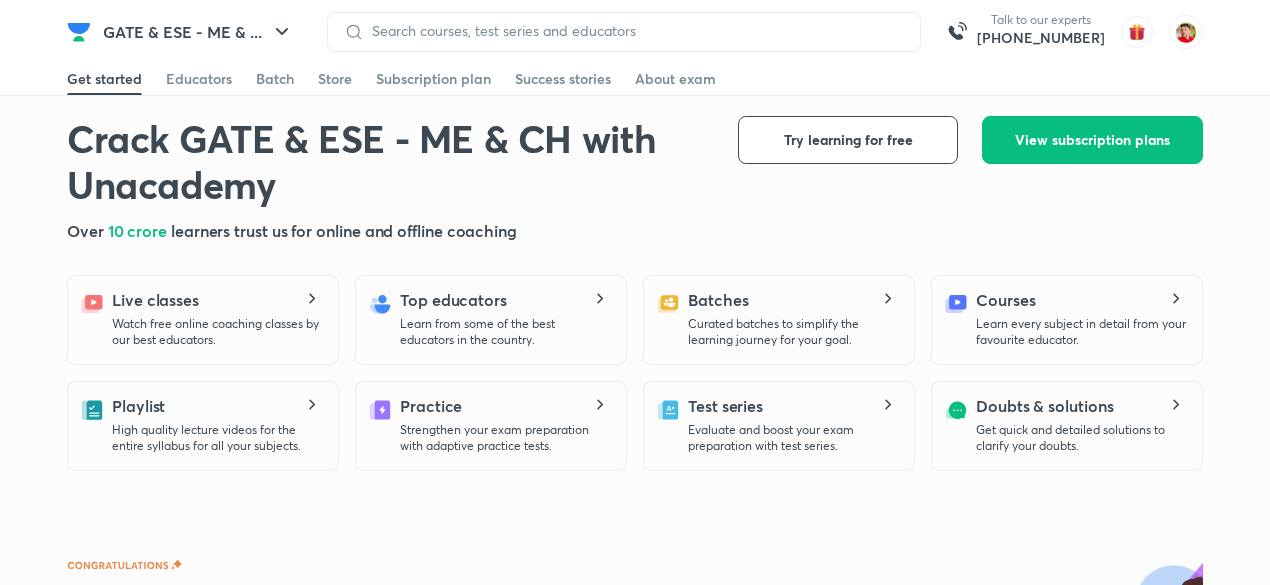 scroll, scrollTop: 413, scrollLeft: 0, axis: vertical 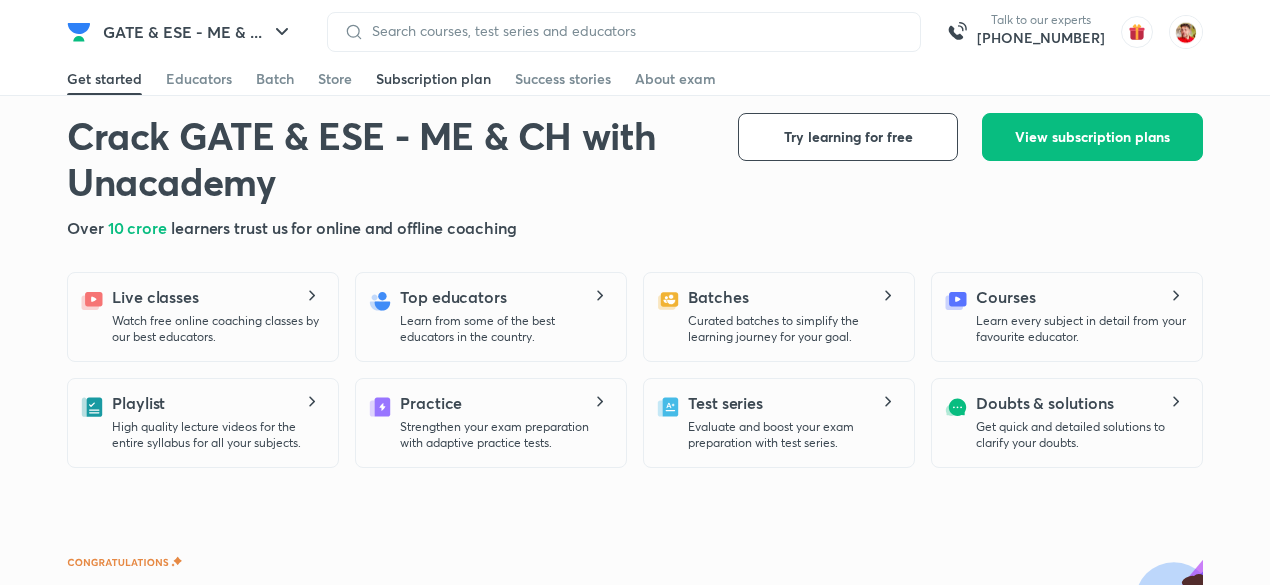 click on "Subscription plan" at bounding box center (433, 79) 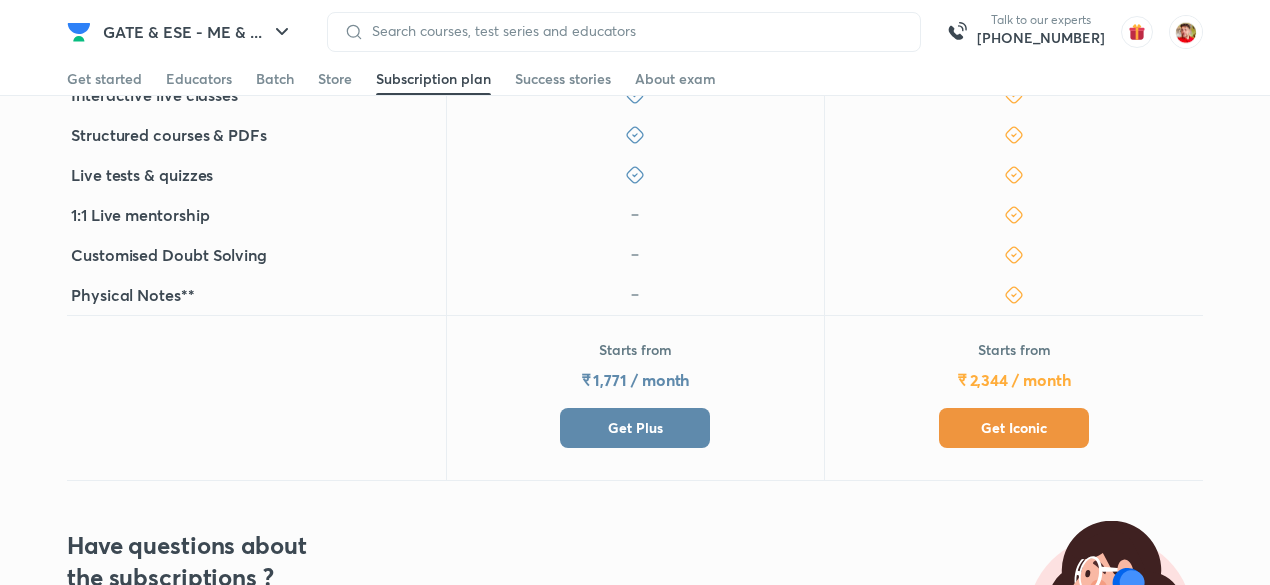 scroll, scrollTop: 0, scrollLeft: 0, axis: both 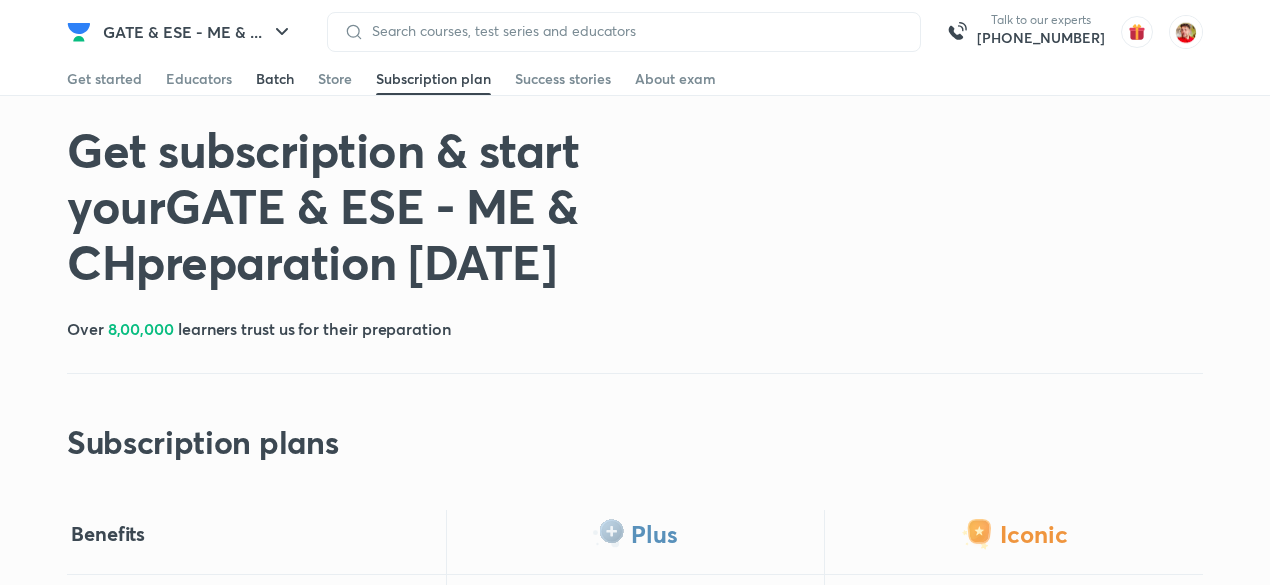 click on "Batch" at bounding box center (275, 79) 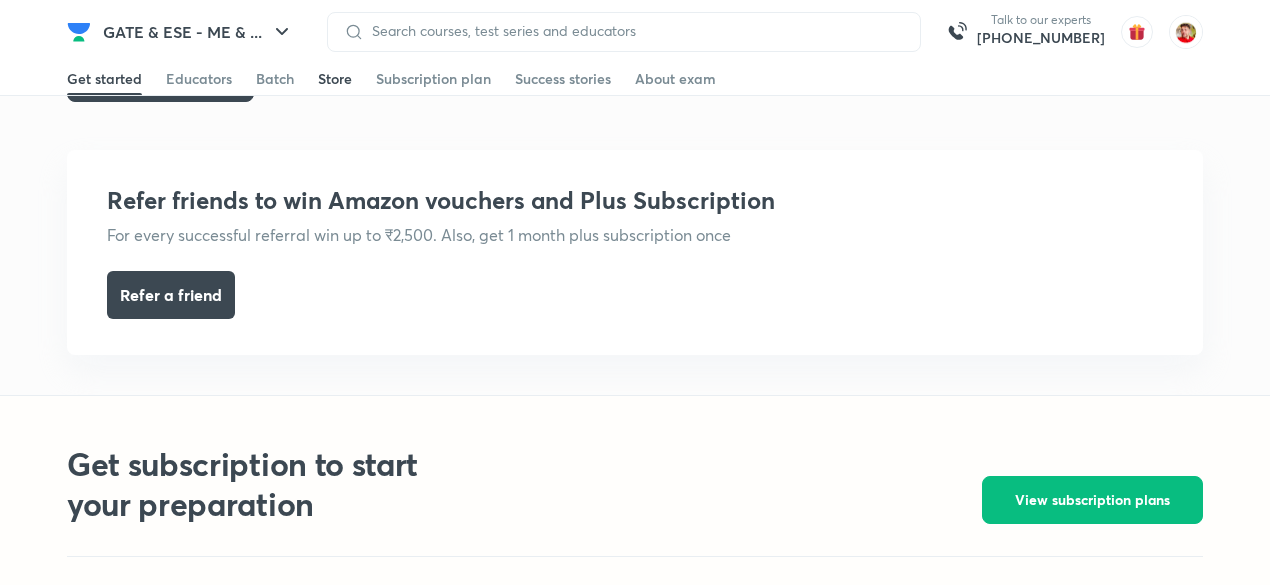 scroll, scrollTop: 4400, scrollLeft: 0, axis: vertical 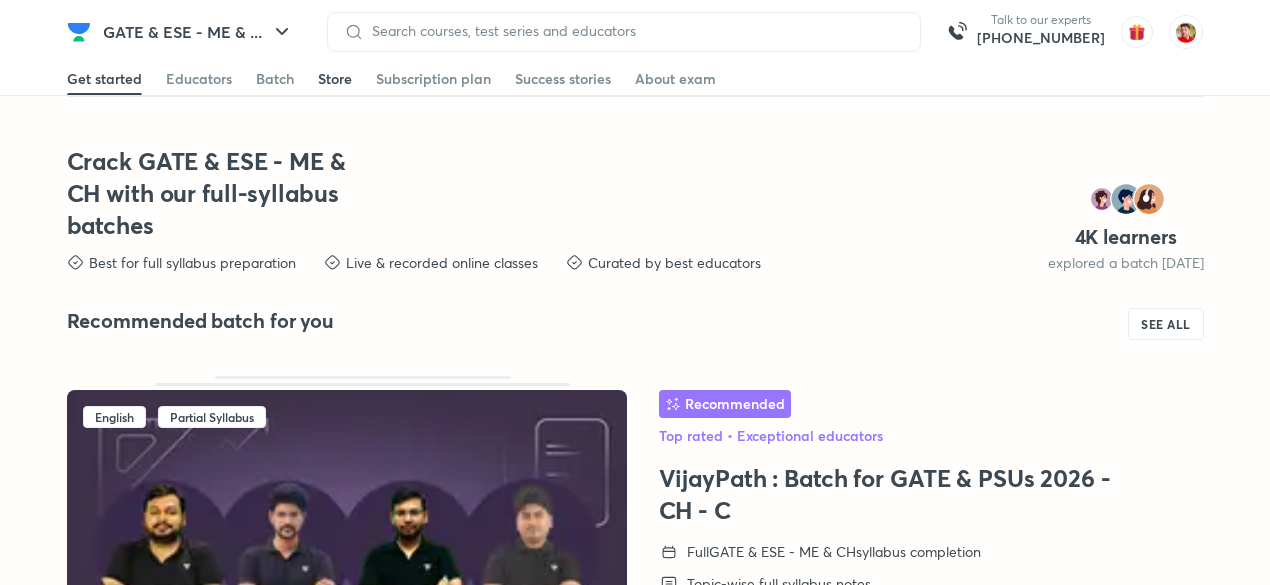 click on "Store" at bounding box center [335, 79] 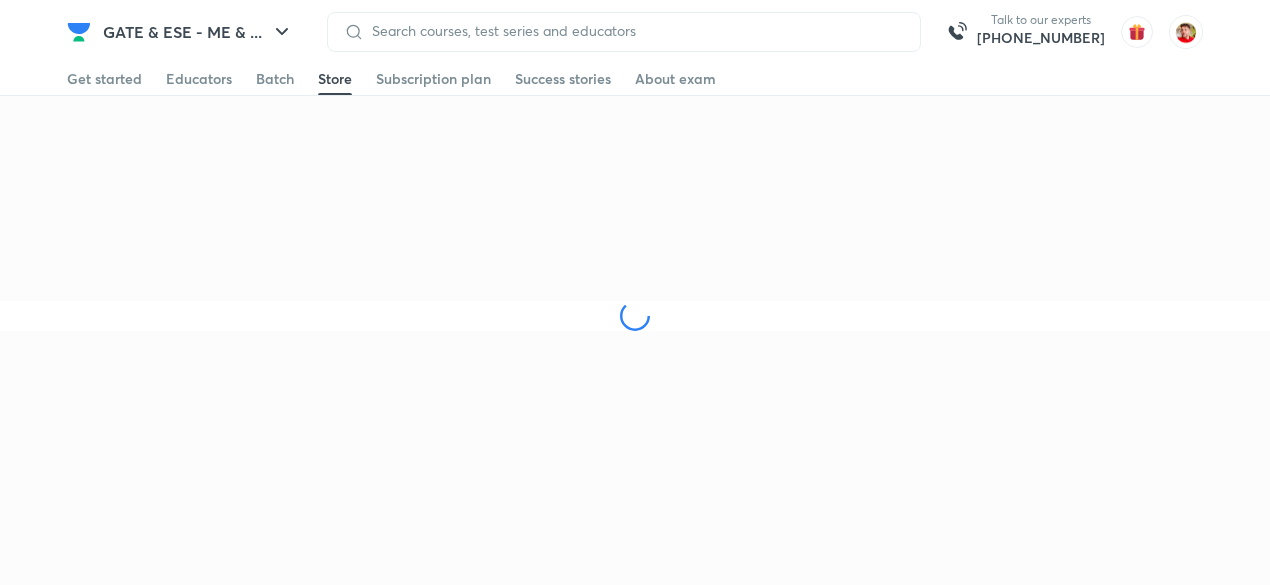 scroll, scrollTop: 0, scrollLeft: 0, axis: both 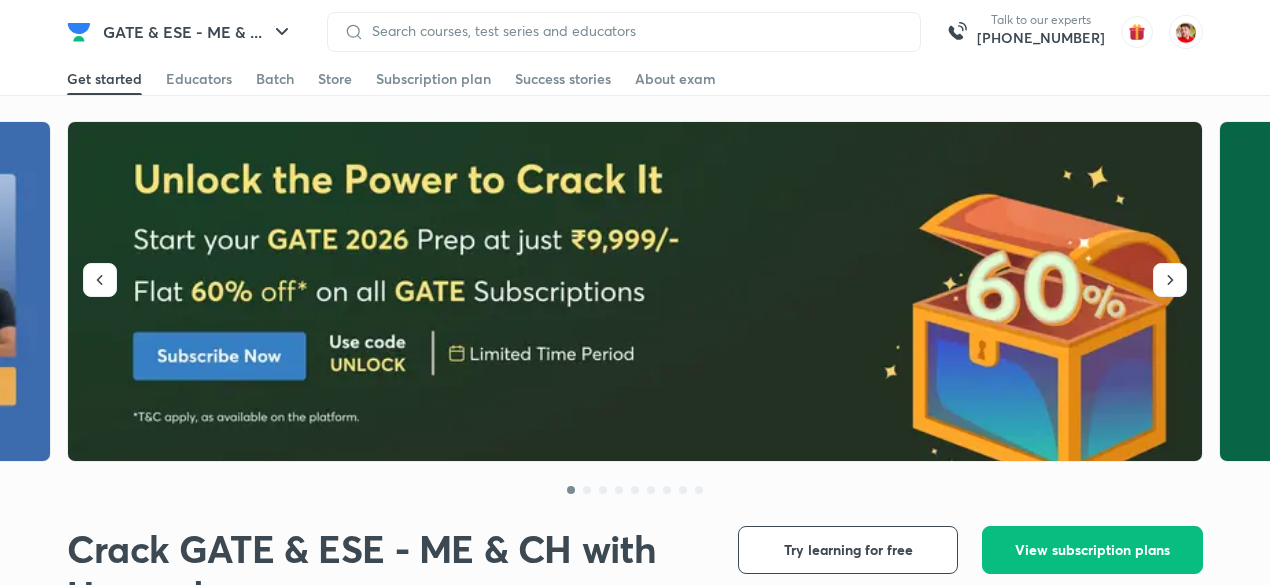 click on "Get started Educators Batch Store Subscription plan Success stories About exam" at bounding box center (635, 79) 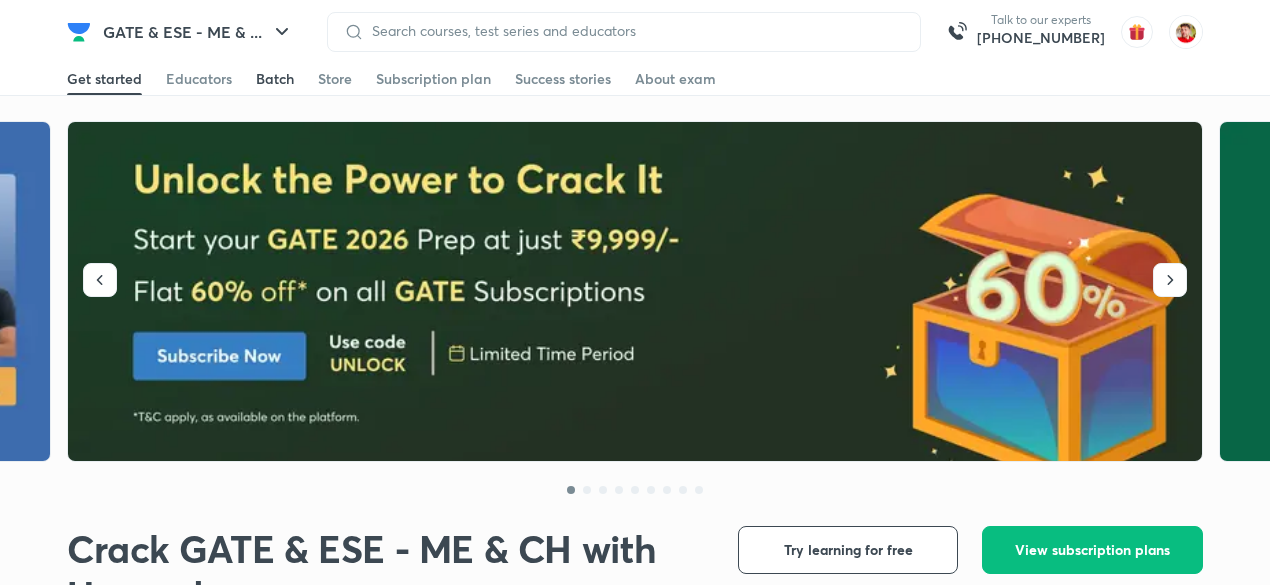 click on "Batch" at bounding box center [275, 79] 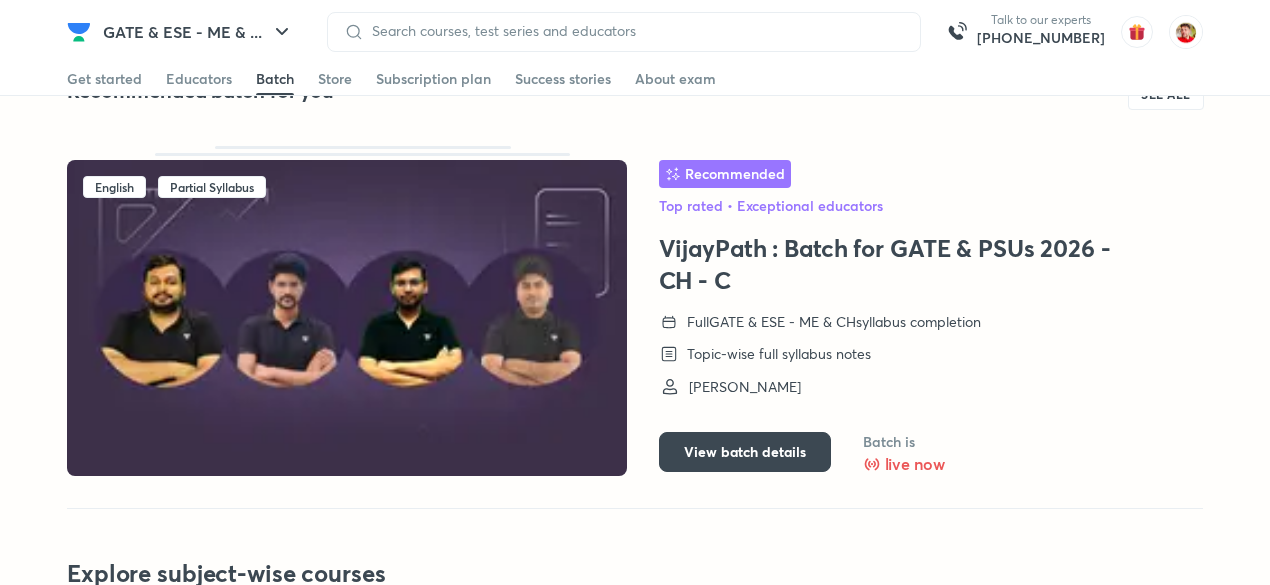 scroll, scrollTop: 4669, scrollLeft: 0, axis: vertical 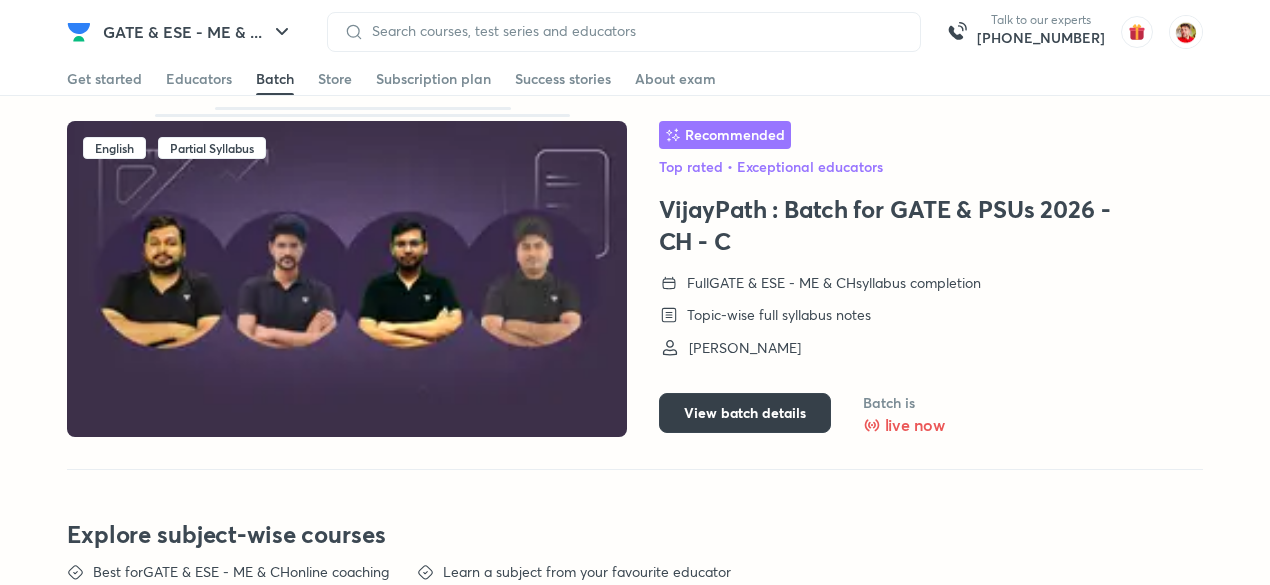 click on "View batch details" at bounding box center (745, 413) 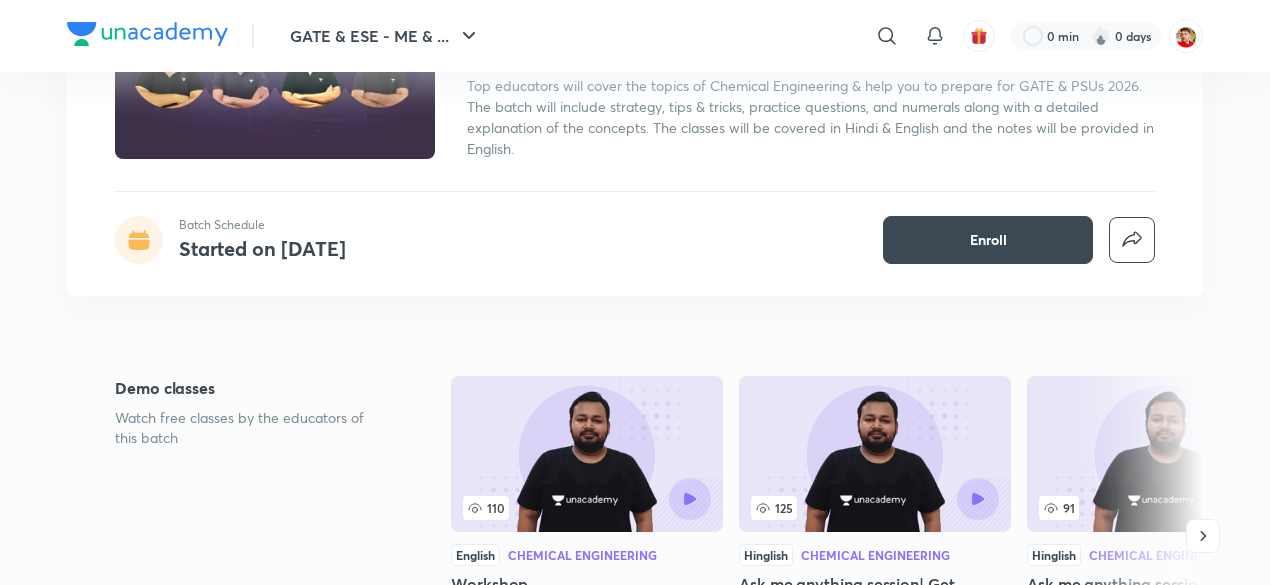 scroll, scrollTop: 230, scrollLeft: 0, axis: vertical 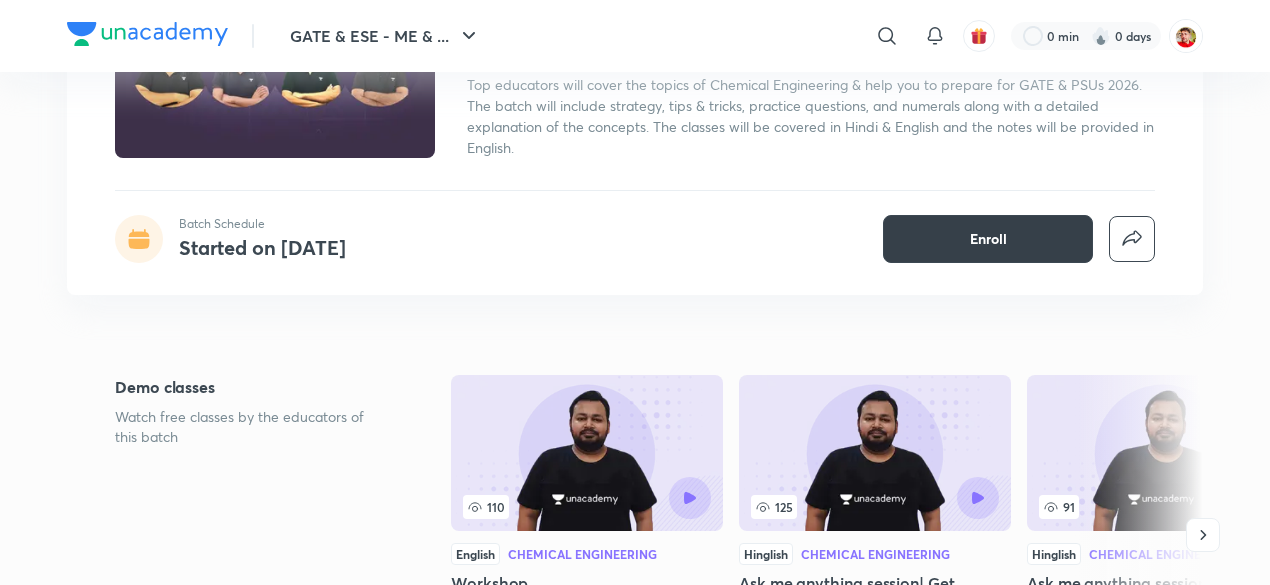 click on "Enroll" at bounding box center [988, 239] 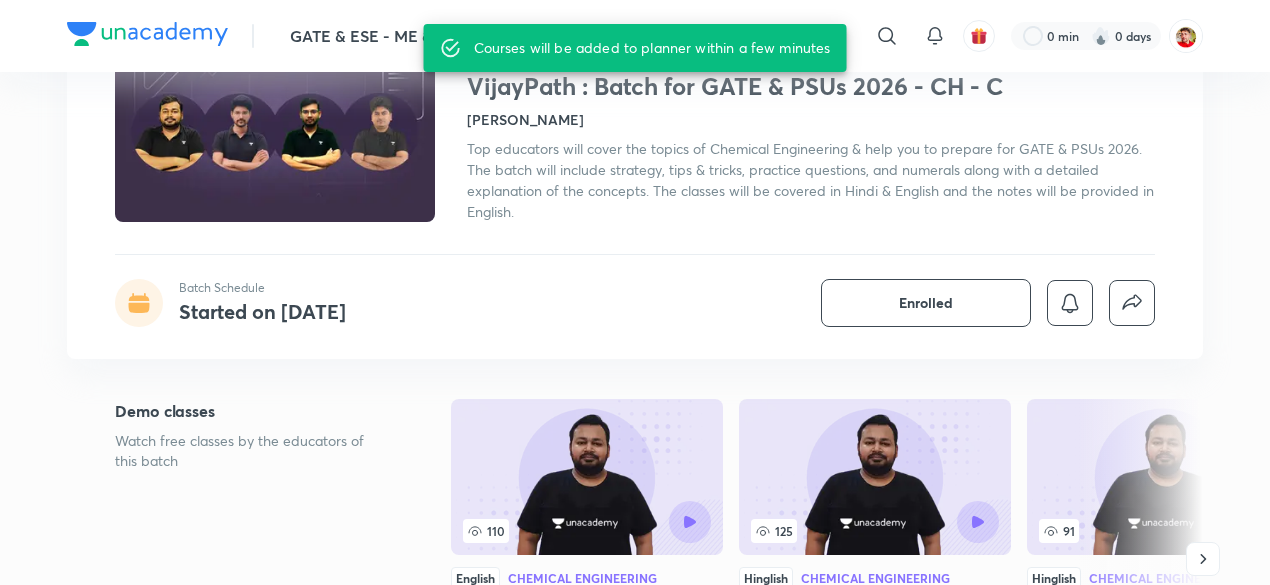 scroll, scrollTop: 0, scrollLeft: 0, axis: both 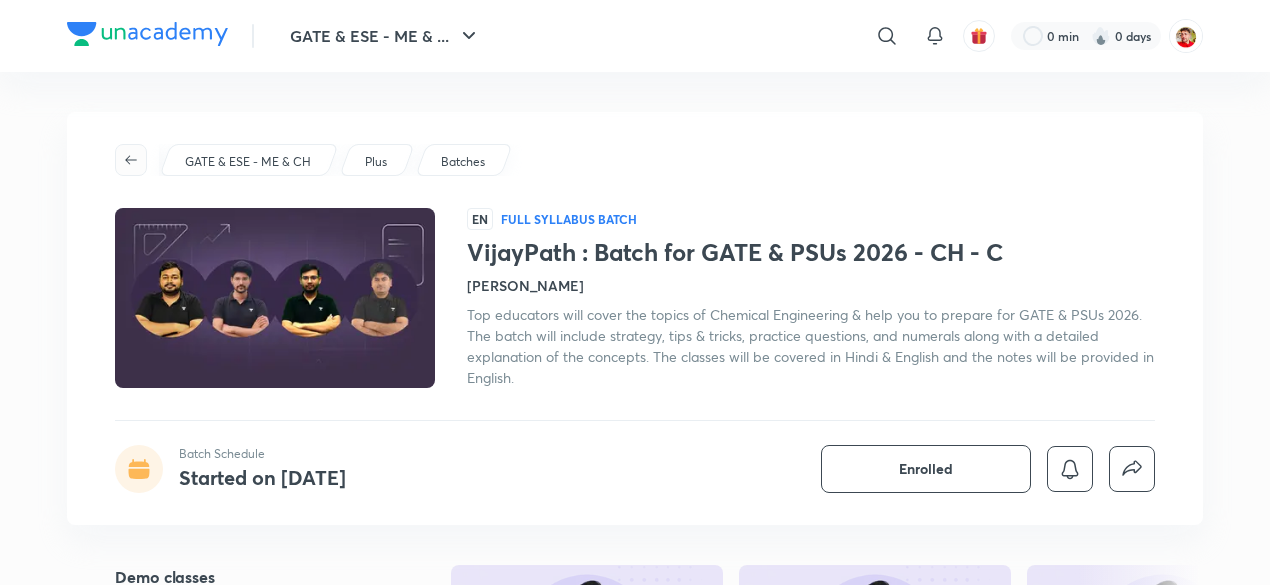click 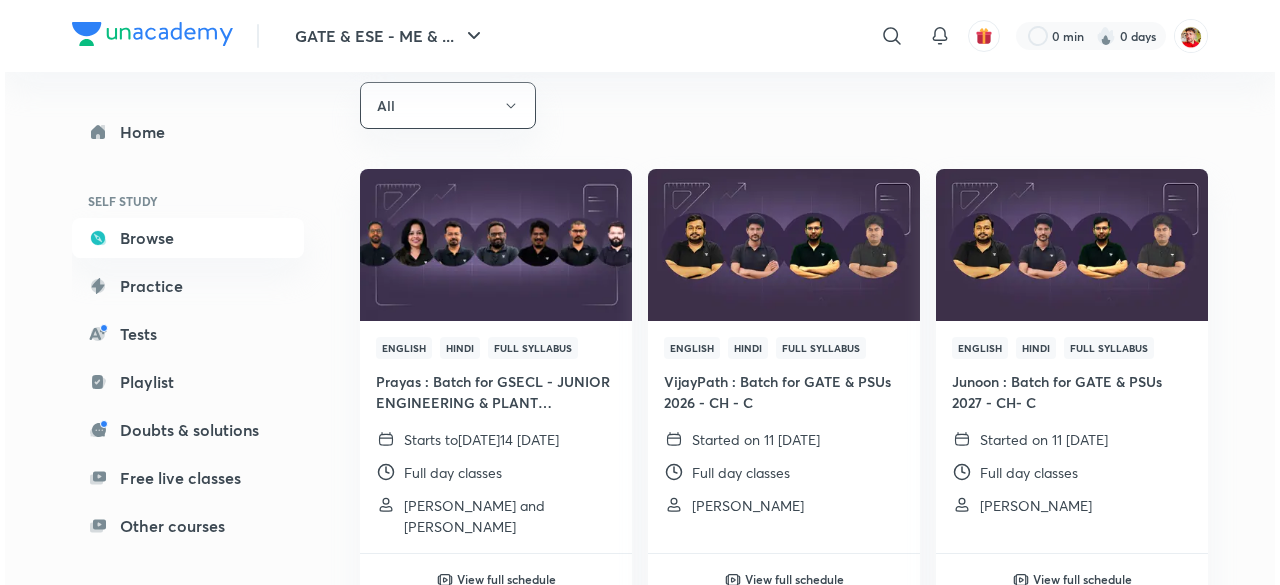 scroll, scrollTop: 205, scrollLeft: 0, axis: vertical 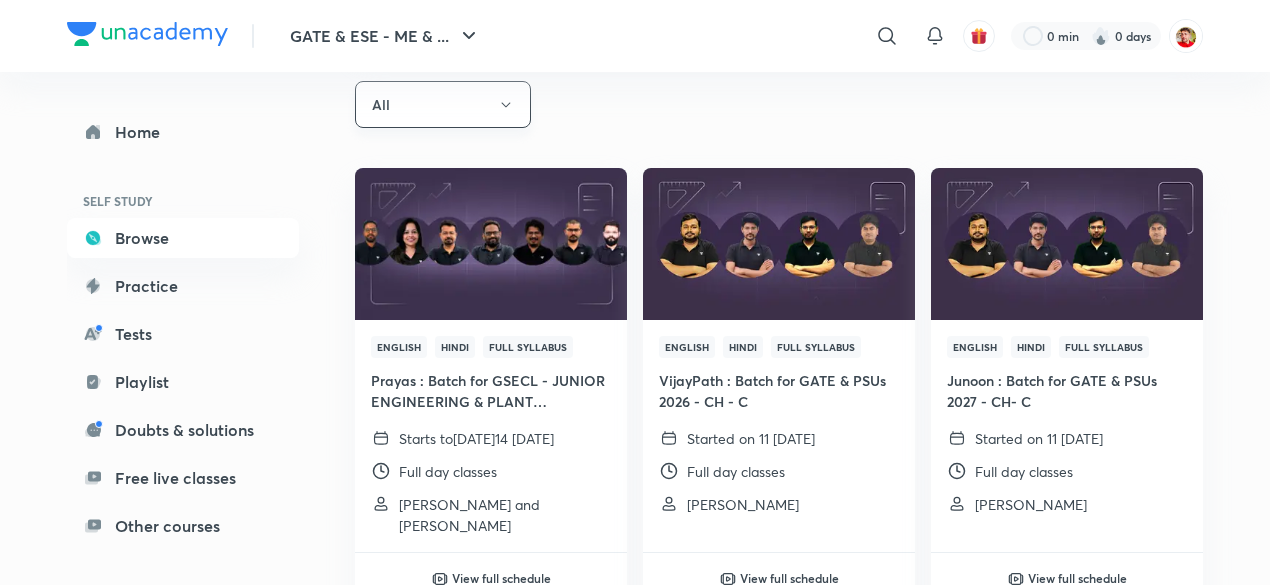 click on "All" at bounding box center (443, 104) 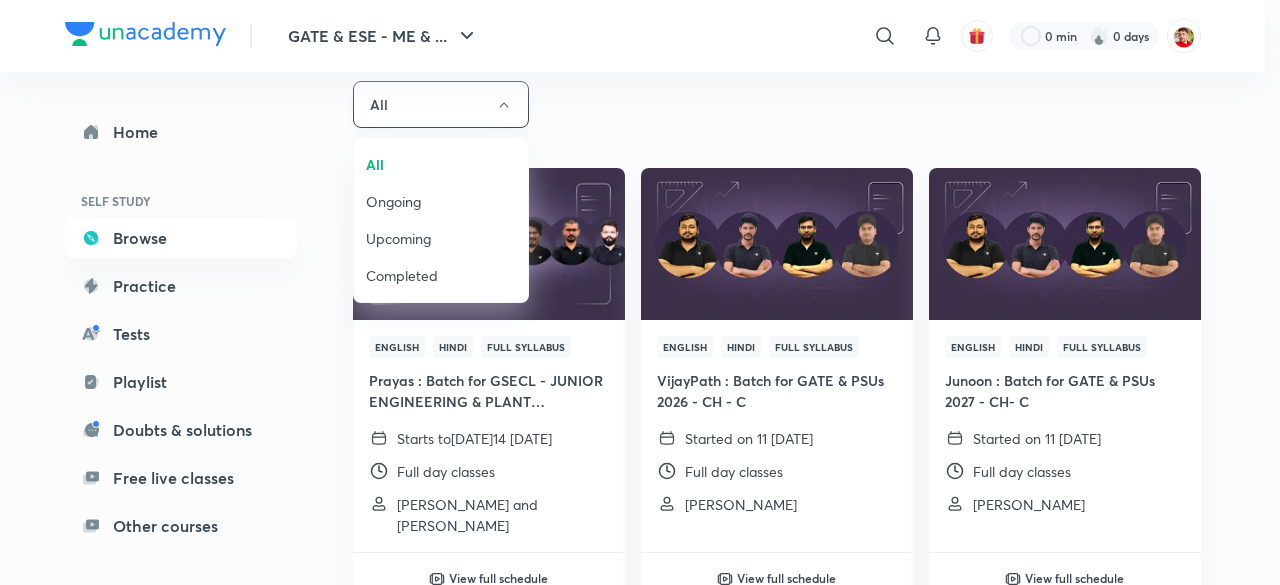 click at bounding box center [640, 292] 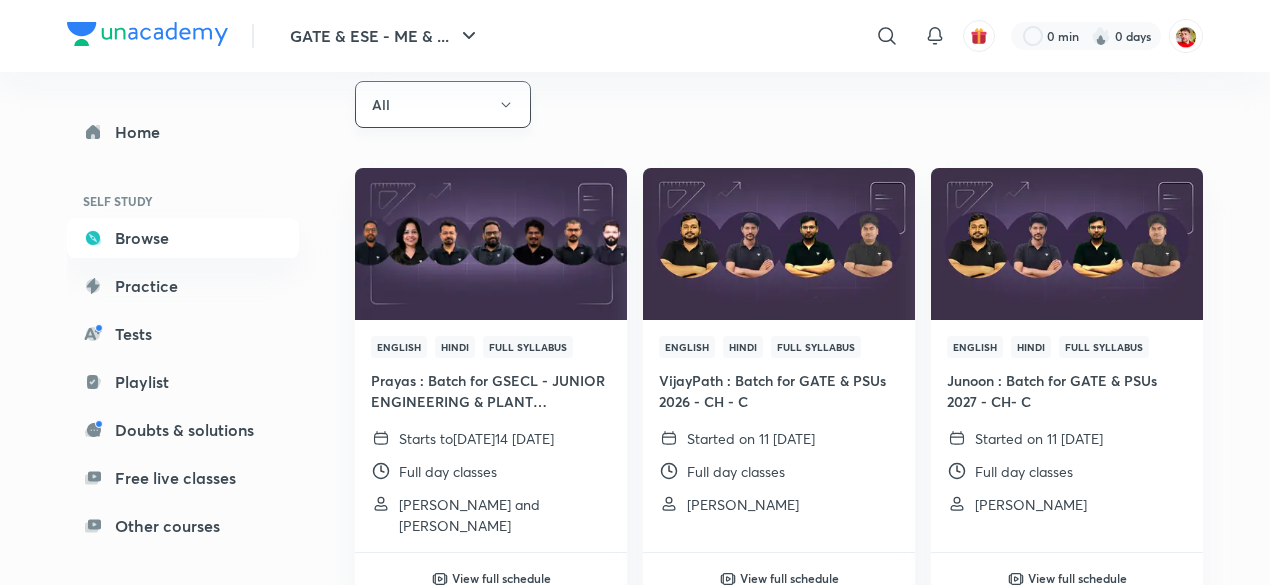 click on "All" at bounding box center [443, 104] 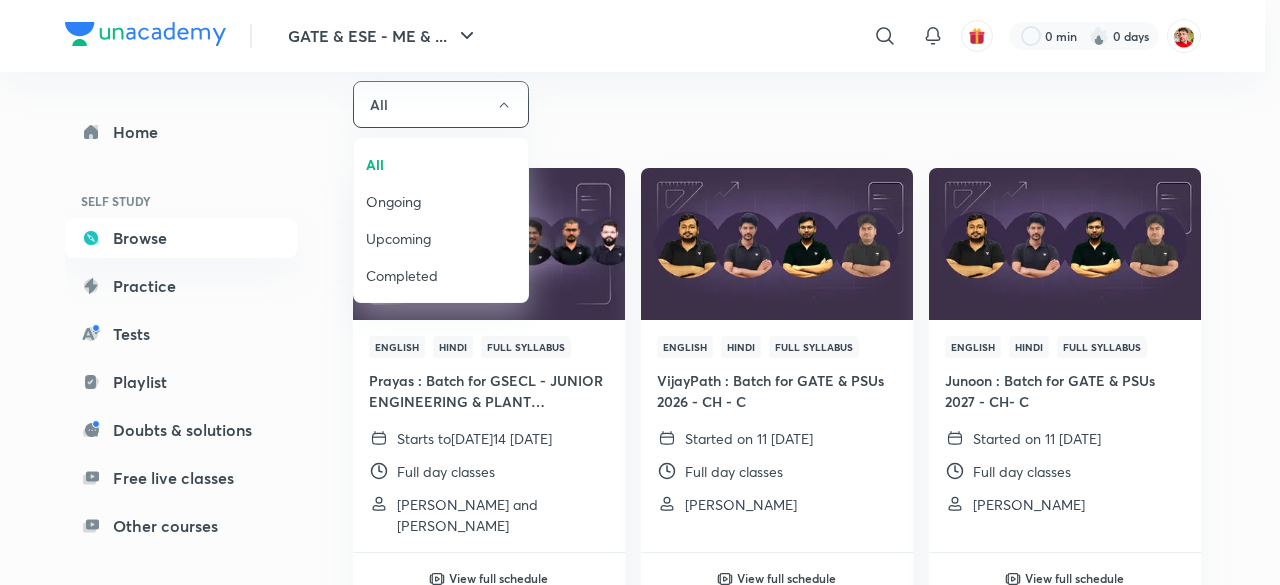 click on "Completed" at bounding box center [441, 275] 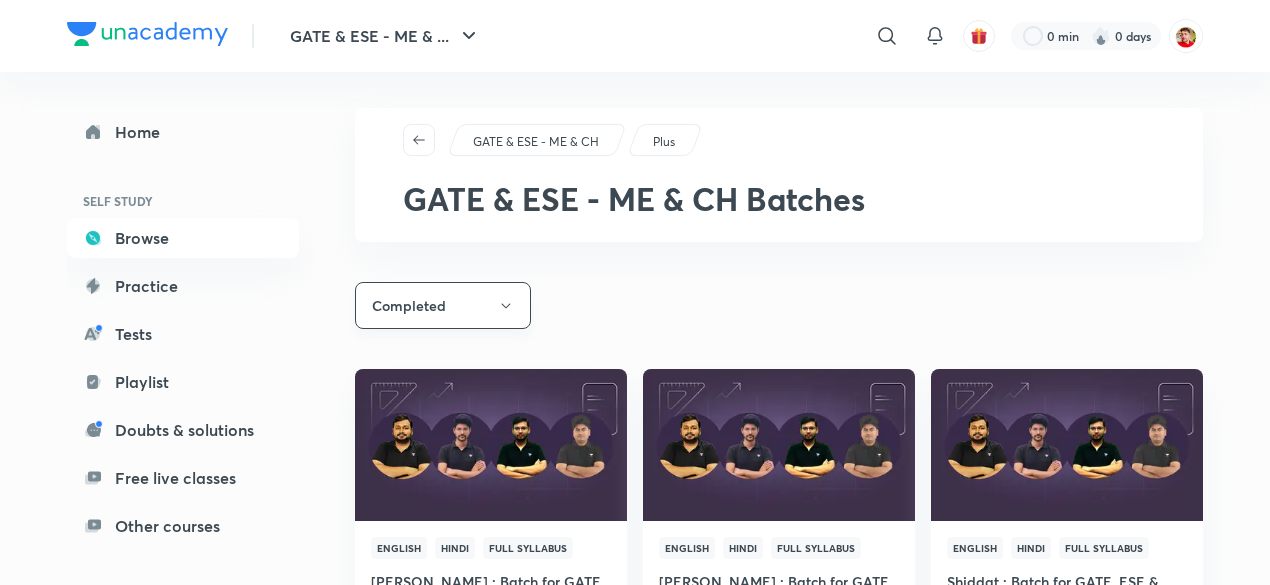 scroll, scrollTop: 0, scrollLeft: 0, axis: both 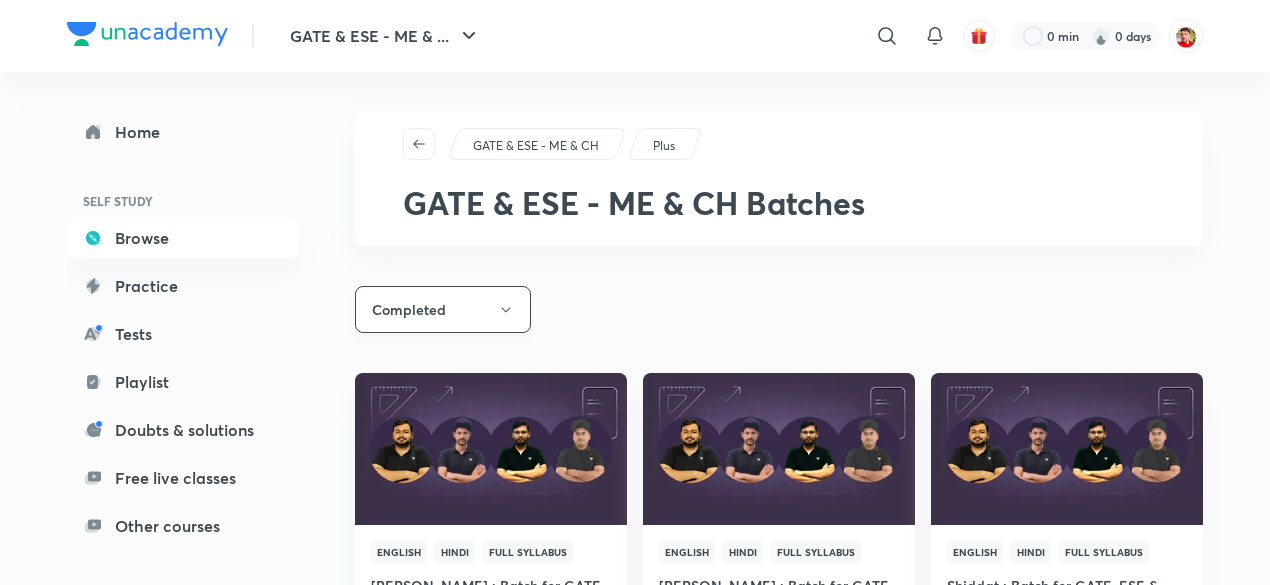click on "Completed" at bounding box center [443, 309] 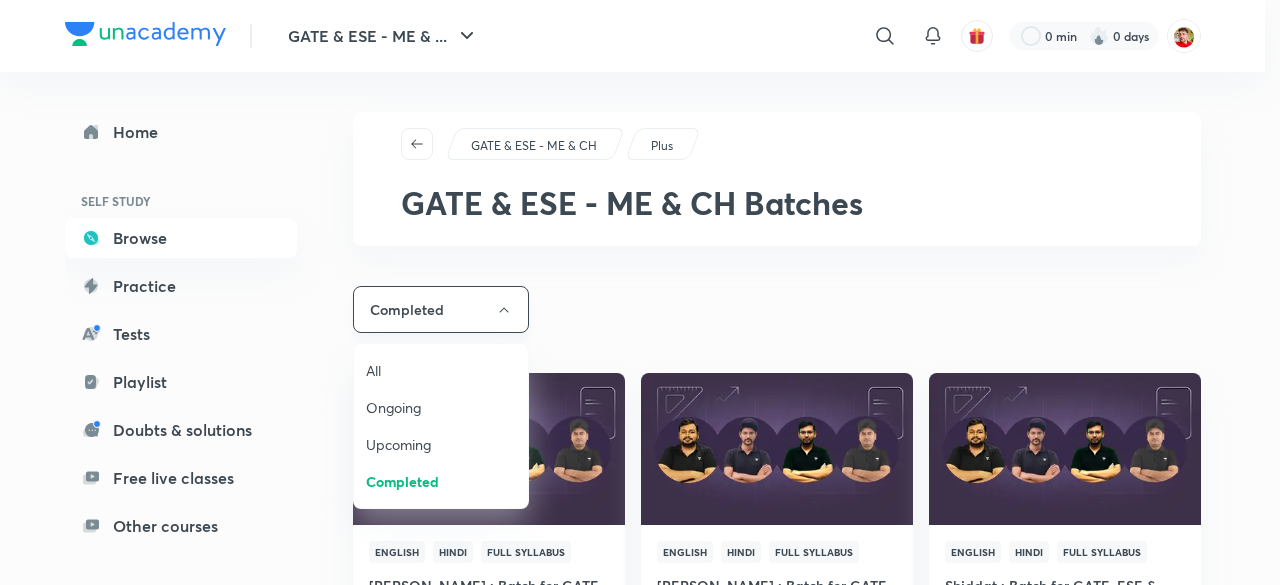 click at bounding box center [640, 292] 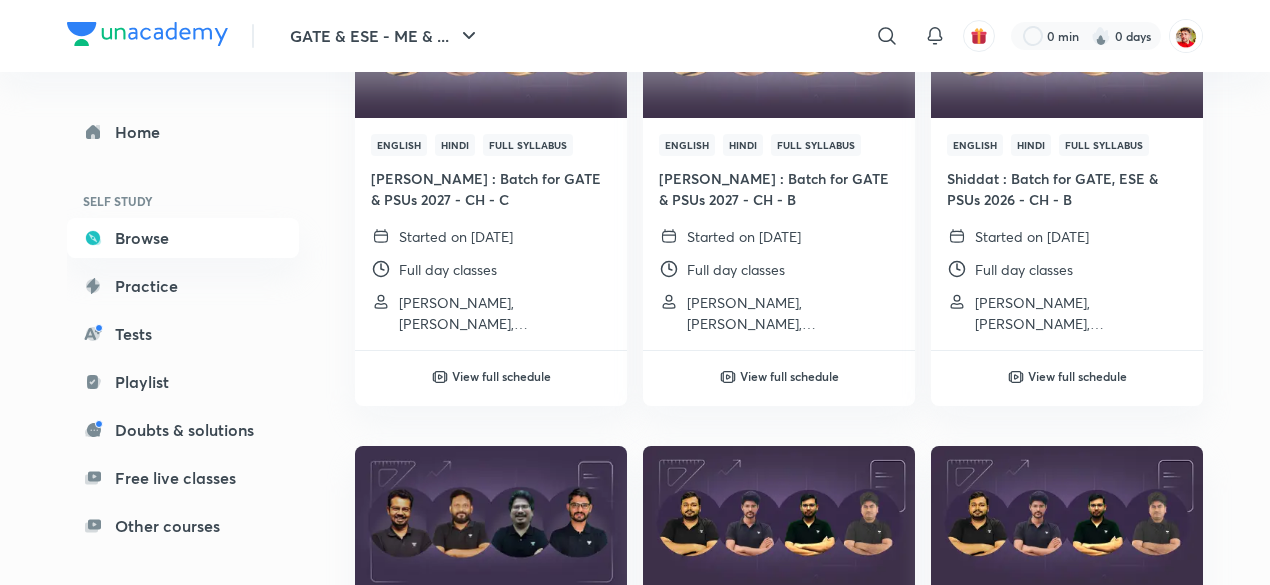 scroll, scrollTop: 351, scrollLeft: 0, axis: vertical 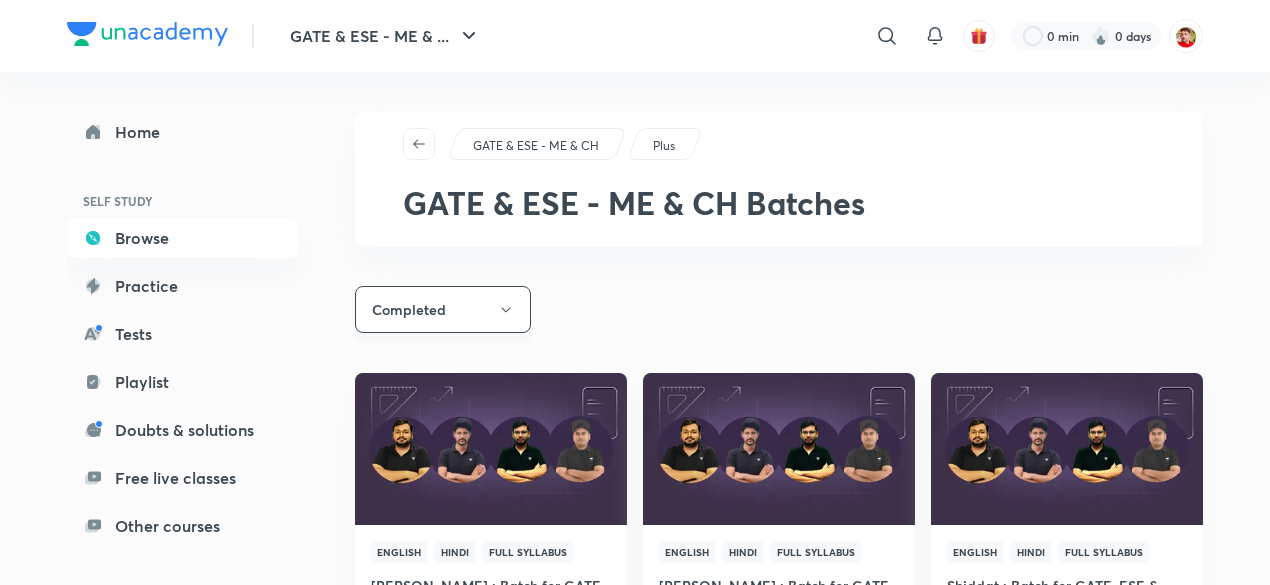 click on "Completed" at bounding box center [443, 309] 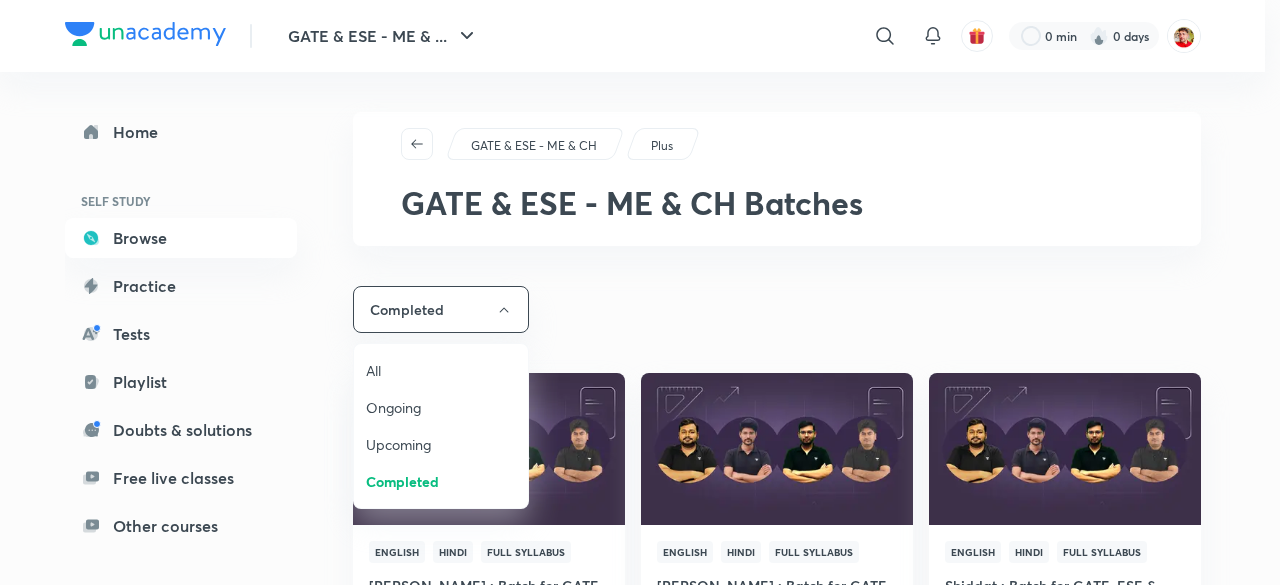 click on "Ongoing" at bounding box center (441, 407) 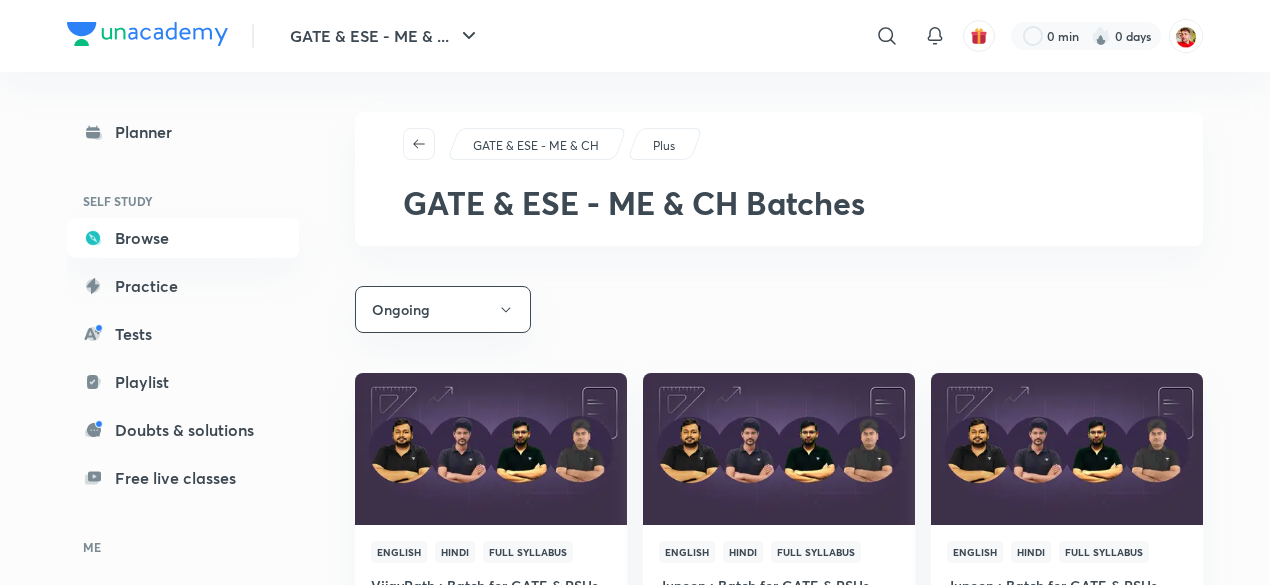 click on "GATE & ESE - ME & CH Plus GATE & ESE - ME & CH Batches Ongoing English Hindi Full Syllabus VijayPath : Batch for GATE & PSUs 2026 - CH - C Started on [DATE] Full day classes [PERSON_NAME] View full schedule English Hindi Full Syllabus Junoon : Batch for GATE & PSUs 2027 - CH- C Started on [DATE] Full day classes [PERSON_NAME] View full schedule English Hindi Full Syllabus Junoon : Batch for GATE & PSUs 2027 - CH Started on [DATE] Full day classes [PERSON_NAME], [PERSON_NAME] and [PERSON_NAME] View full schedule English Hindi Full Syllabus Junoon : Batch for GATE & PSUs 2027 - CH- B Started on [DATE] Full day classes [PERSON_NAME], [PERSON_NAME] and [PERSON_NAME] View full schedule English Hindi Full Syllabus VijayPath : Batch for GATE & PSUs 2026 - CH - B Started on [DATE] Full day classes [PERSON_NAME], [PERSON_NAME] and [PERSON_NAME] View full schedule English Hindi Full Syllabus VijayPath : Batch for GATE & PSUs 2026 - CH Started on [DATE] Full day classes View full schedule English" at bounding box center (779, 1194) 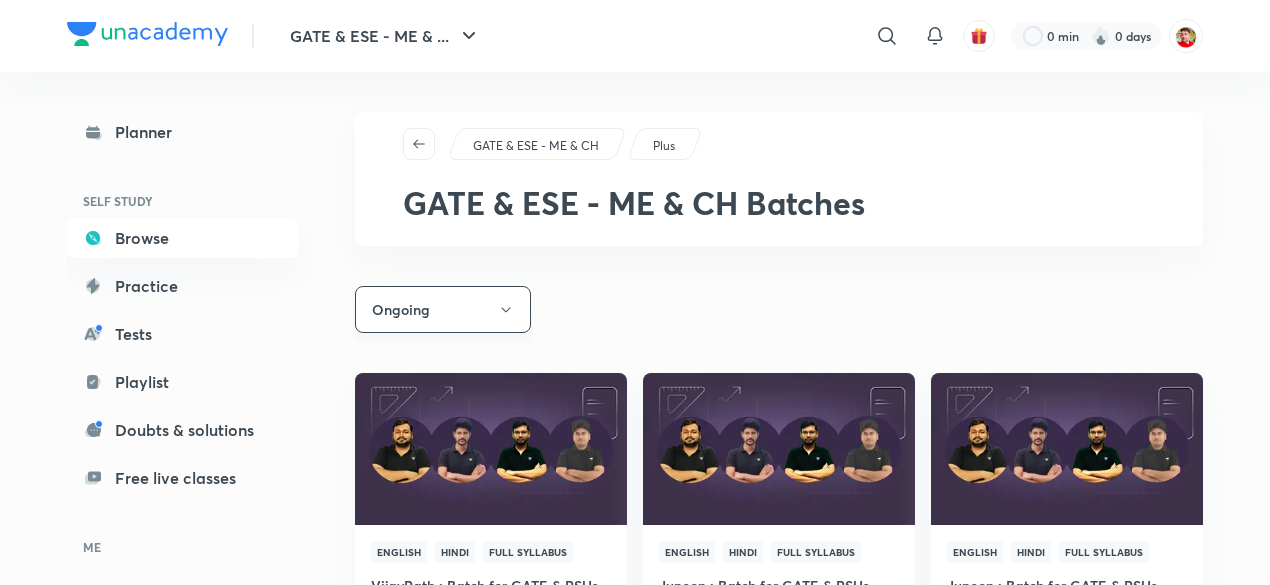 click on "Ongoing" at bounding box center [443, 309] 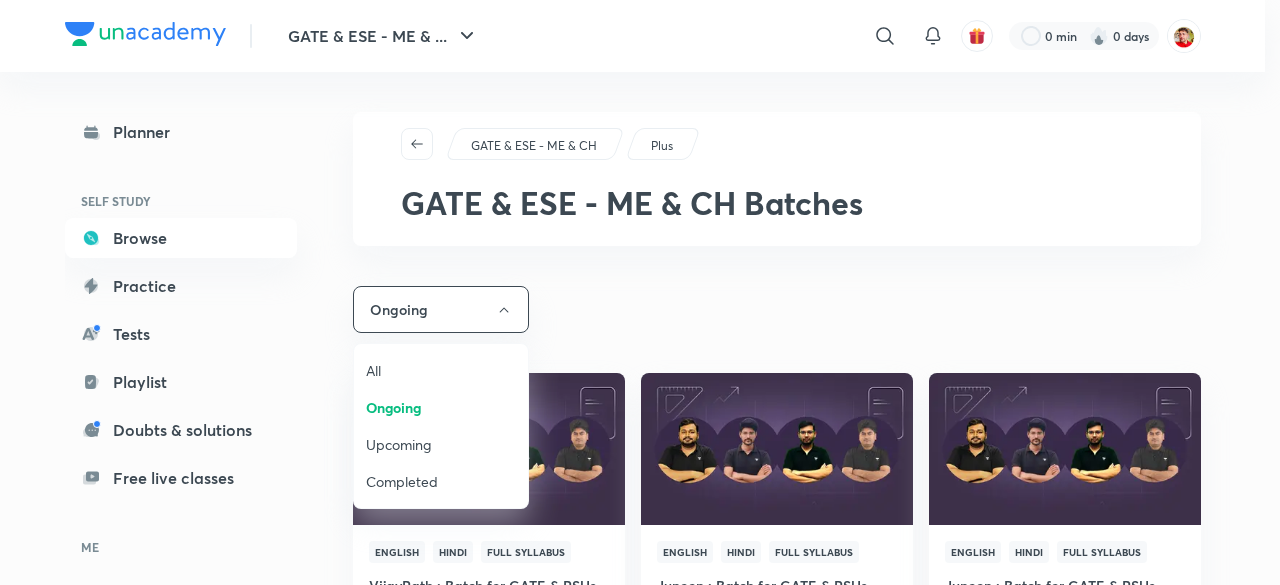 click on "Upcoming" at bounding box center (441, 444) 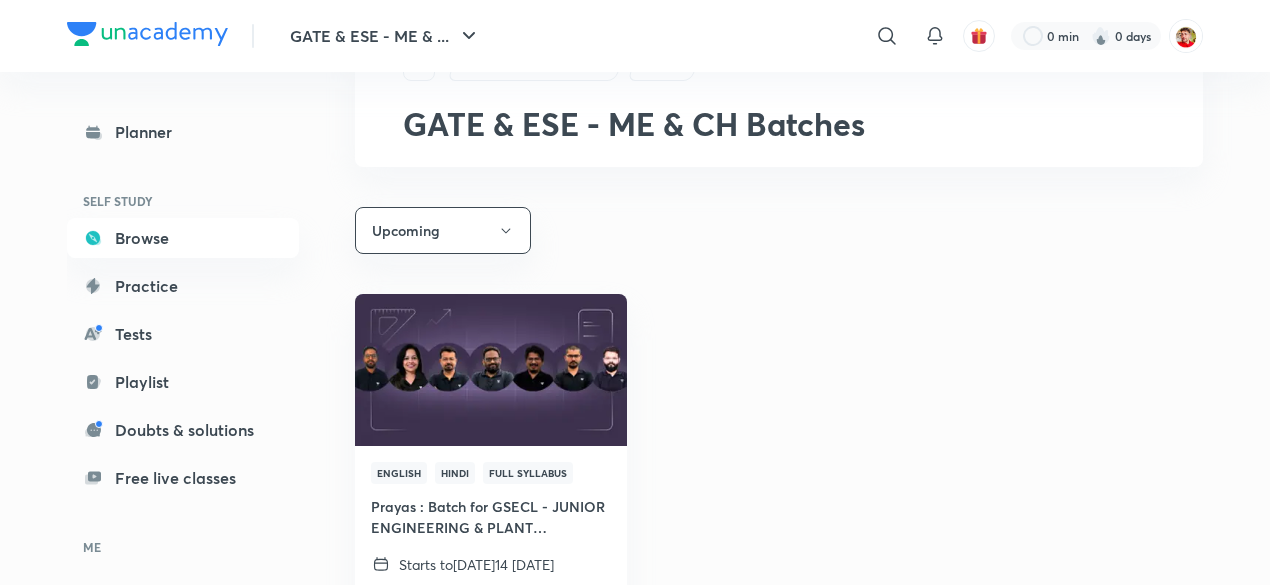 scroll, scrollTop: 78, scrollLeft: 0, axis: vertical 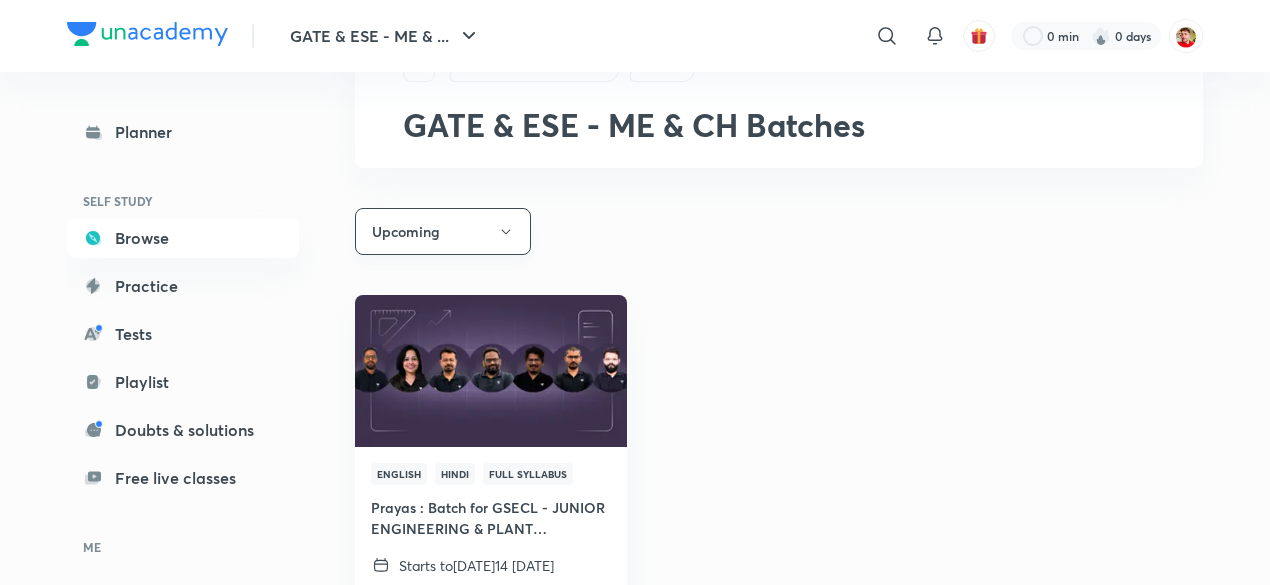 click on "Upcoming" at bounding box center (443, 231) 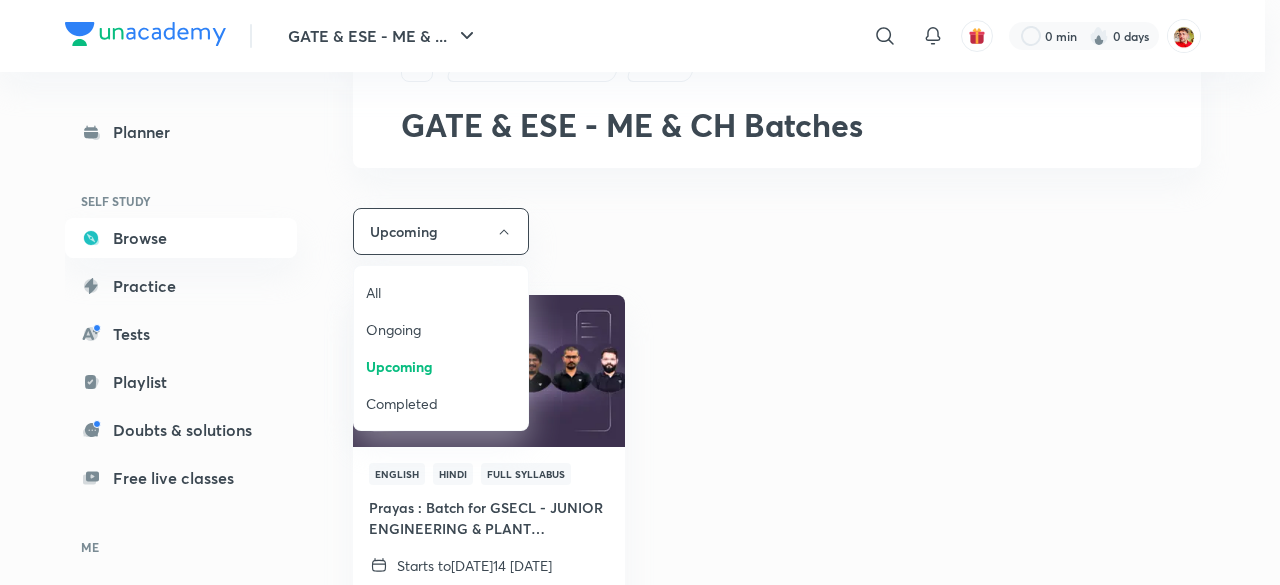click on "Ongoing" at bounding box center (441, 329) 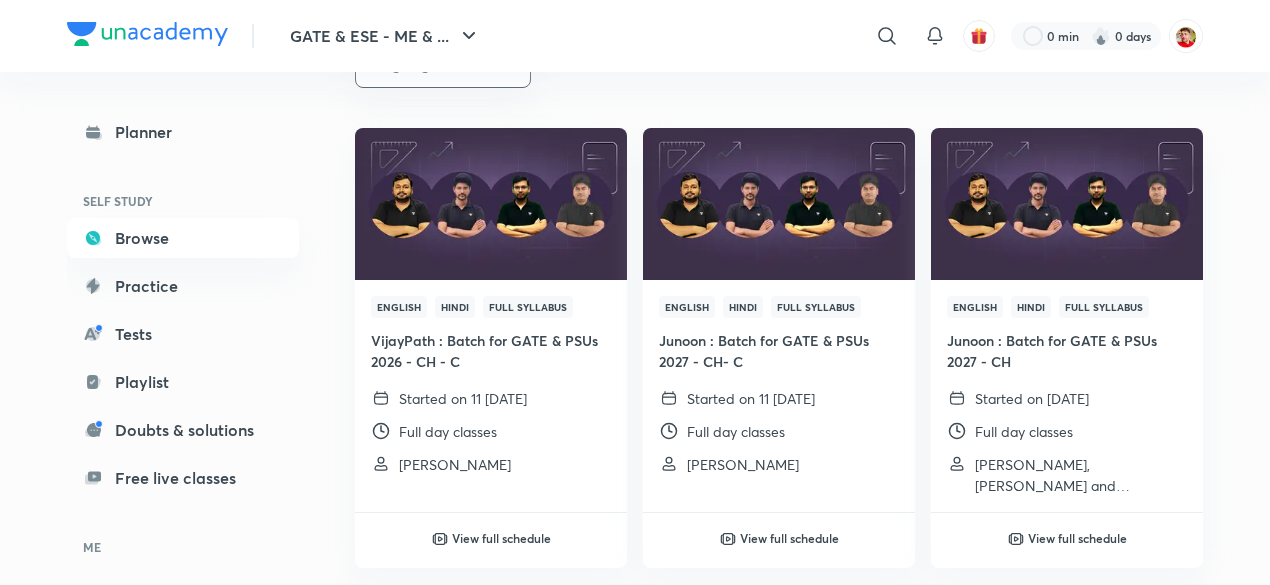 scroll, scrollTop: 246, scrollLeft: 0, axis: vertical 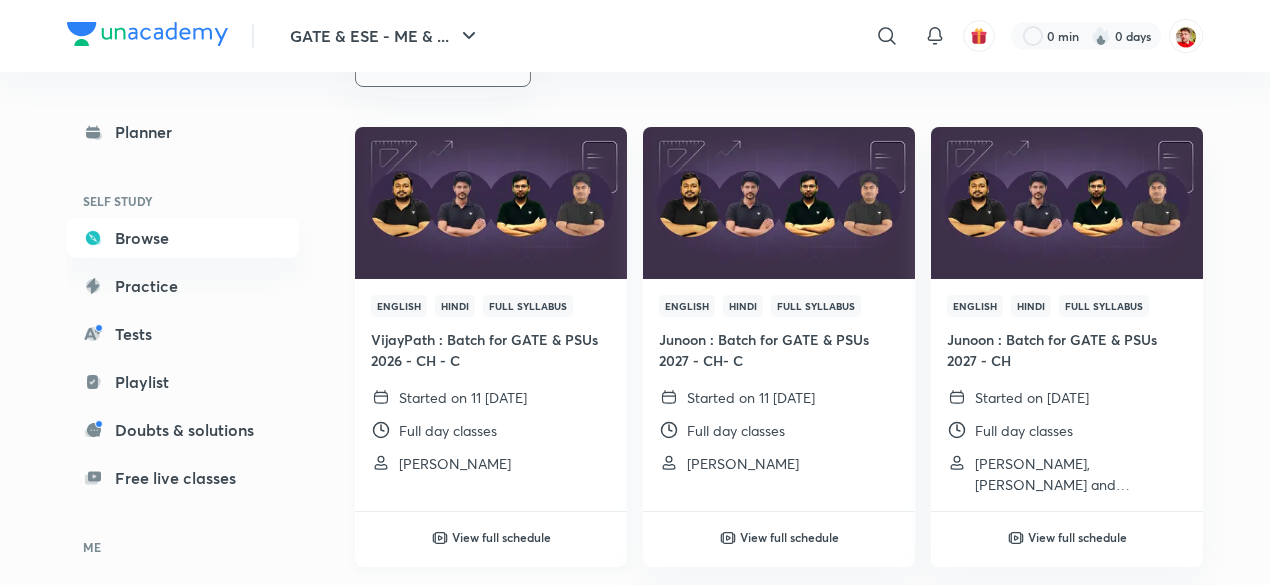 click at bounding box center (490, 203) 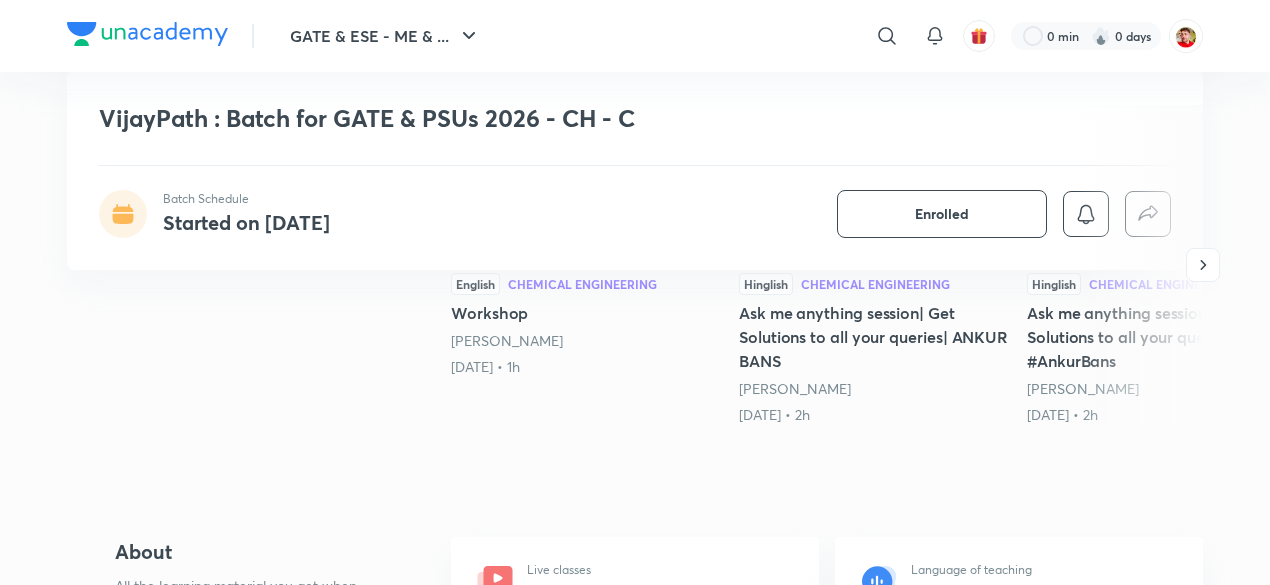 scroll, scrollTop: 374, scrollLeft: 0, axis: vertical 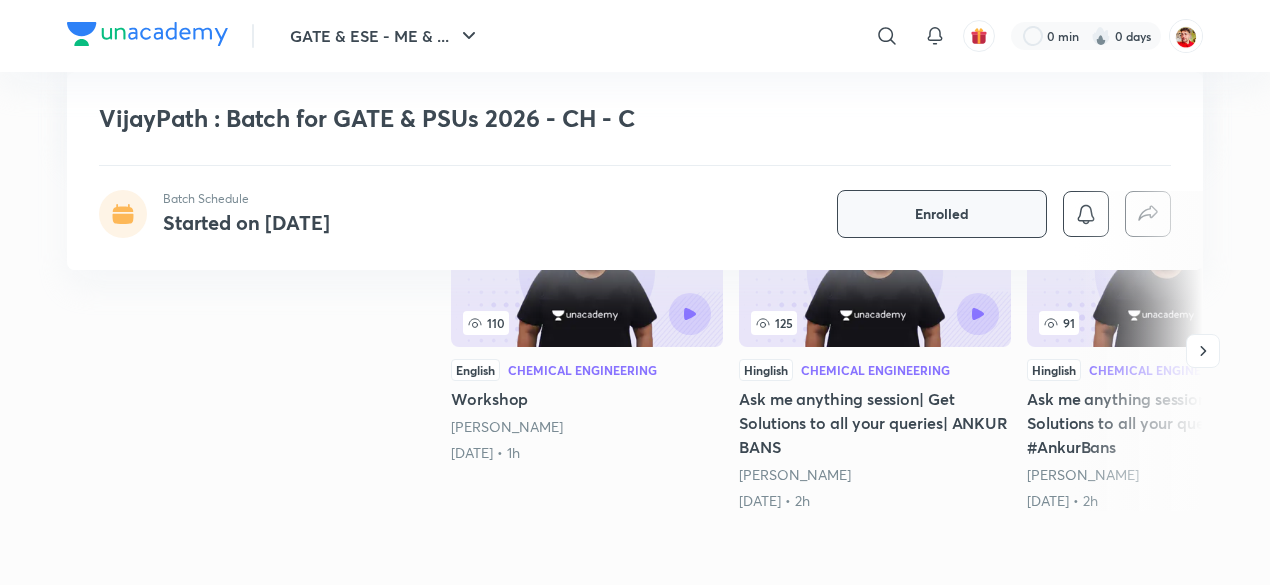 click on "Enrolled" at bounding box center (942, 214) 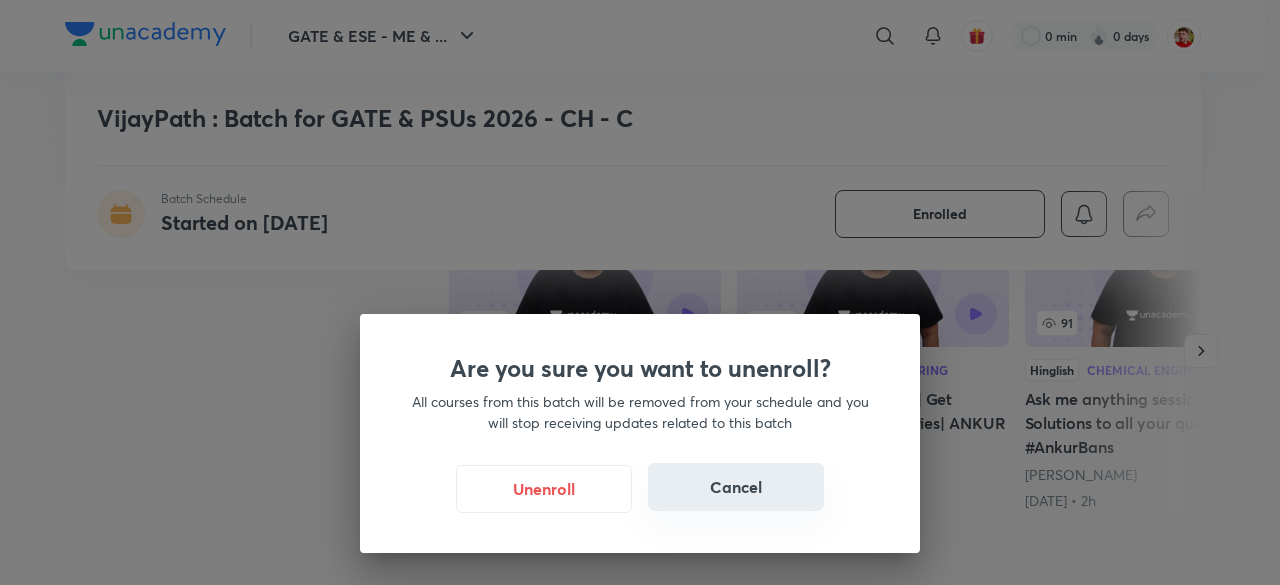 click on "Cancel" at bounding box center [736, 487] 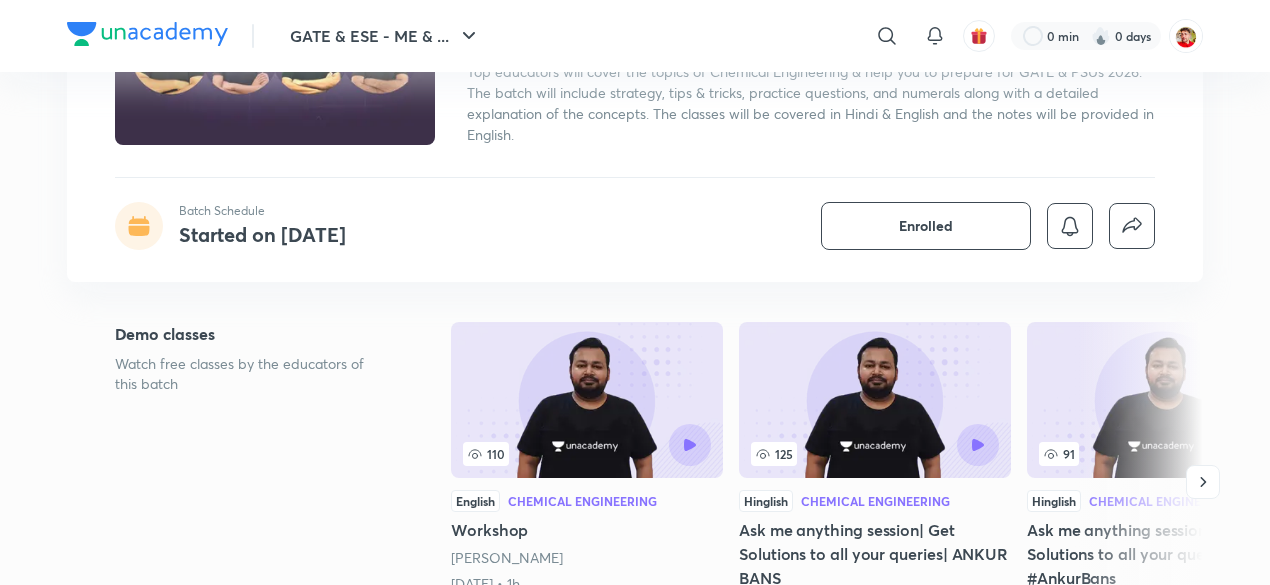 scroll, scrollTop: 242, scrollLeft: 0, axis: vertical 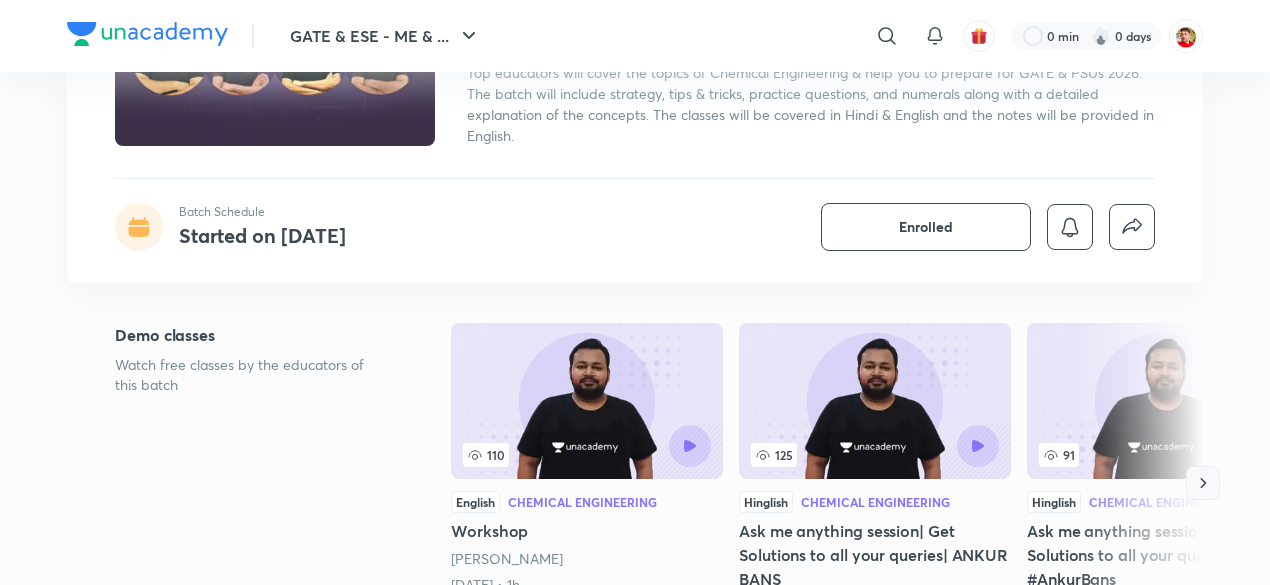 click at bounding box center [1203, 483] 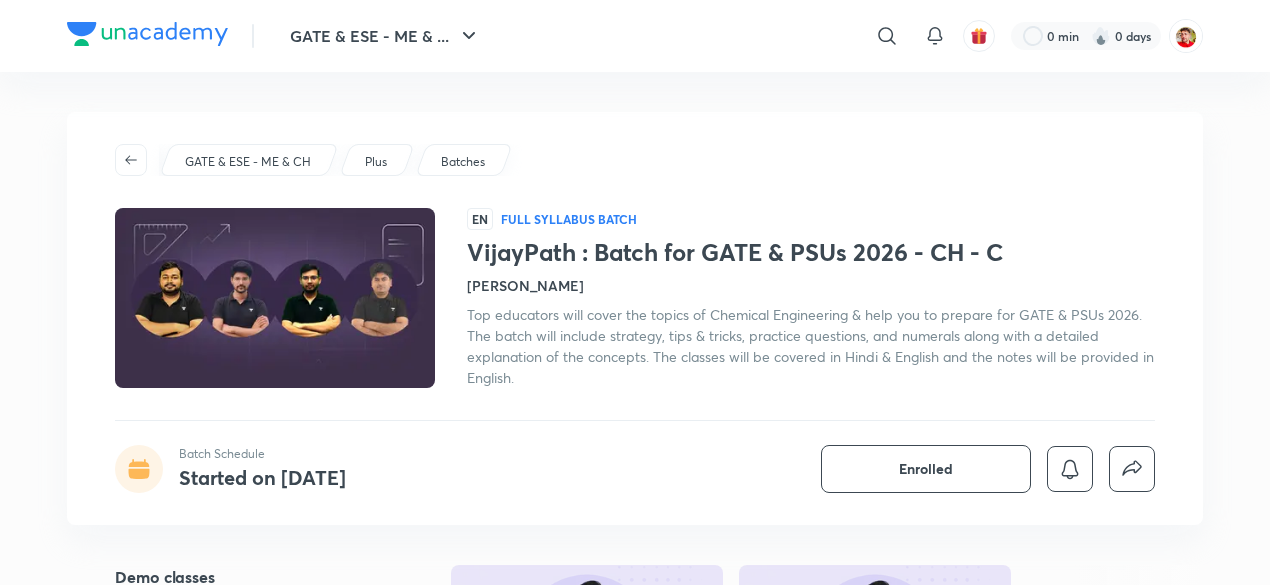 scroll, scrollTop: 57, scrollLeft: 0, axis: vertical 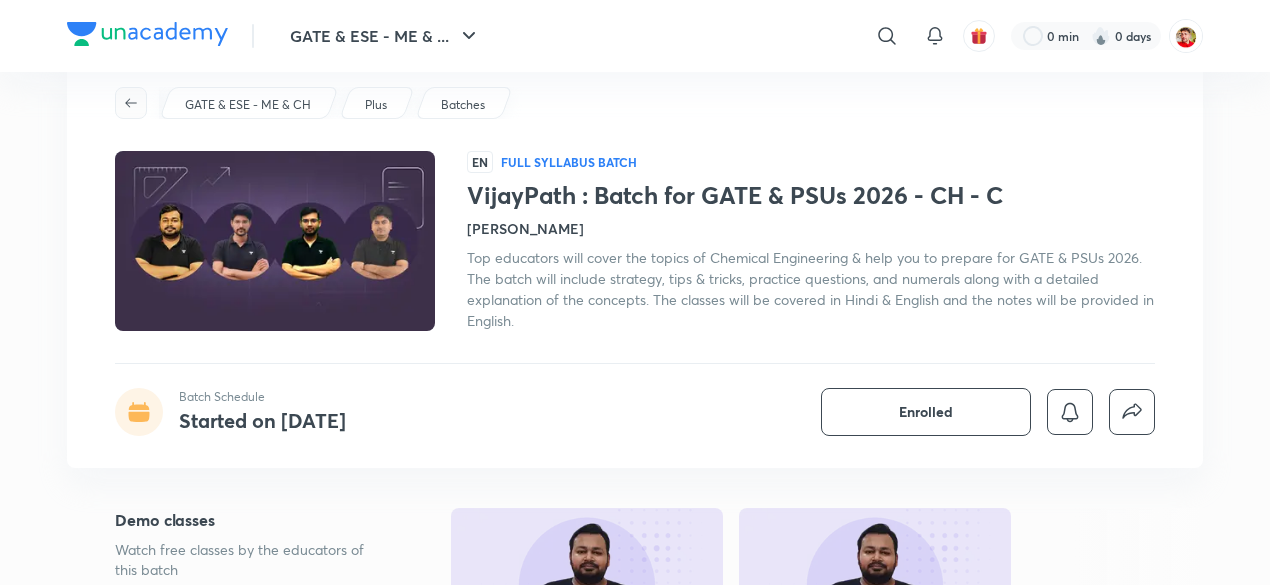 click 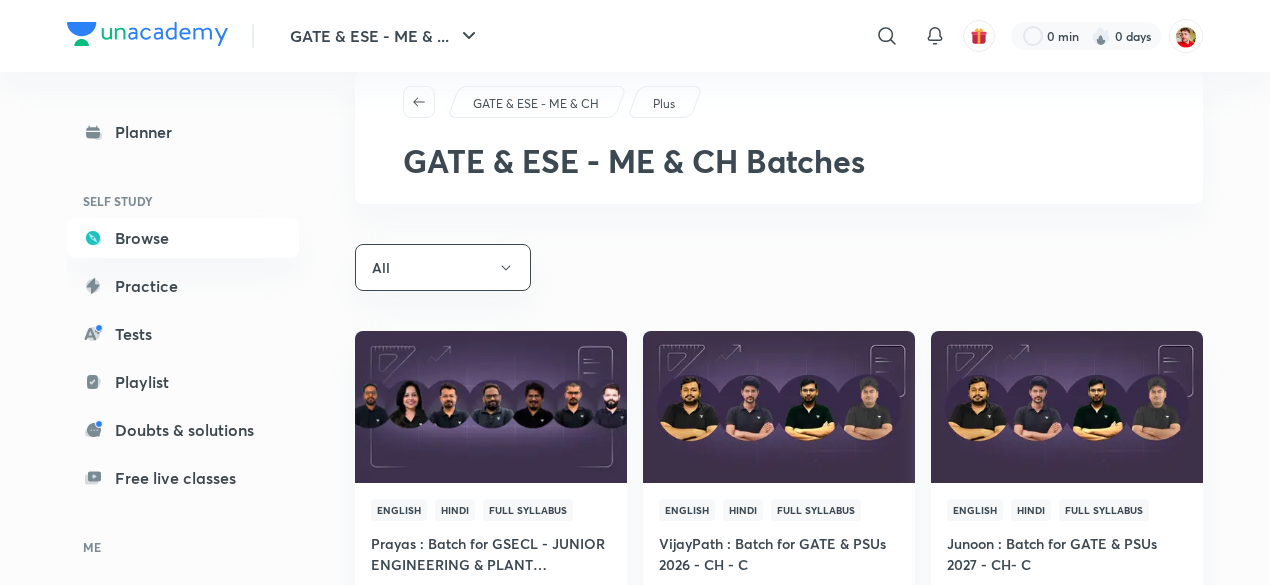 scroll, scrollTop: 55, scrollLeft: 0, axis: vertical 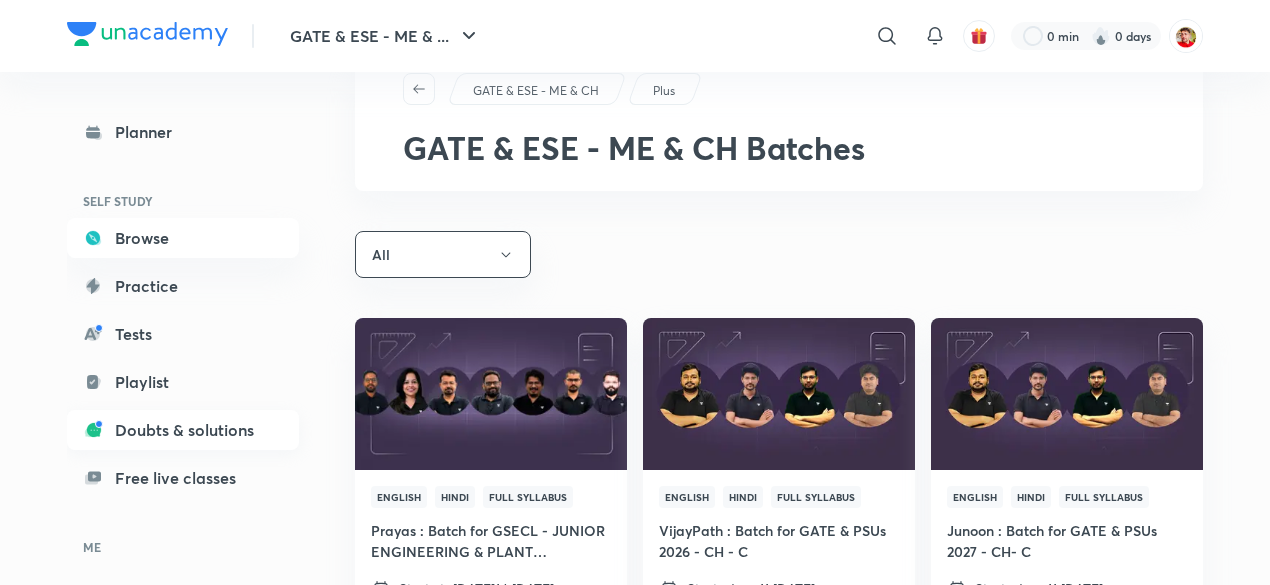 click on "Doubts & solutions" at bounding box center (183, 430) 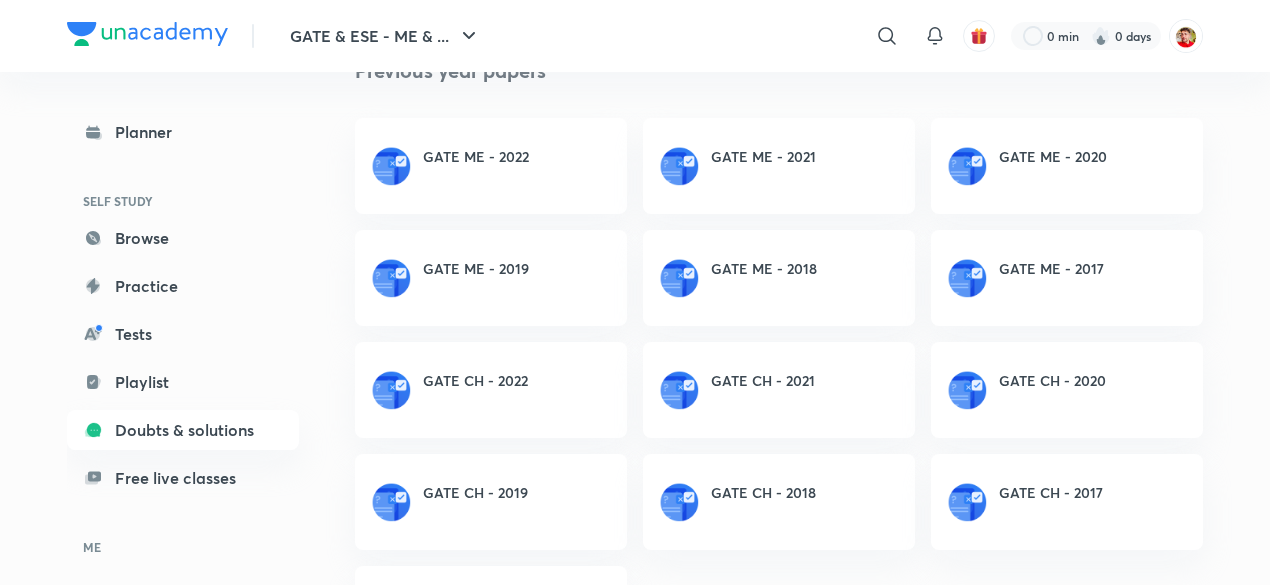 scroll, scrollTop: 562, scrollLeft: 0, axis: vertical 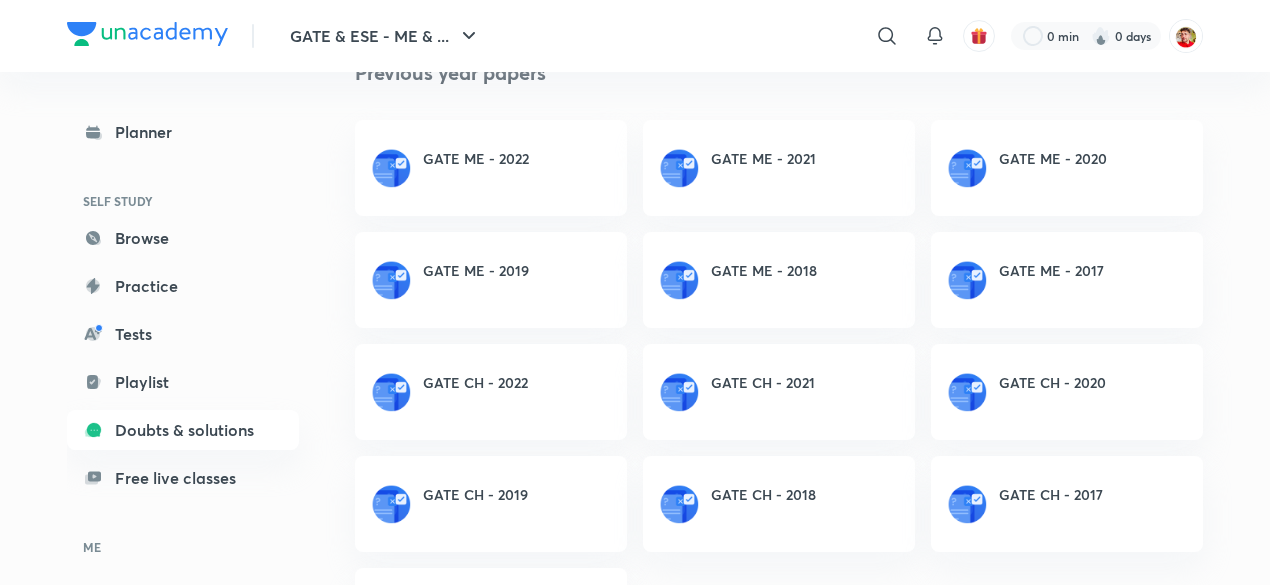 click on "GATE CH - 2021" at bounding box center [763, 392] 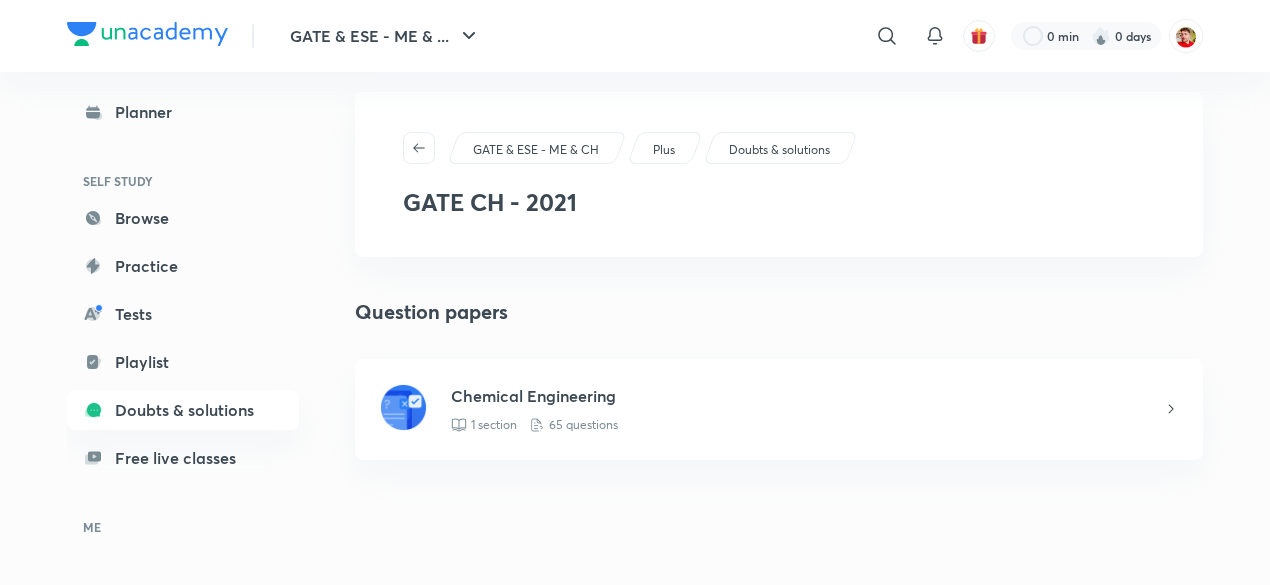 scroll, scrollTop: 0, scrollLeft: 0, axis: both 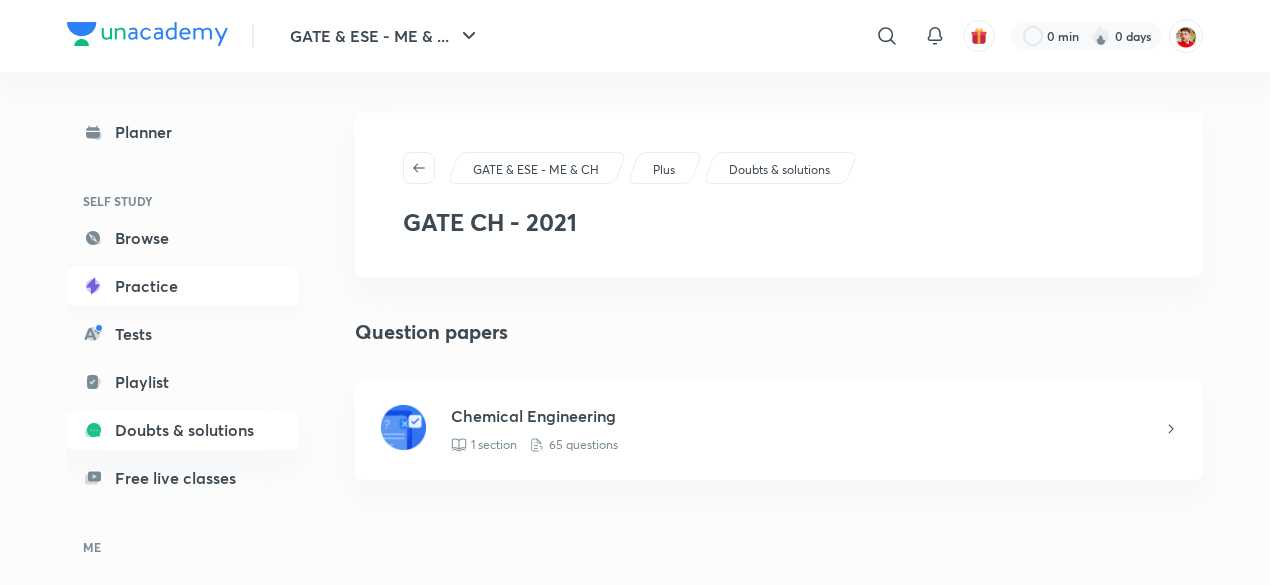 click on "Practice" at bounding box center [183, 286] 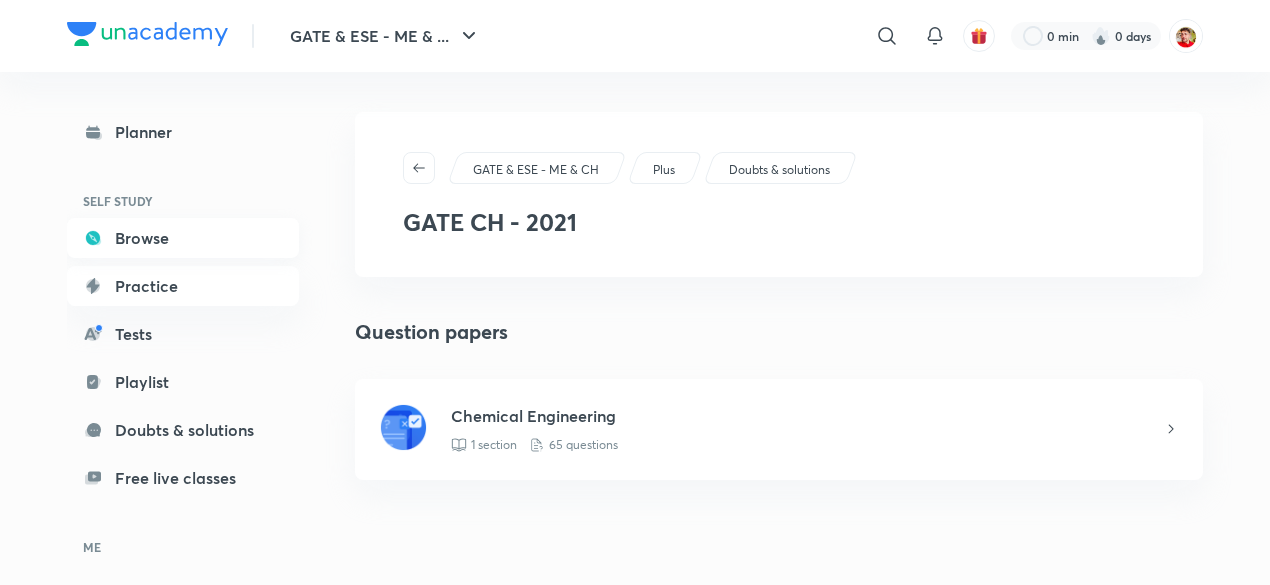 click on "Browse" at bounding box center (183, 238) 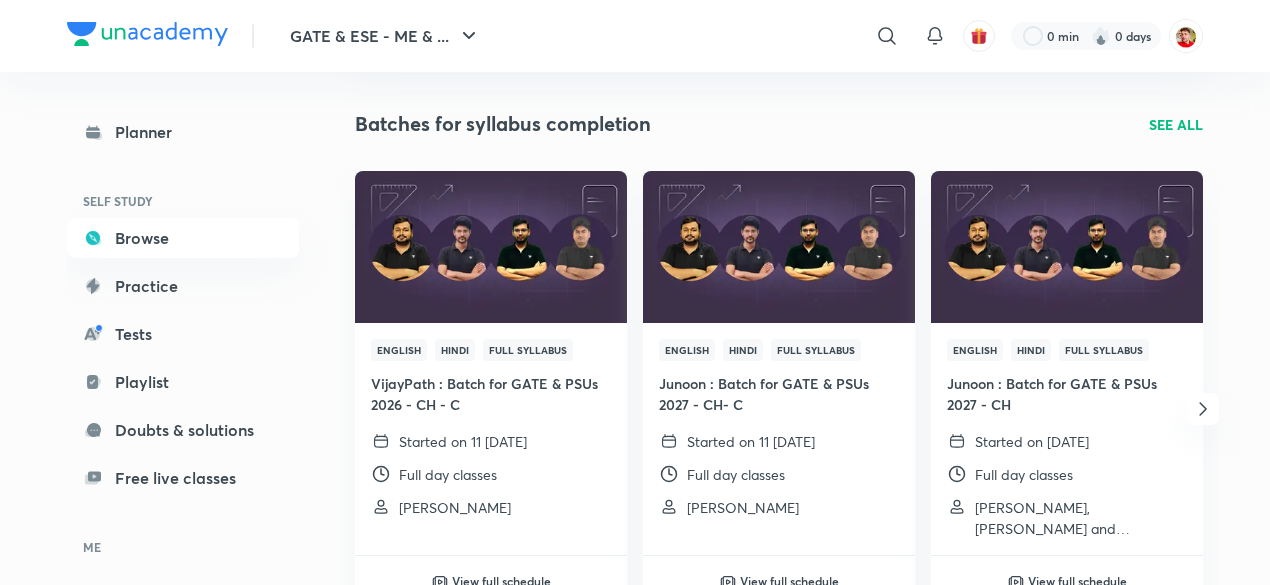 scroll, scrollTop: 196, scrollLeft: 0, axis: vertical 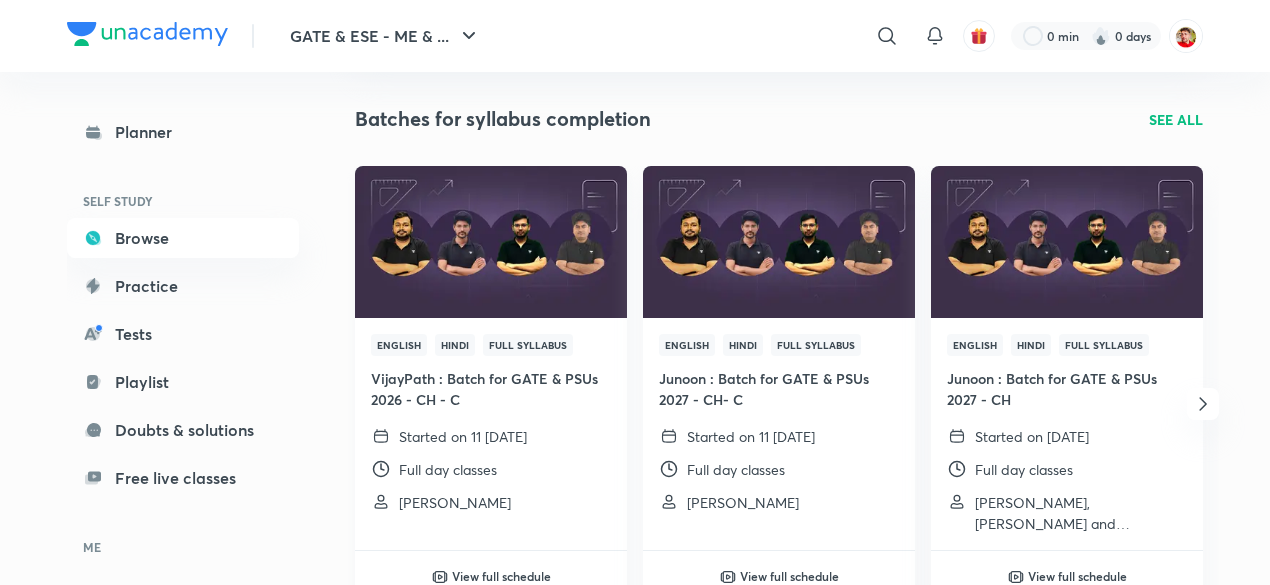 click at bounding box center (490, 241) 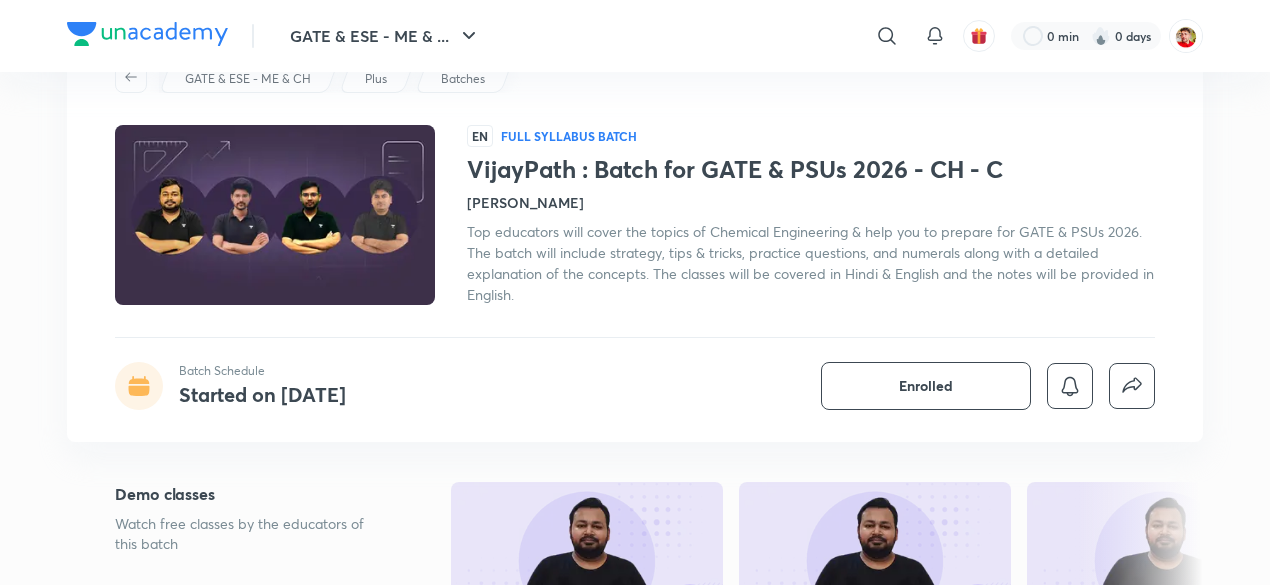 scroll, scrollTop: 0, scrollLeft: 0, axis: both 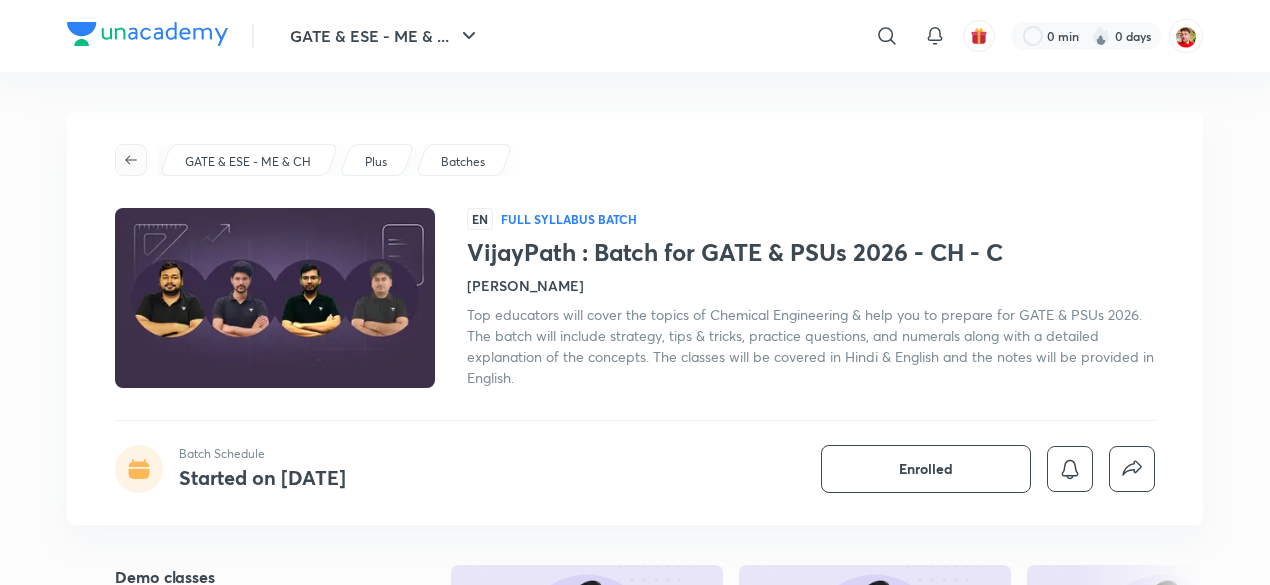 click at bounding box center [131, 160] 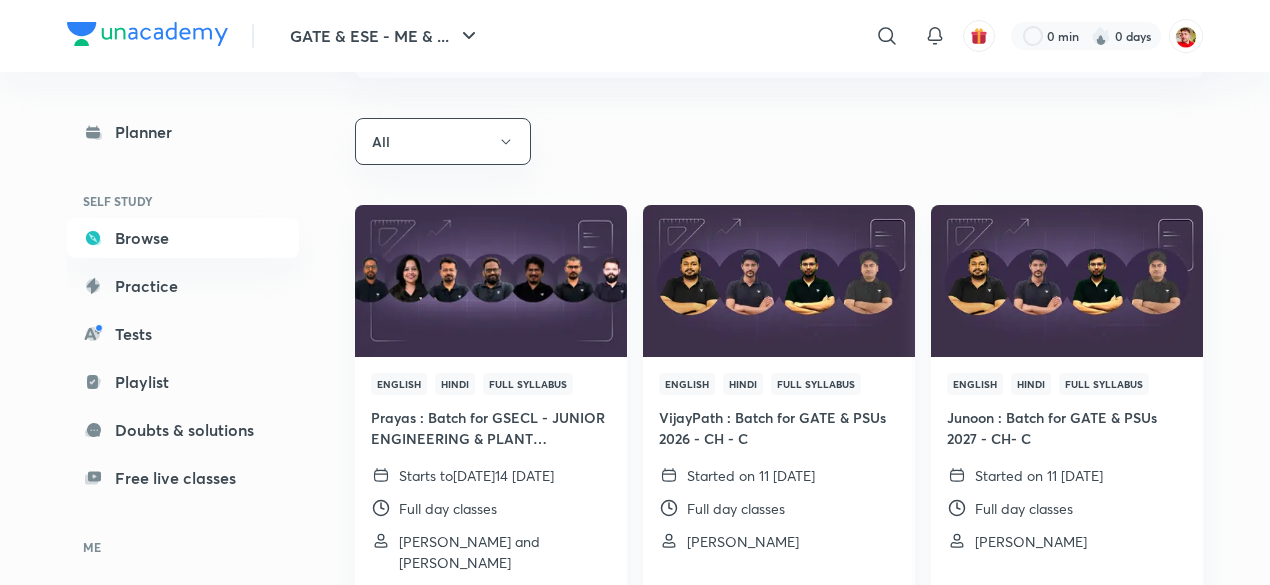 scroll, scrollTop: 159, scrollLeft: 0, axis: vertical 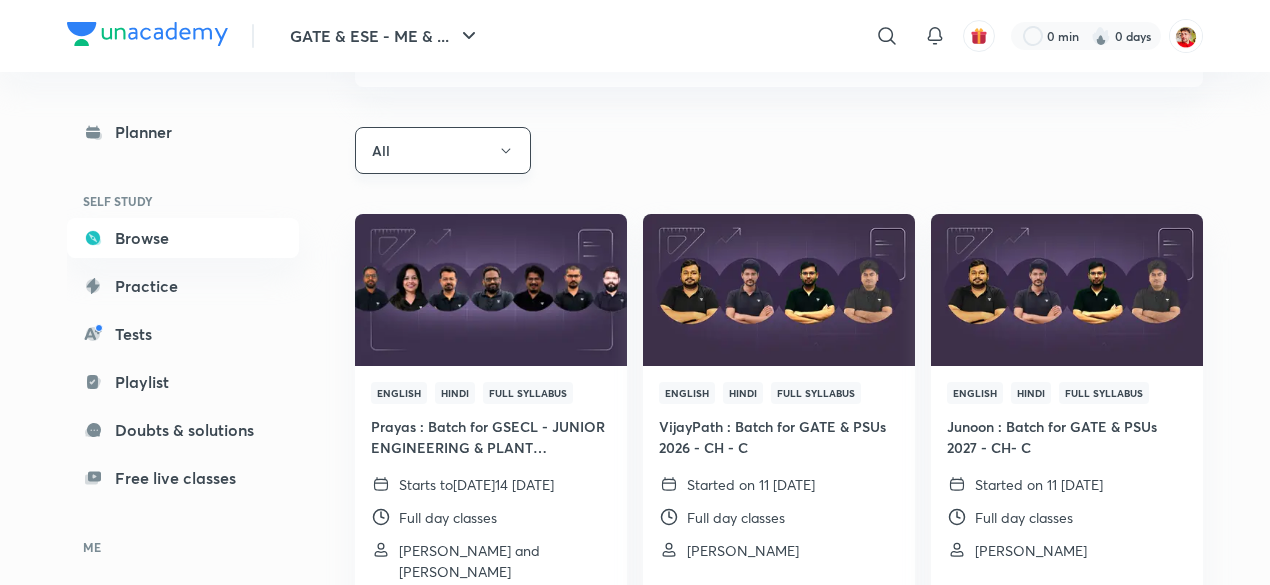 click on "All" at bounding box center [443, 150] 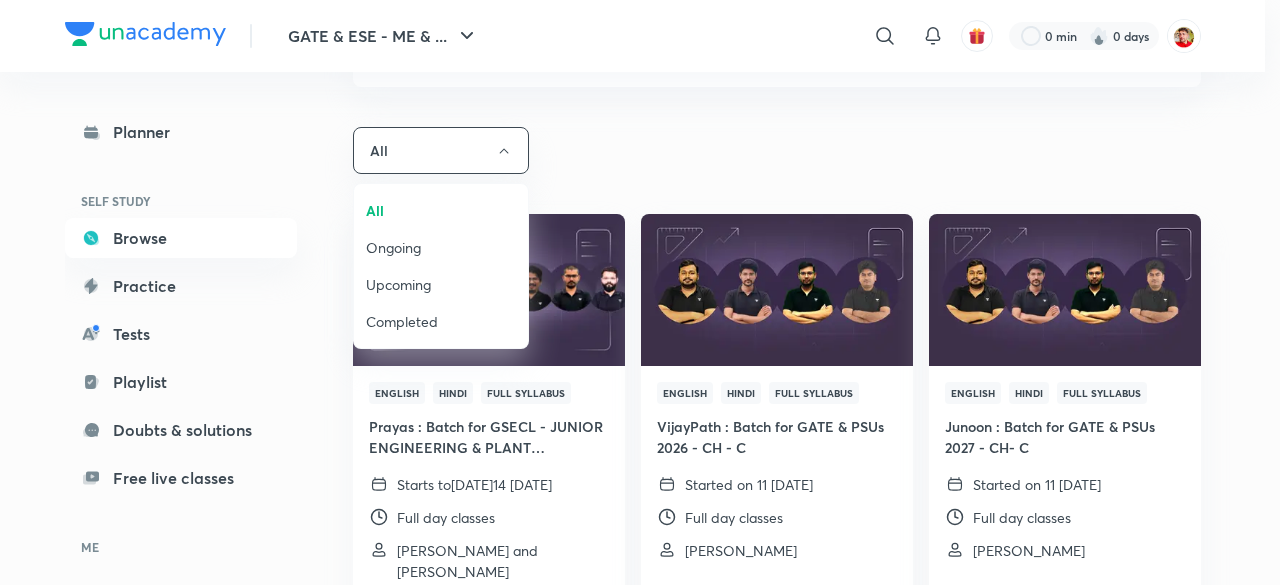 click on "Completed" at bounding box center [441, 321] 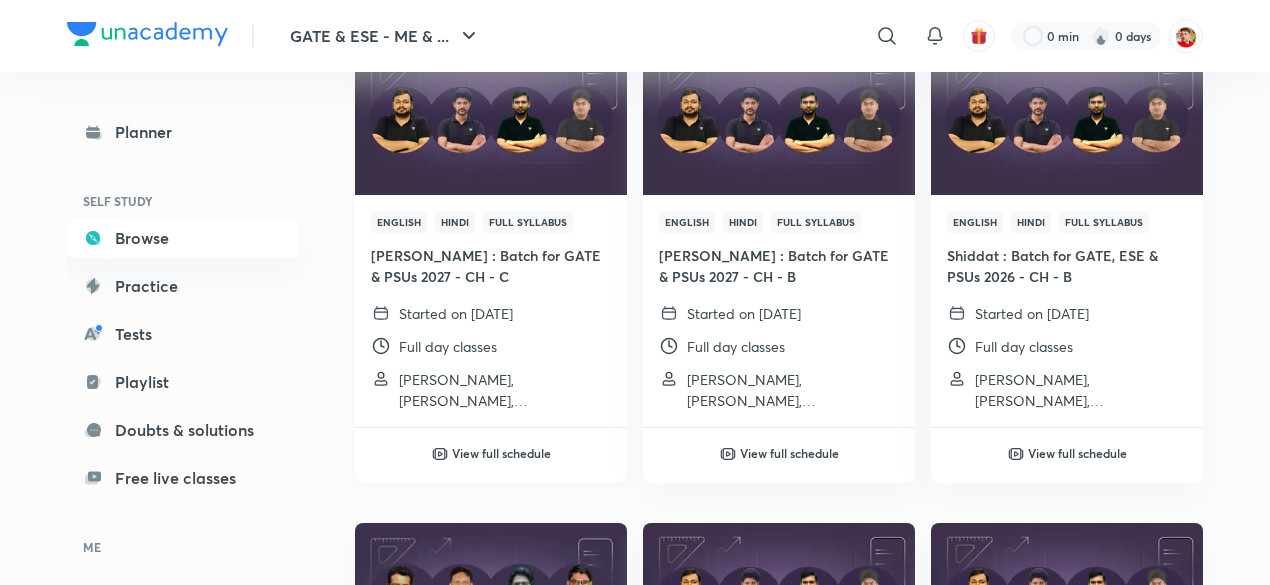 scroll, scrollTop: 331, scrollLeft: 0, axis: vertical 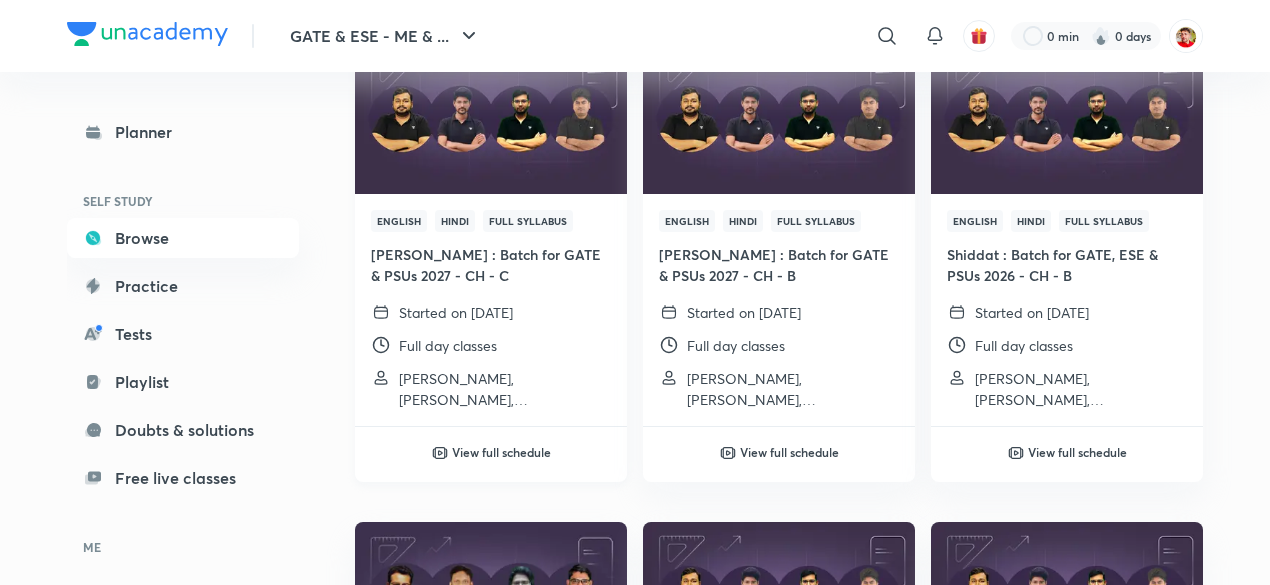 click at bounding box center (490, 118) 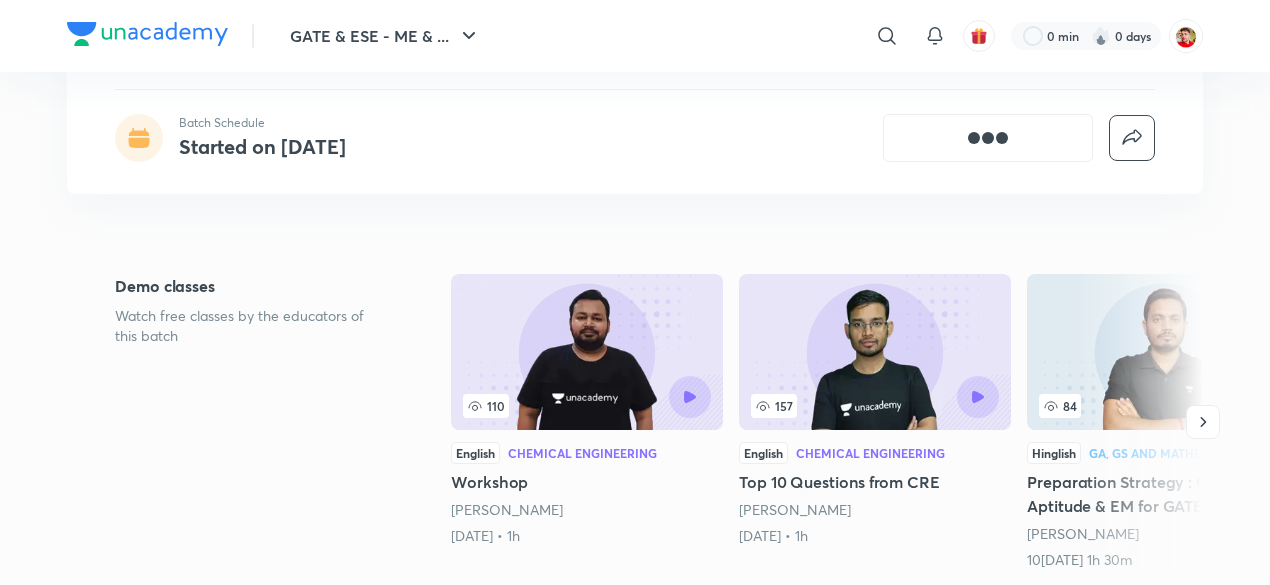 scroll, scrollTop: 0, scrollLeft: 0, axis: both 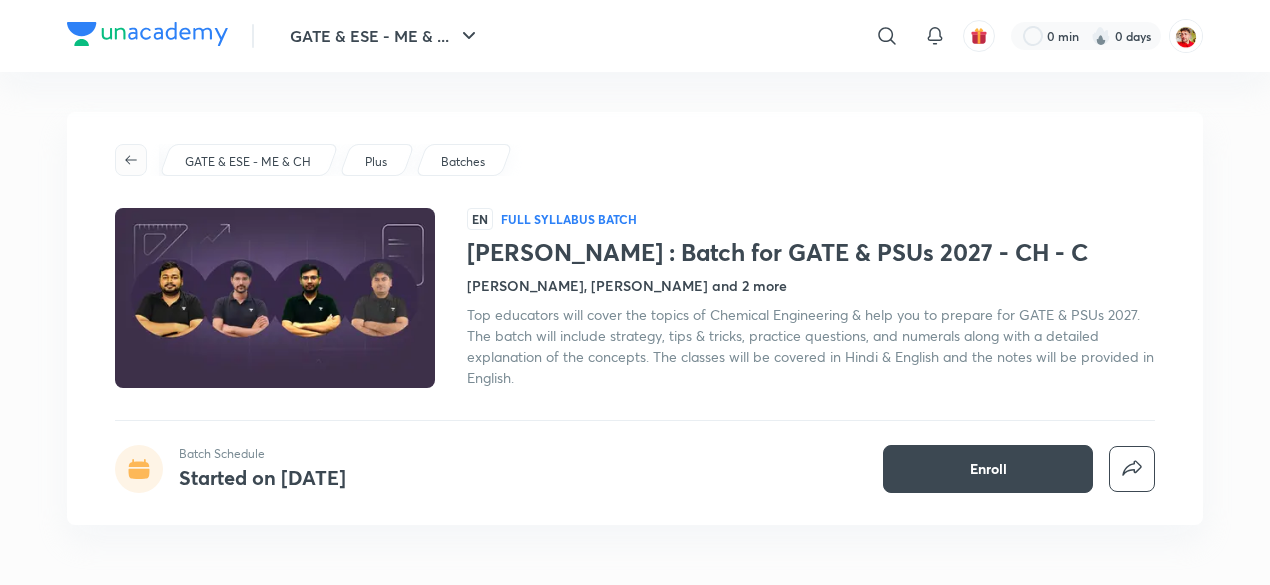 click 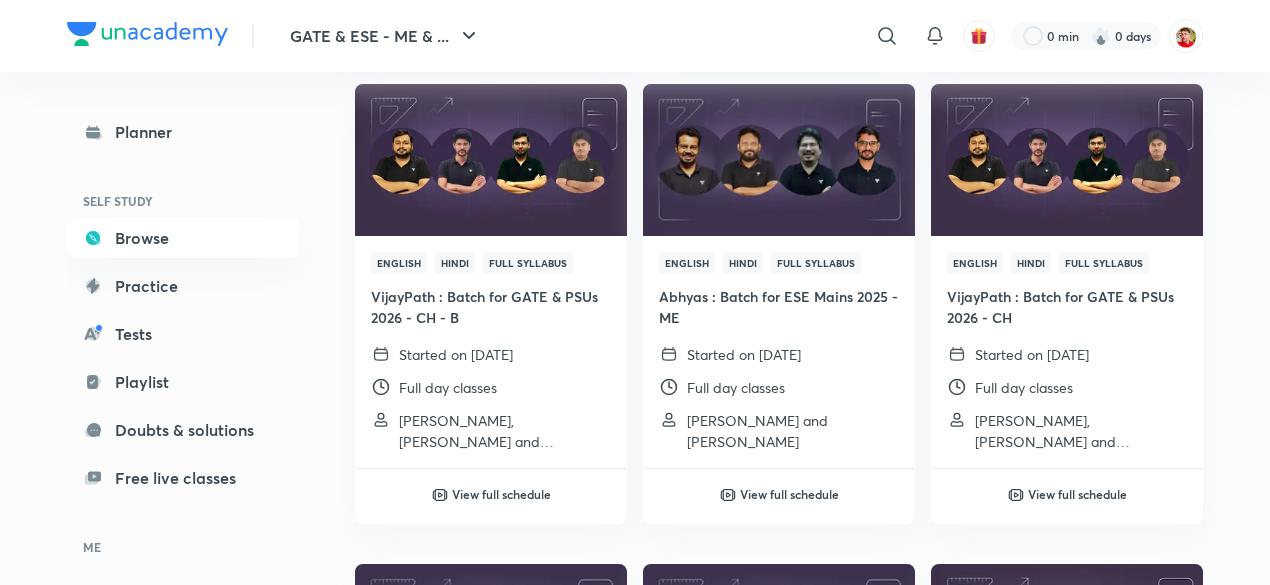 scroll, scrollTop: 1732, scrollLeft: 0, axis: vertical 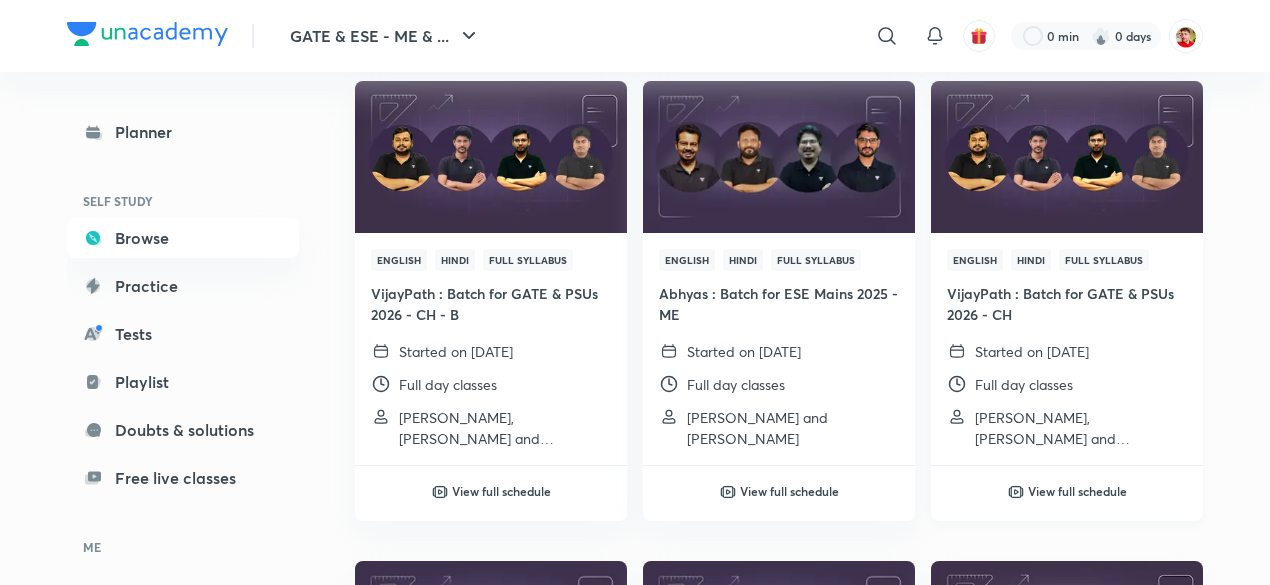 click at bounding box center [1066, 157] 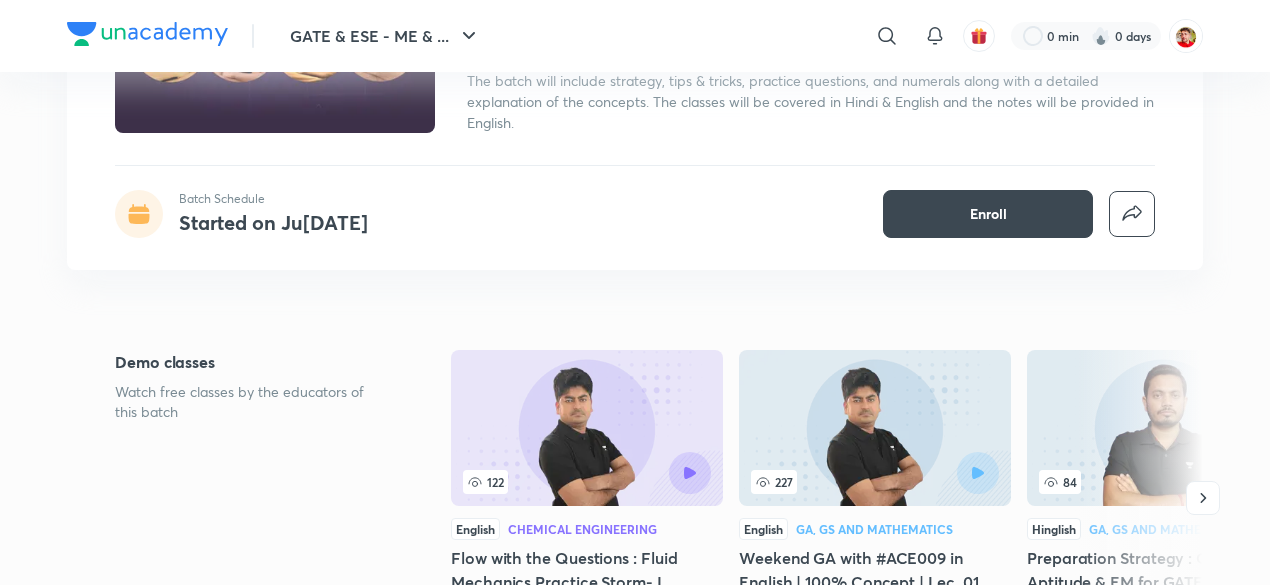 scroll, scrollTop: 254, scrollLeft: 0, axis: vertical 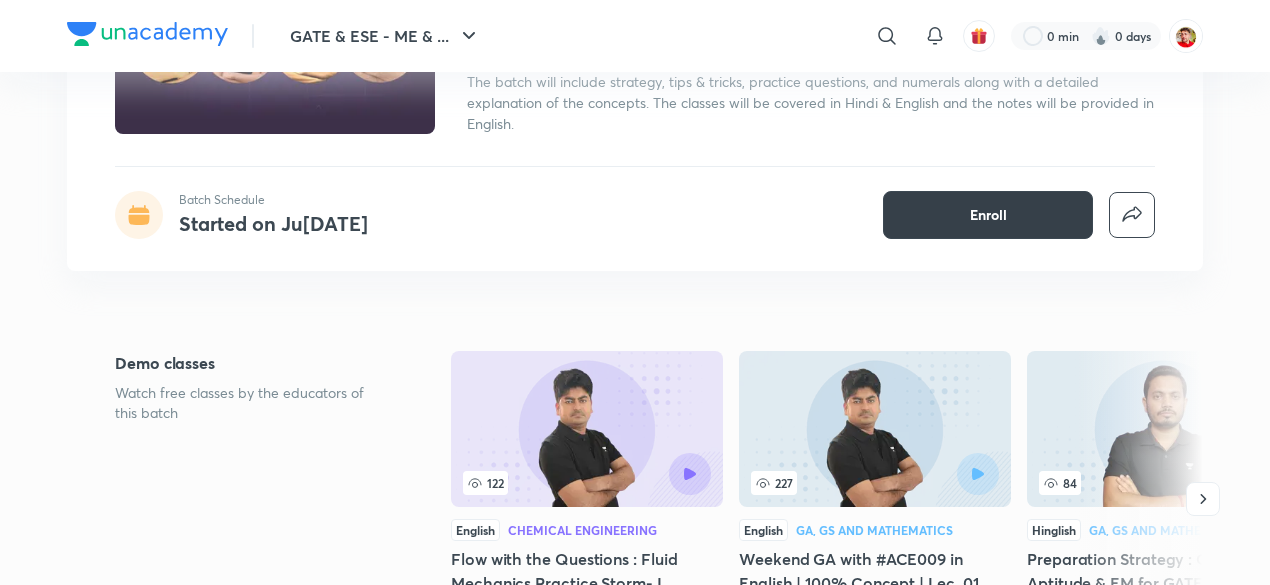 click on "Enroll" at bounding box center (988, 215) 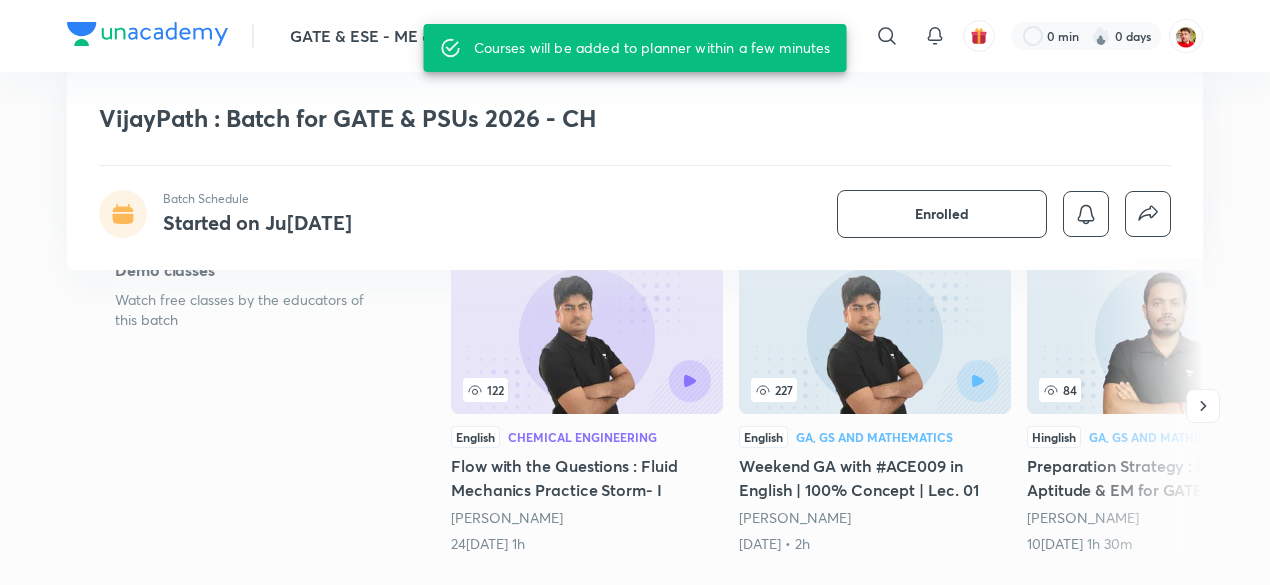 scroll, scrollTop: 306, scrollLeft: 0, axis: vertical 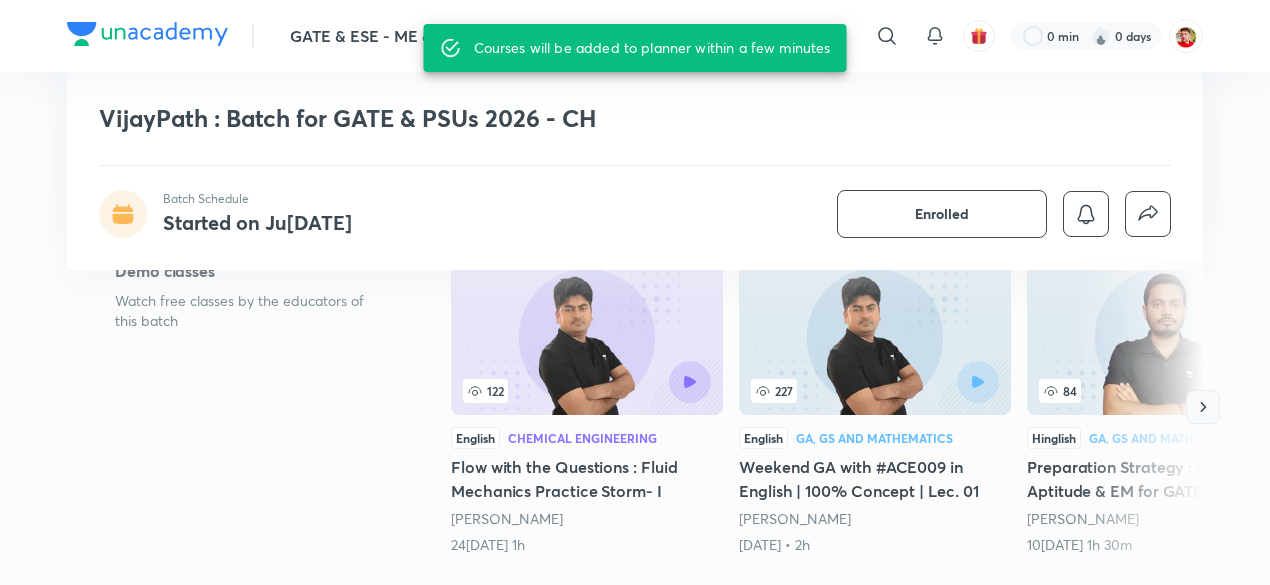 click 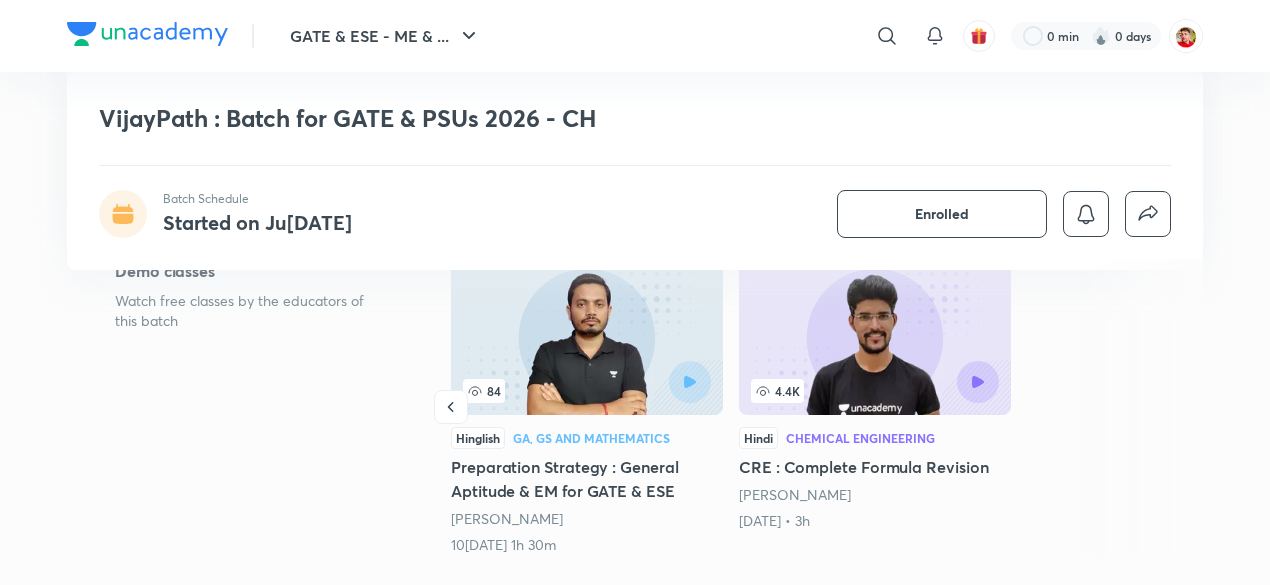 click at bounding box center [1139, 407] 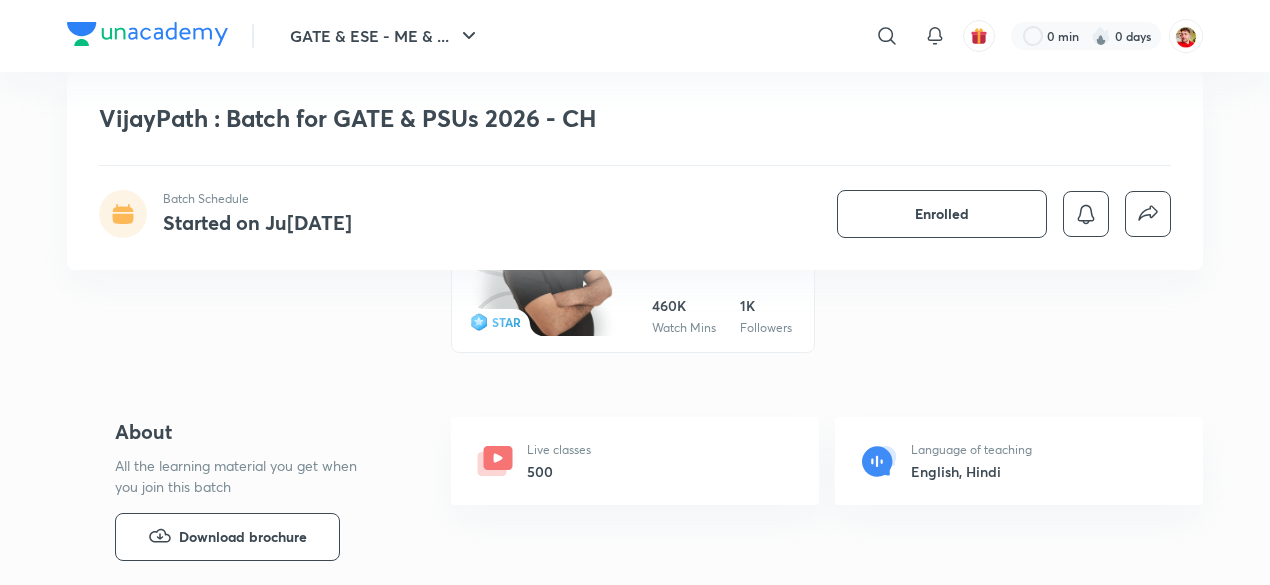scroll, scrollTop: 2457, scrollLeft: 0, axis: vertical 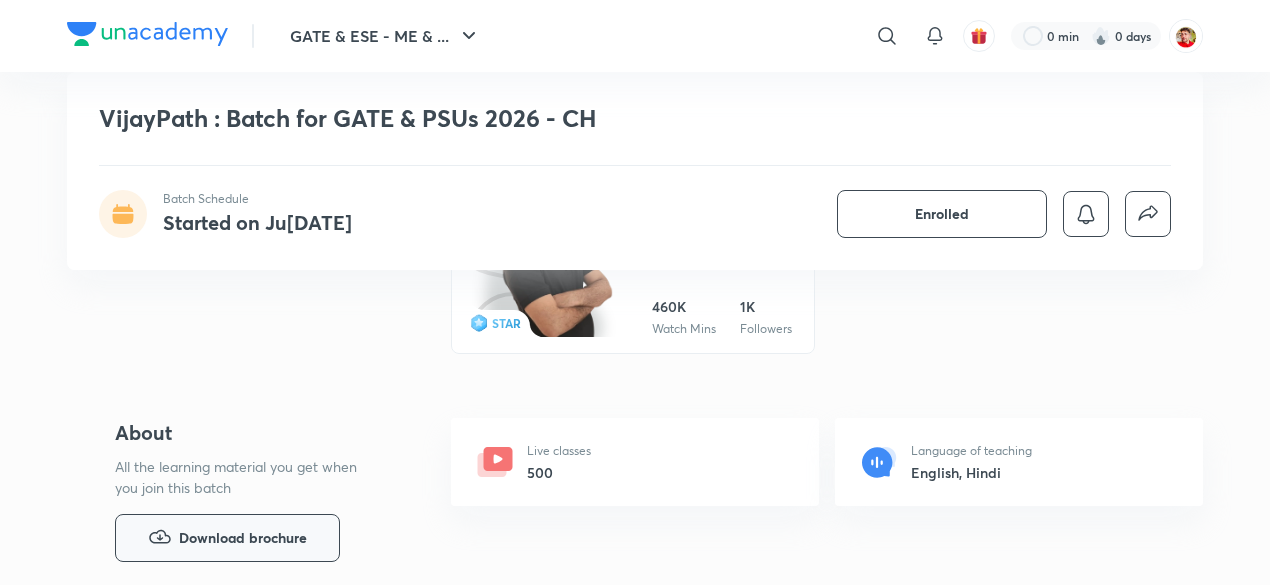 click on "Download brochure" at bounding box center (227, 538) 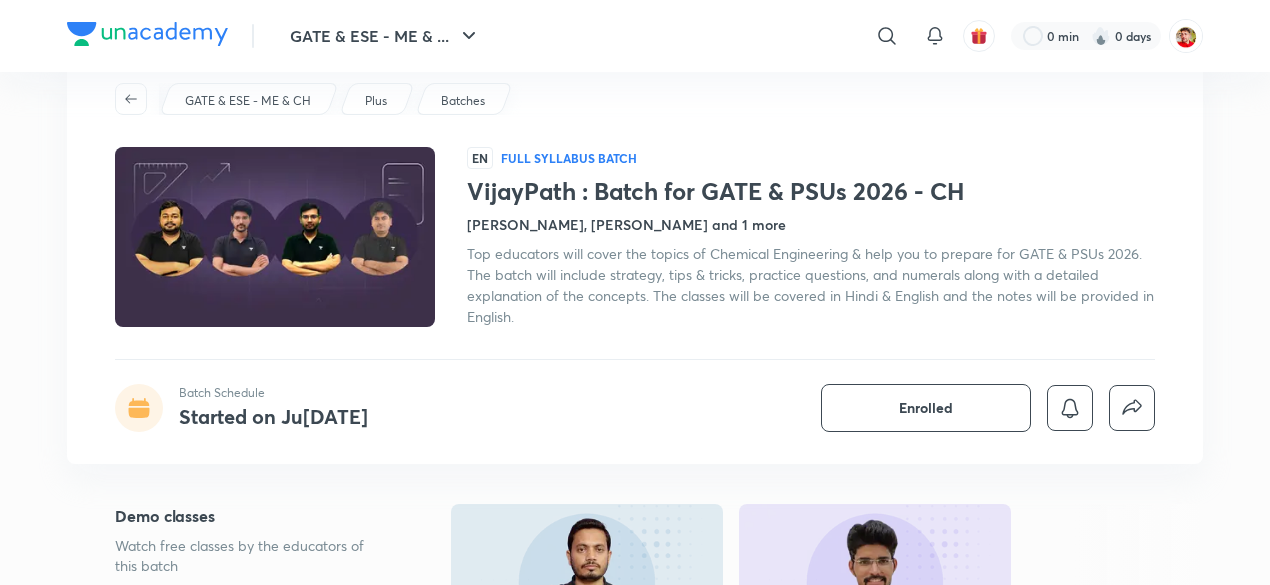scroll, scrollTop: 0, scrollLeft: 0, axis: both 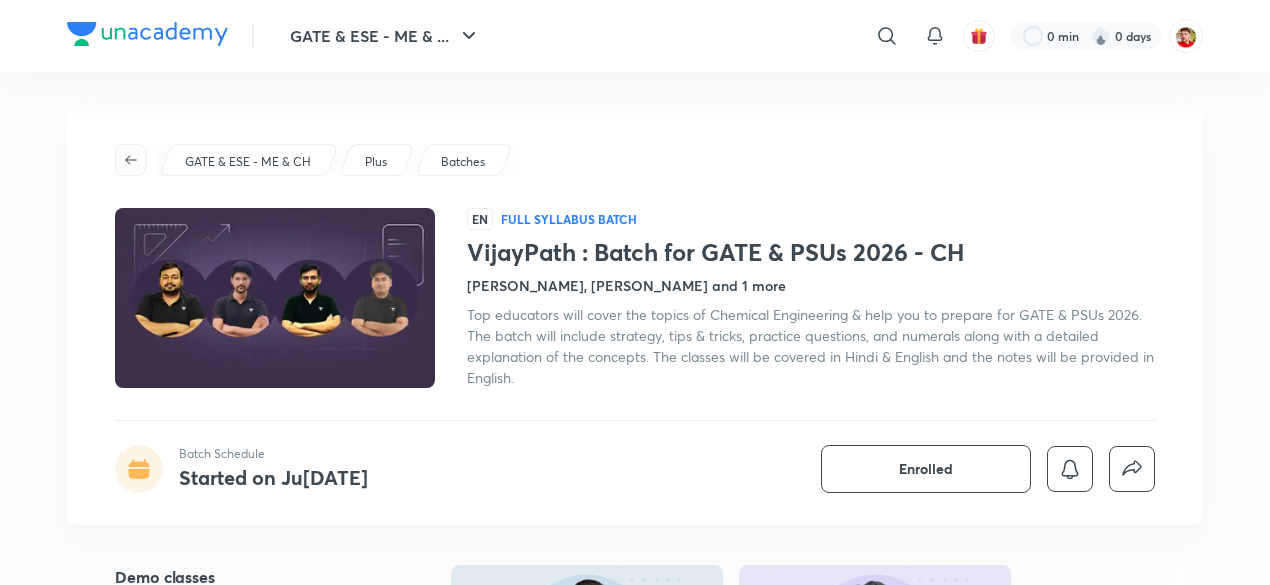 click at bounding box center (131, 160) 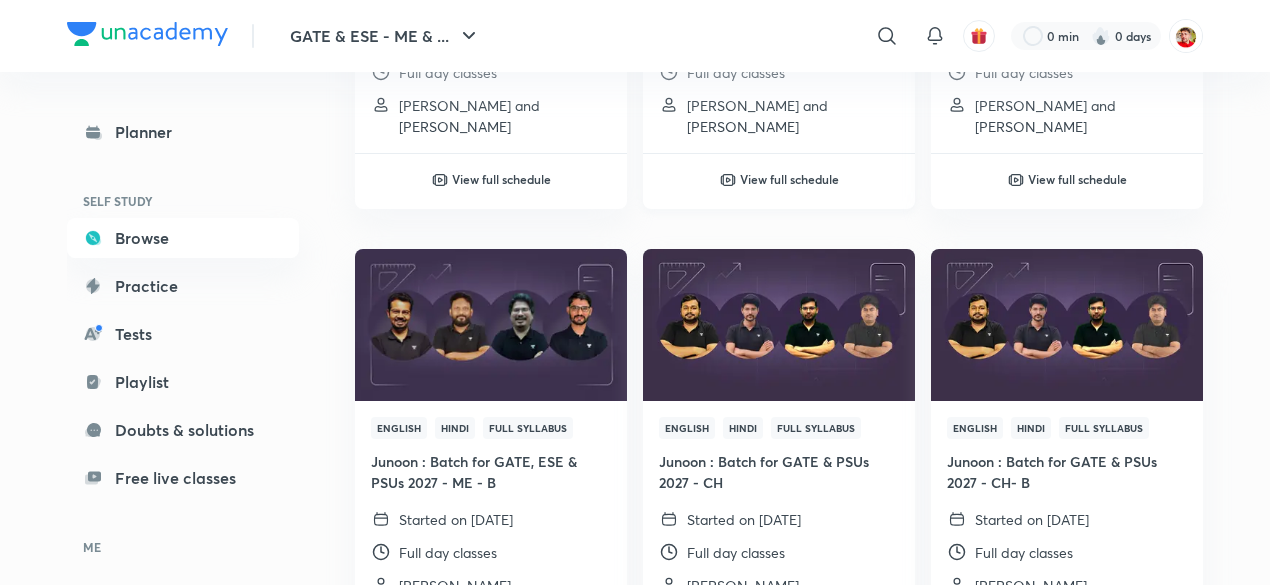 scroll, scrollTop: 1087, scrollLeft: 0, axis: vertical 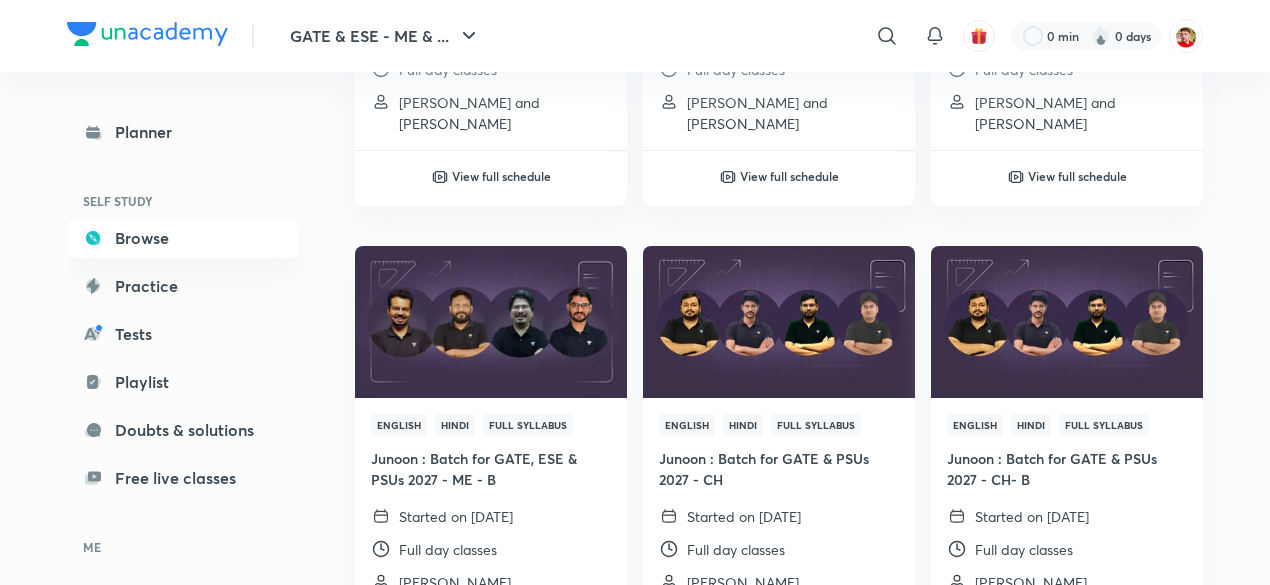 click at bounding box center [778, 322] 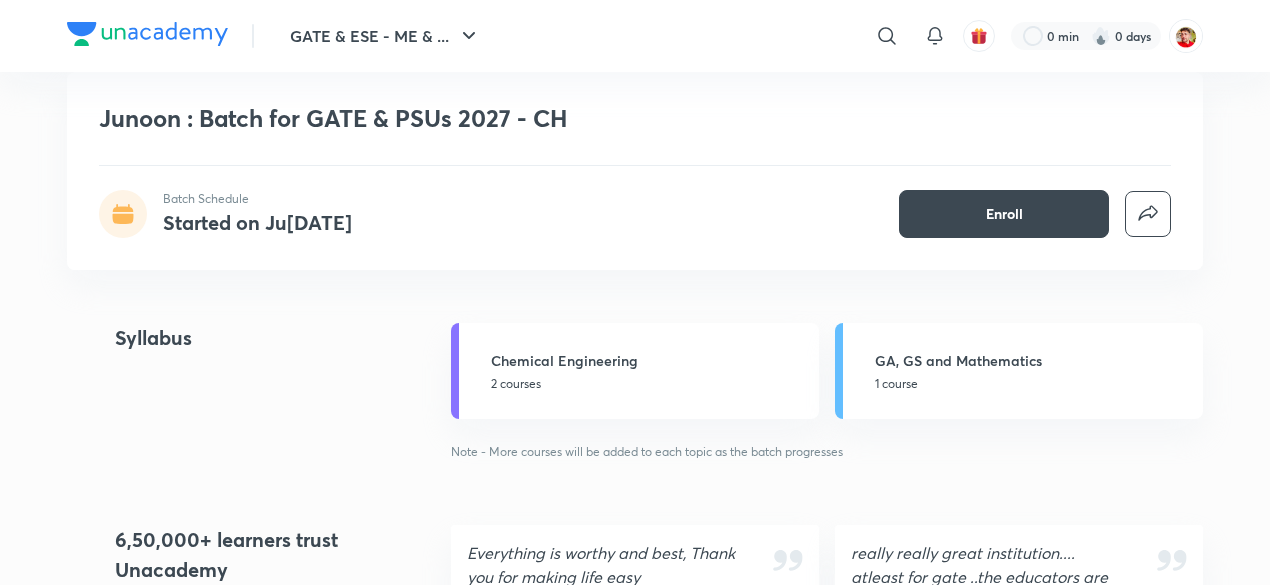 scroll, scrollTop: 2377, scrollLeft: 0, axis: vertical 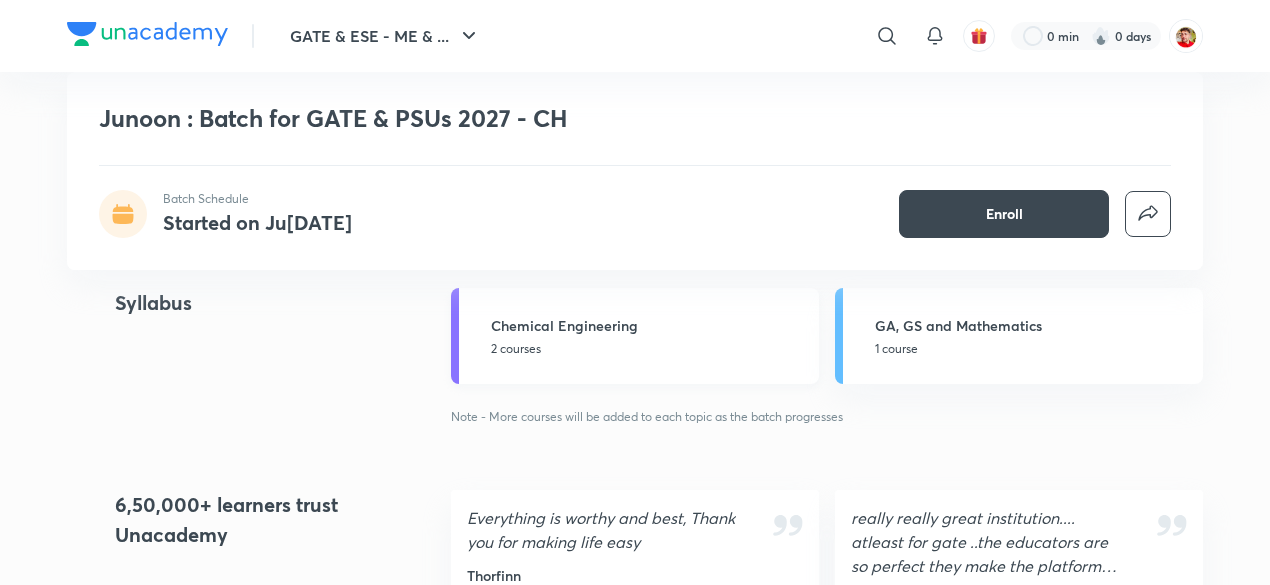 click on "Chemical Engineering 2 courses" at bounding box center (635, 336) 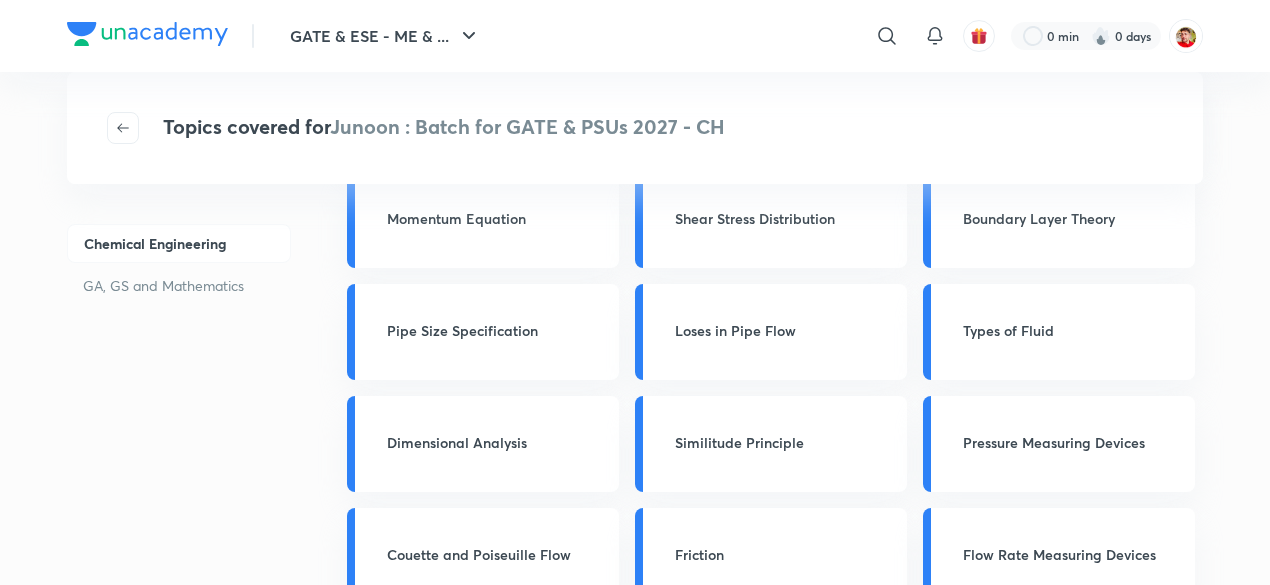 scroll, scrollTop: 200, scrollLeft: 0, axis: vertical 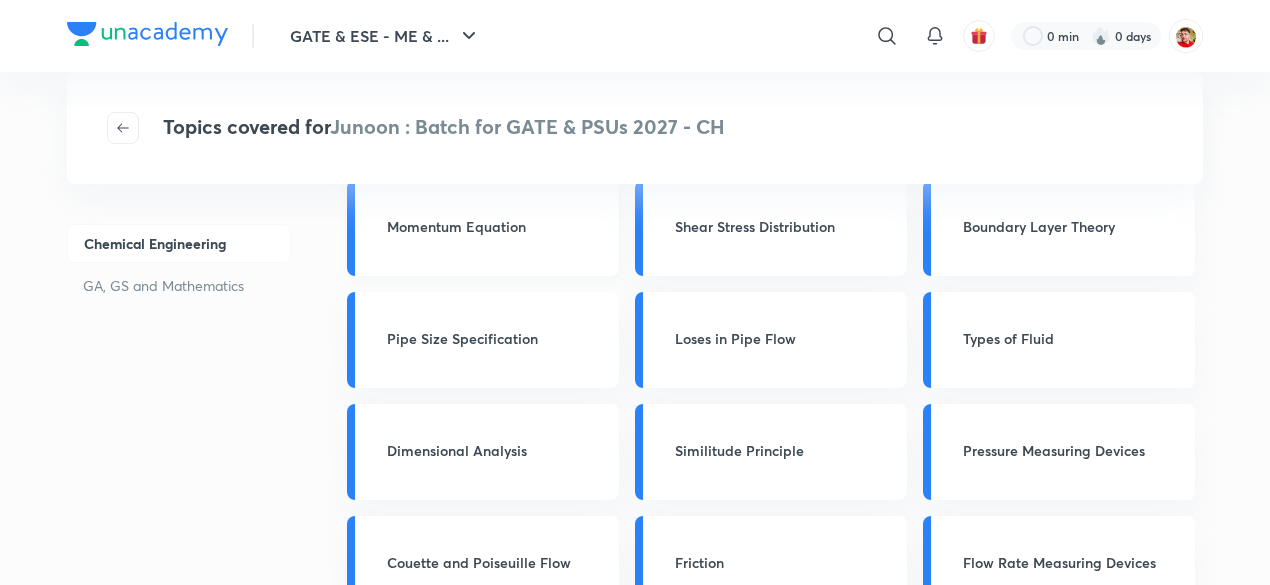 click on "Momentum Equation" at bounding box center [483, 228] 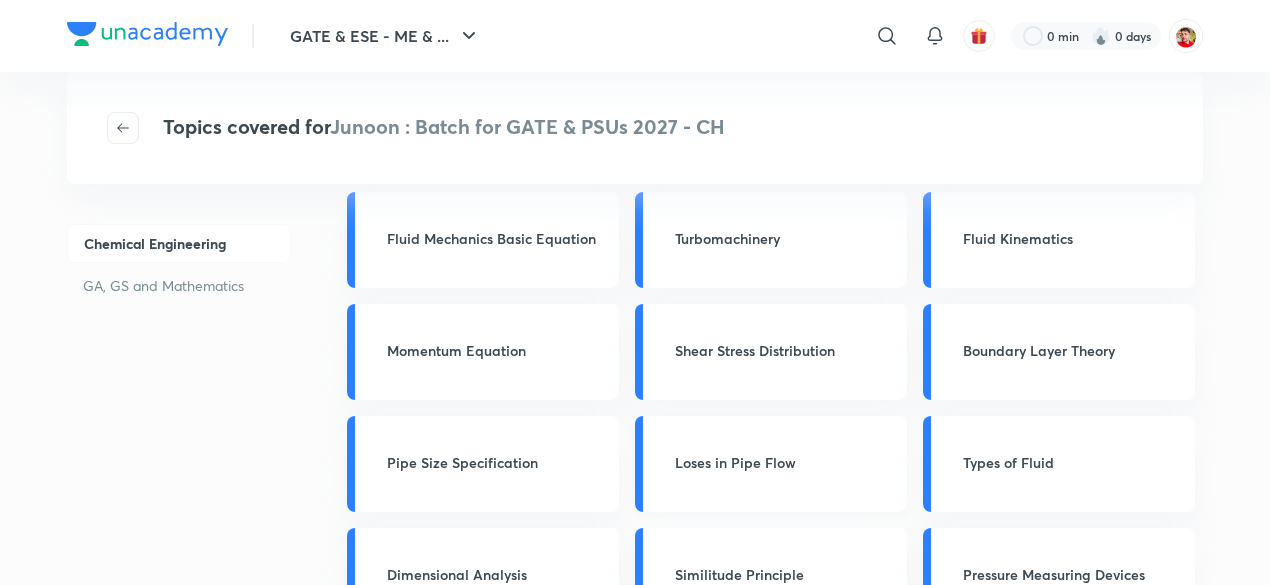 scroll, scrollTop: 0, scrollLeft: 0, axis: both 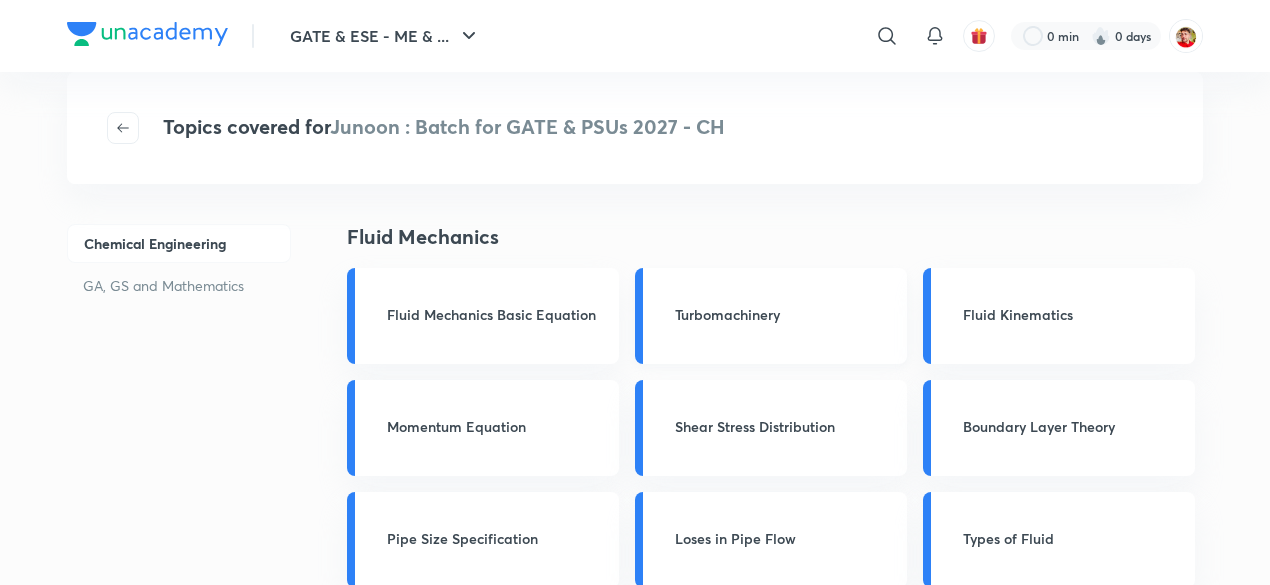 click on "Turbomachinery" at bounding box center [785, 316] 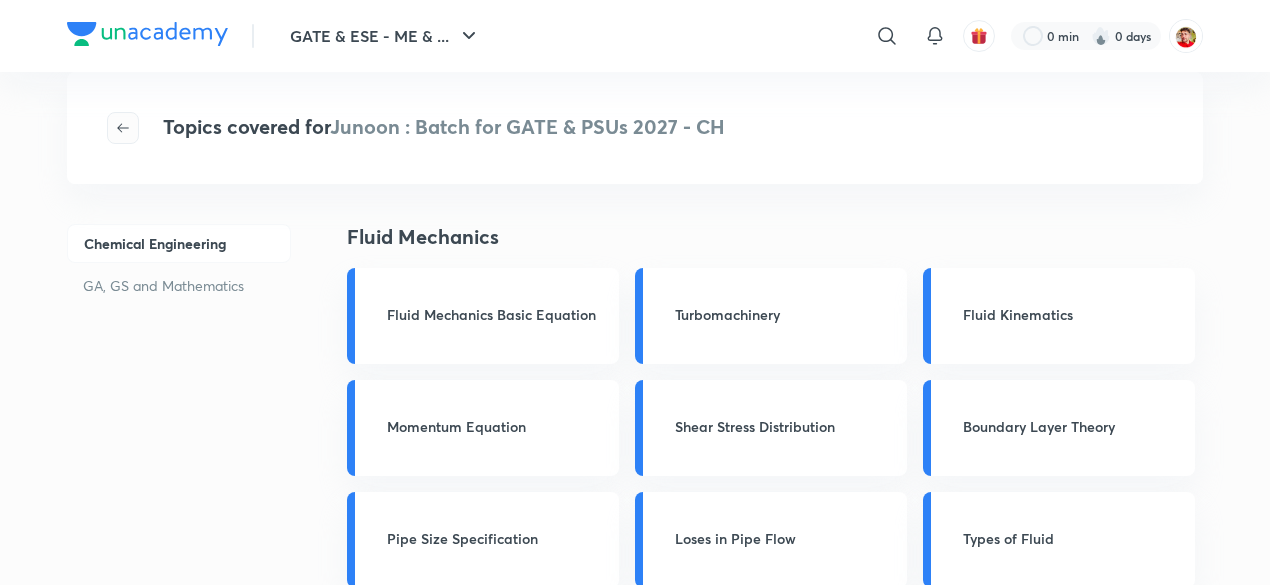 click 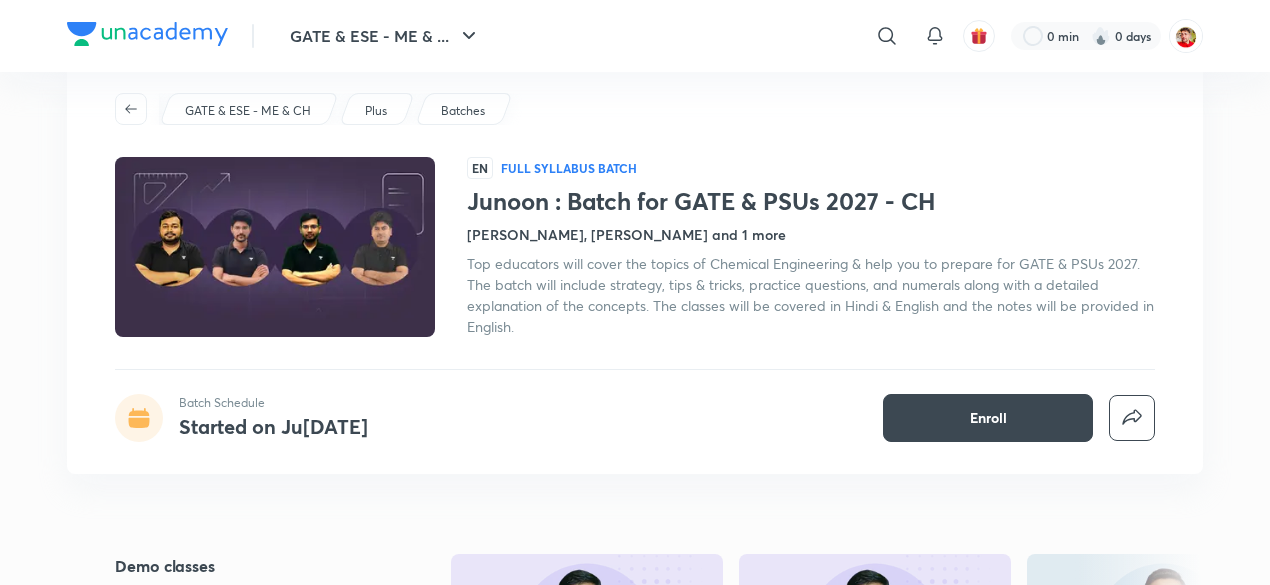 scroll, scrollTop: 0, scrollLeft: 0, axis: both 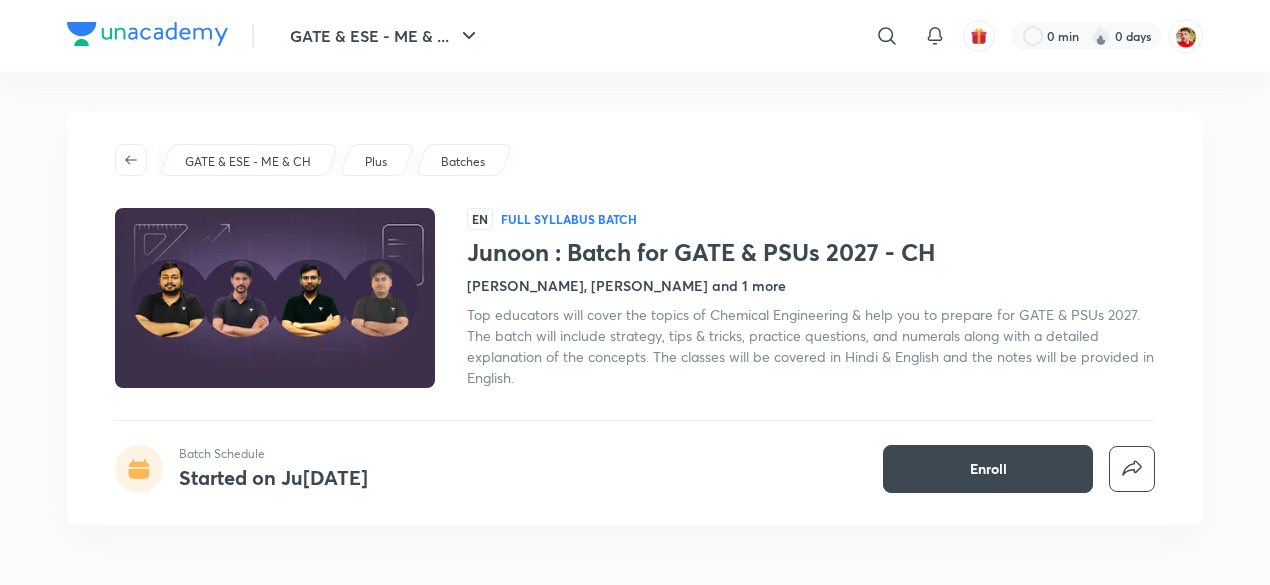 click on "GATE & ESE - ME & CH Plus Batches EN Full Syllabus Batch Junoon : Batch for GATE & PSUs 2027 - CH  [PERSON_NAME], [PERSON_NAME] and 1 more Top educators will cover the topics of Chemical Engineering & help you to prepare for GATE & PSUs 2027. The batch will include strategy, tips & tricks, practice questions, and numerals along with a detailed explanation of the concepts. The classes will be covered in Hindi & English and the notes will be provided in English. Batch Schedule Started on Ju[DATE]nroll" at bounding box center (635, 318) 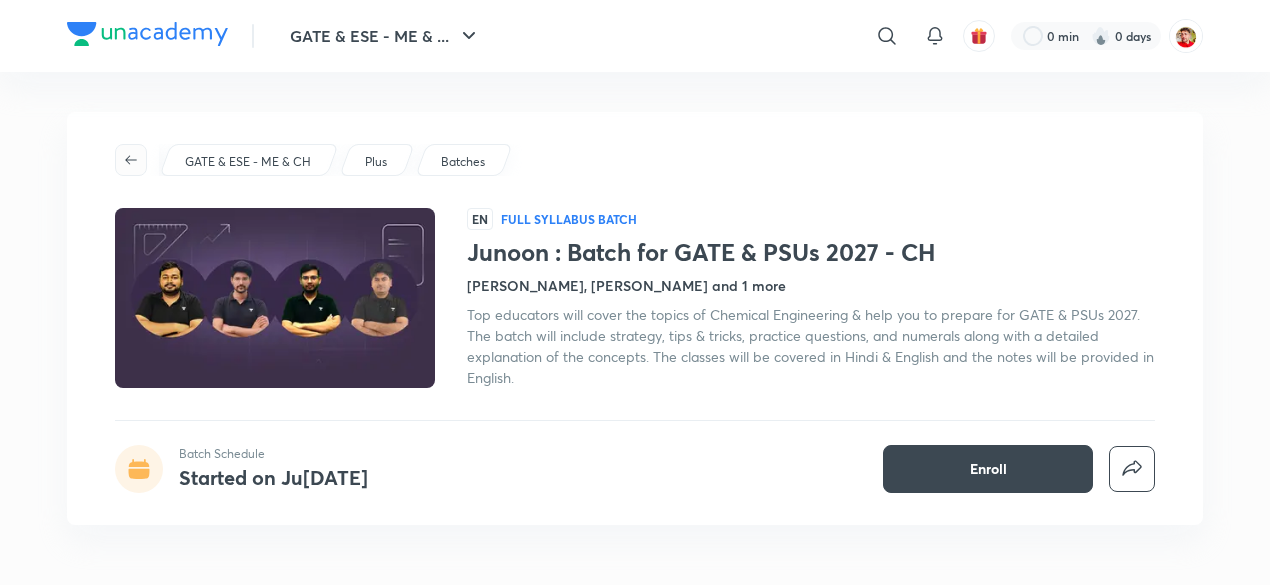 click 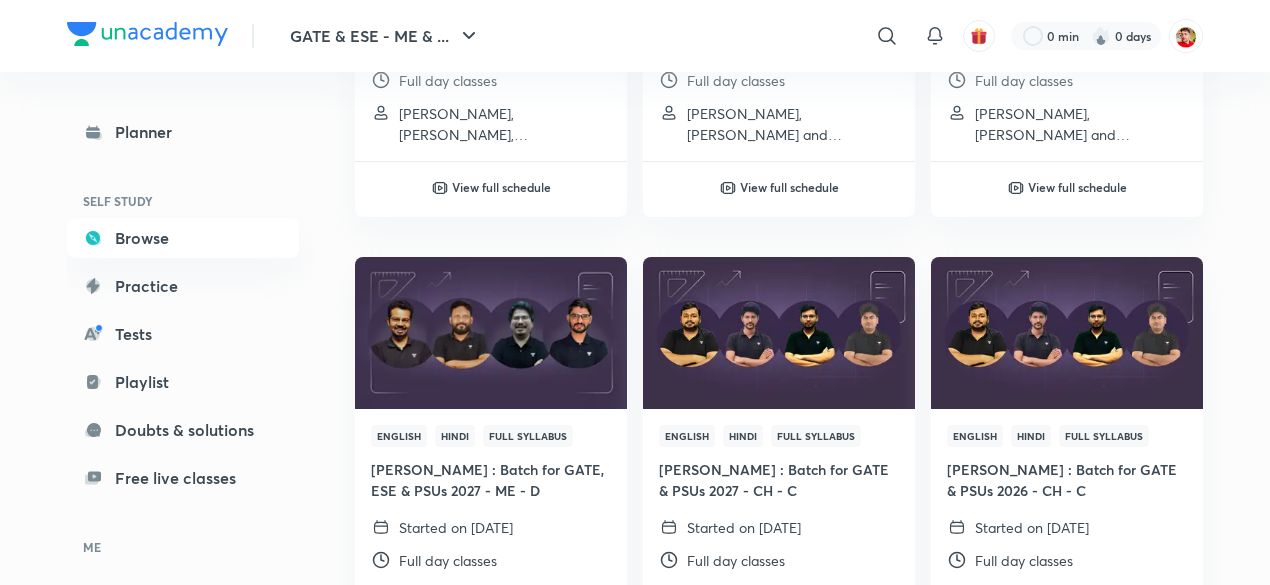 scroll, scrollTop: 3476, scrollLeft: 0, axis: vertical 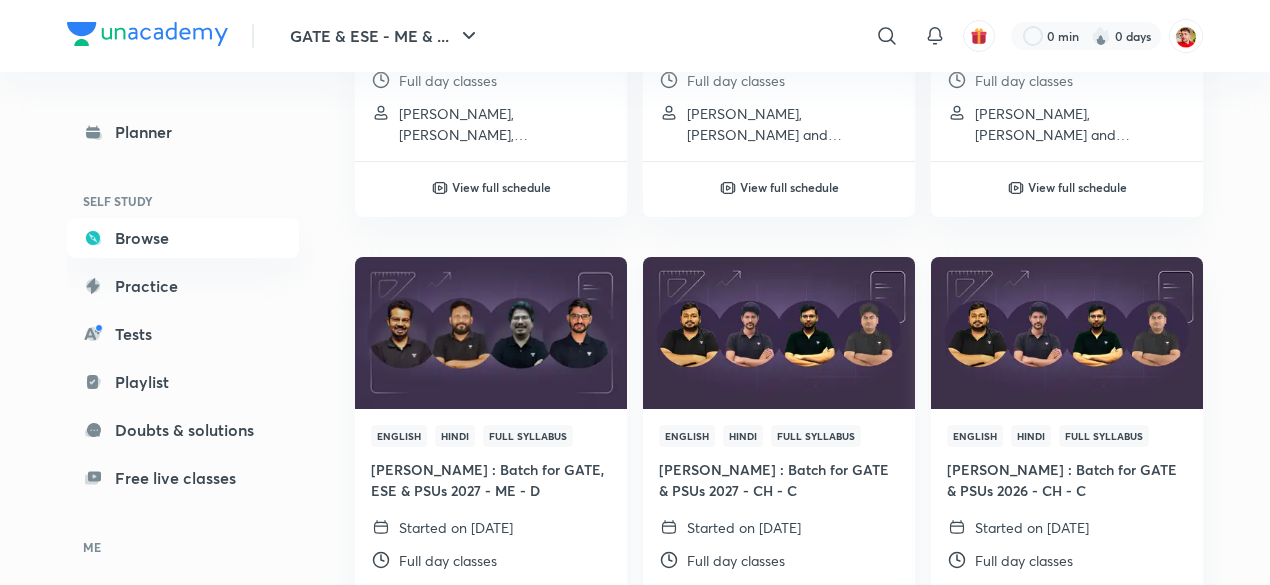 click at bounding box center [778, 333] 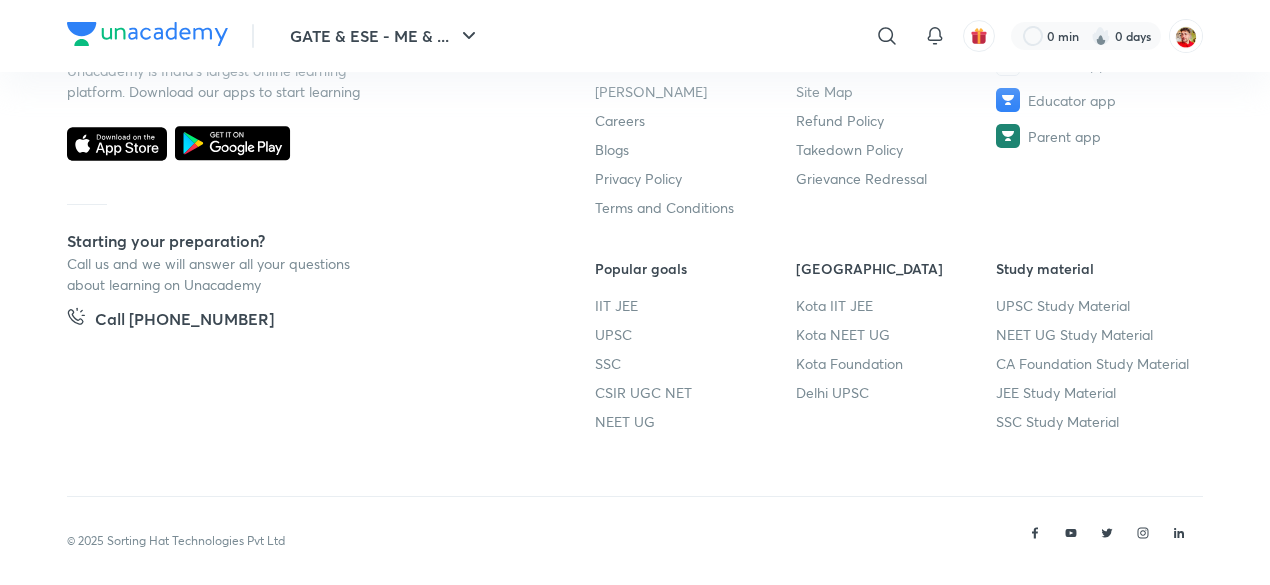 scroll, scrollTop: 0, scrollLeft: 0, axis: both 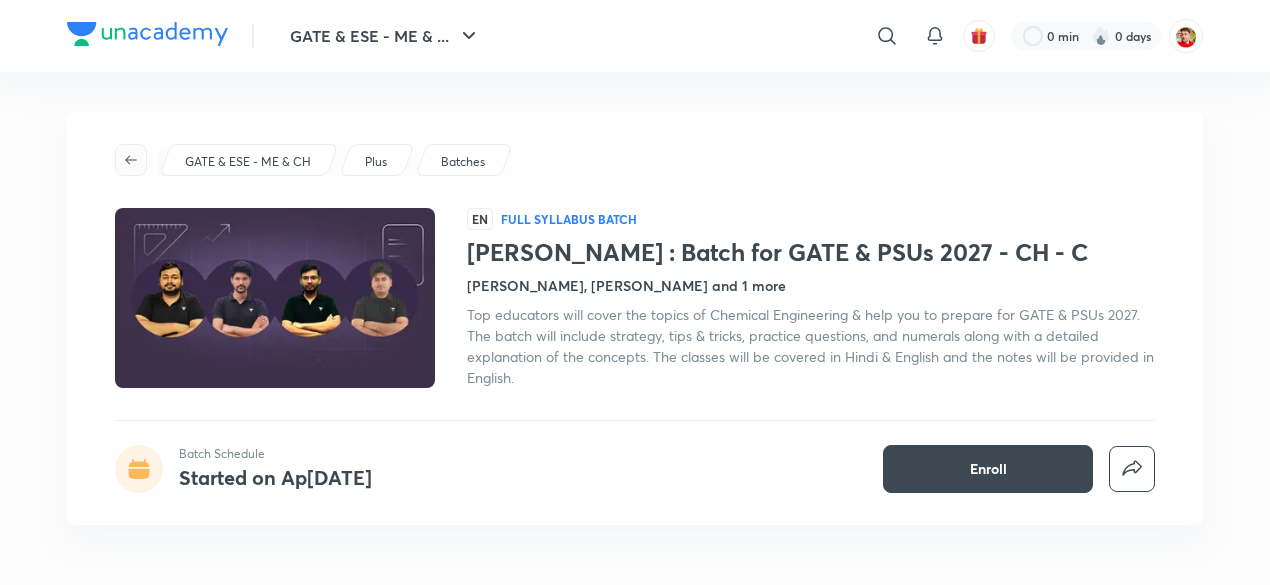 click 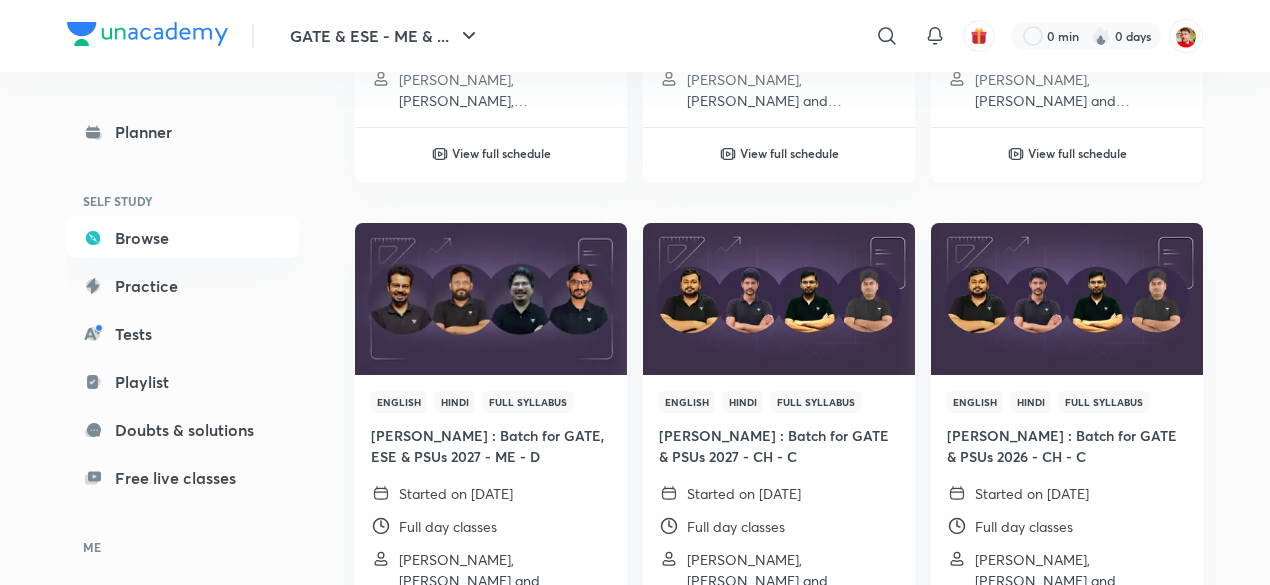 scroll, scrollTop: 3512, scrollLeft: 0, axis: vertical 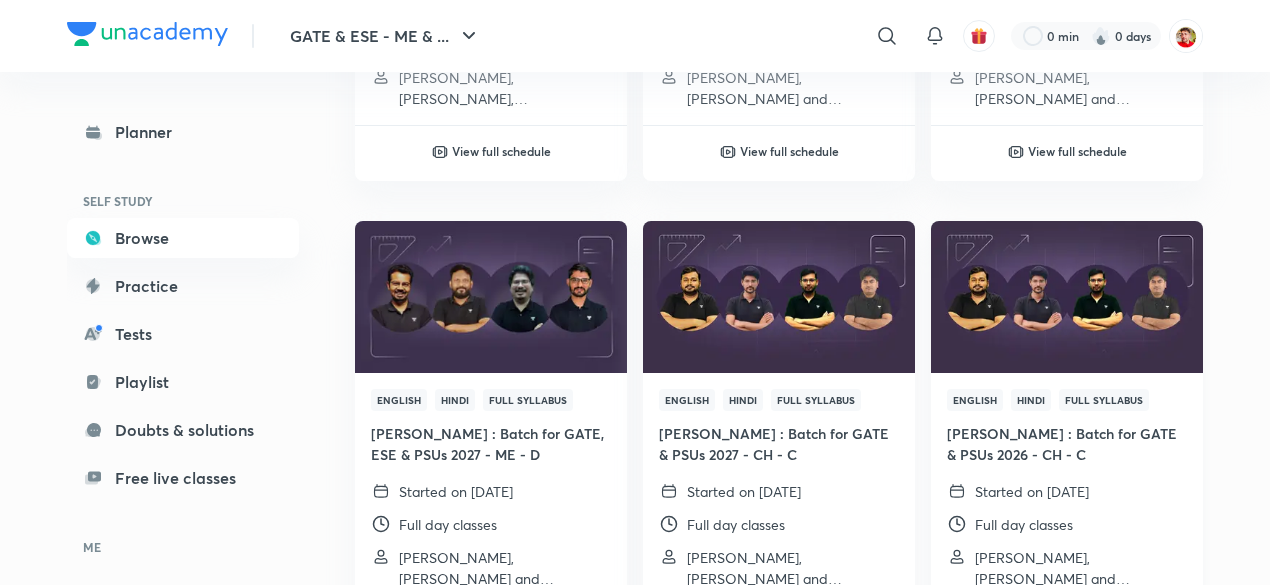 click at bounding box center (1066, 297) 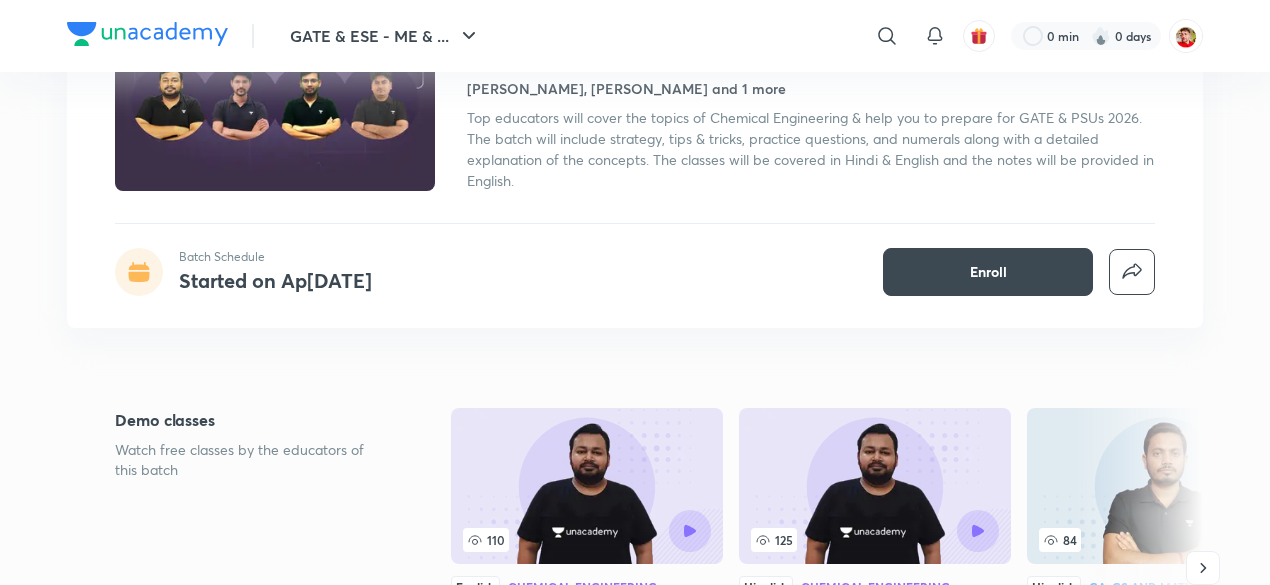 scroll, scrollTop: 196, scrollLeft: 0, axis: vertical 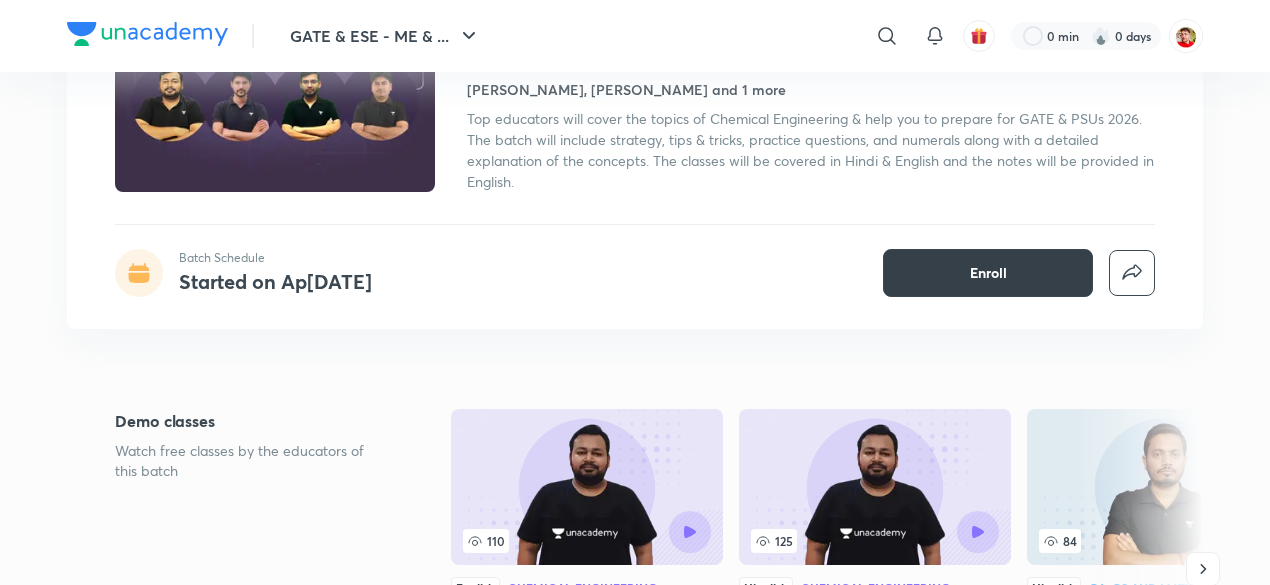 click on "Enroll" at bounding box center [988, 273] 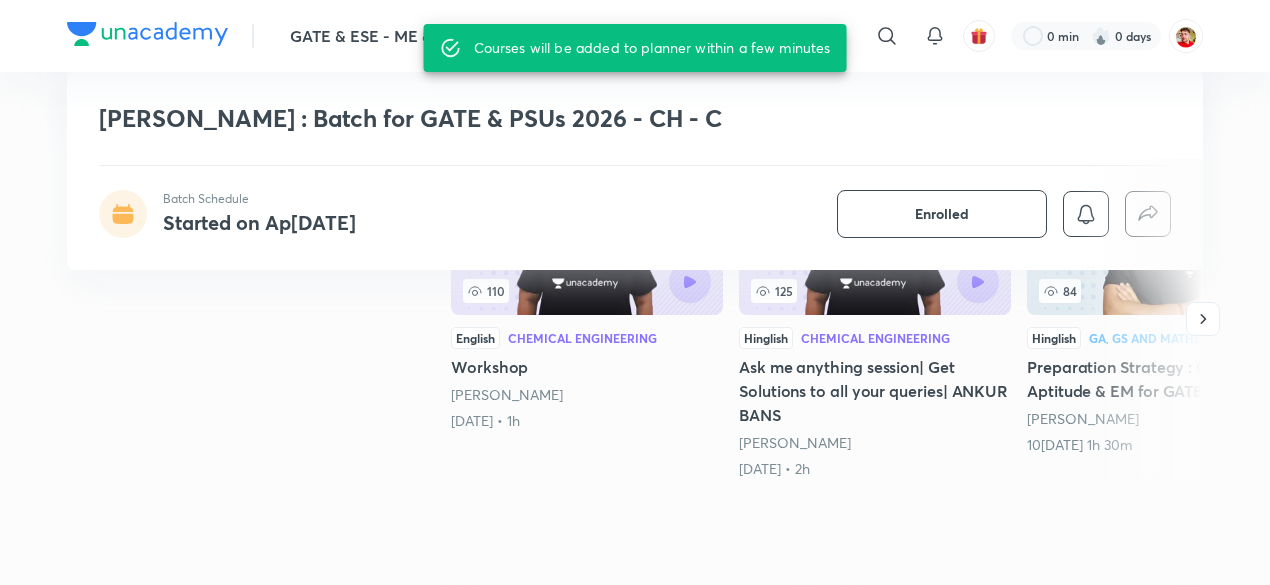 scroll, scrollTop: 344, scrollLeft: 0, axis: vertical 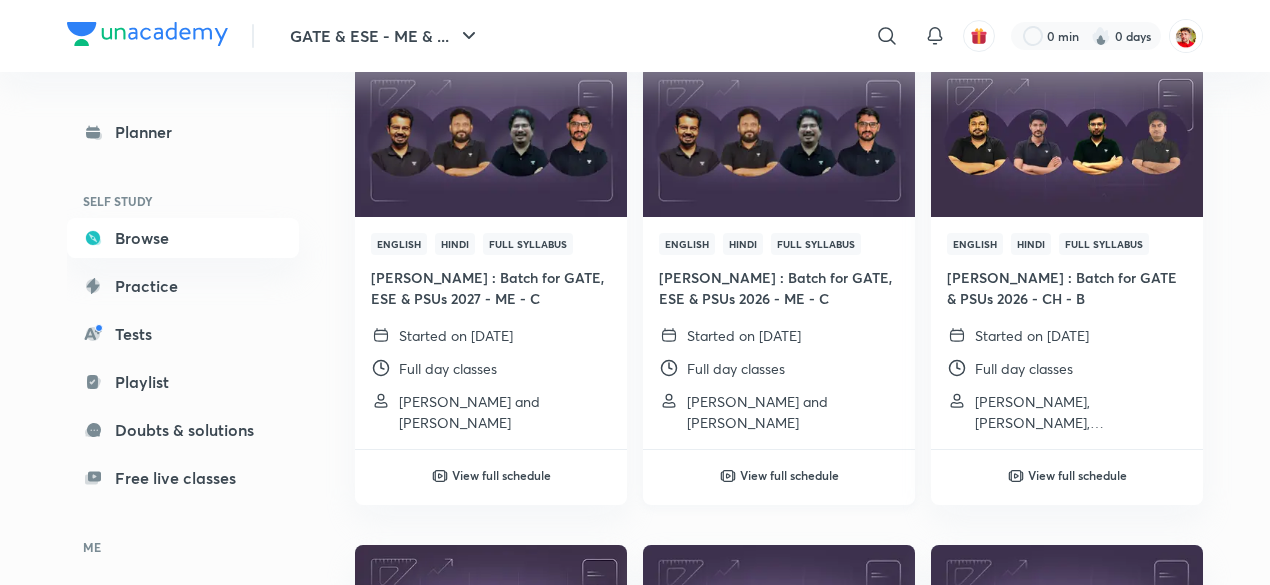 click on "View full schedule" at bounding box center (789, 475) 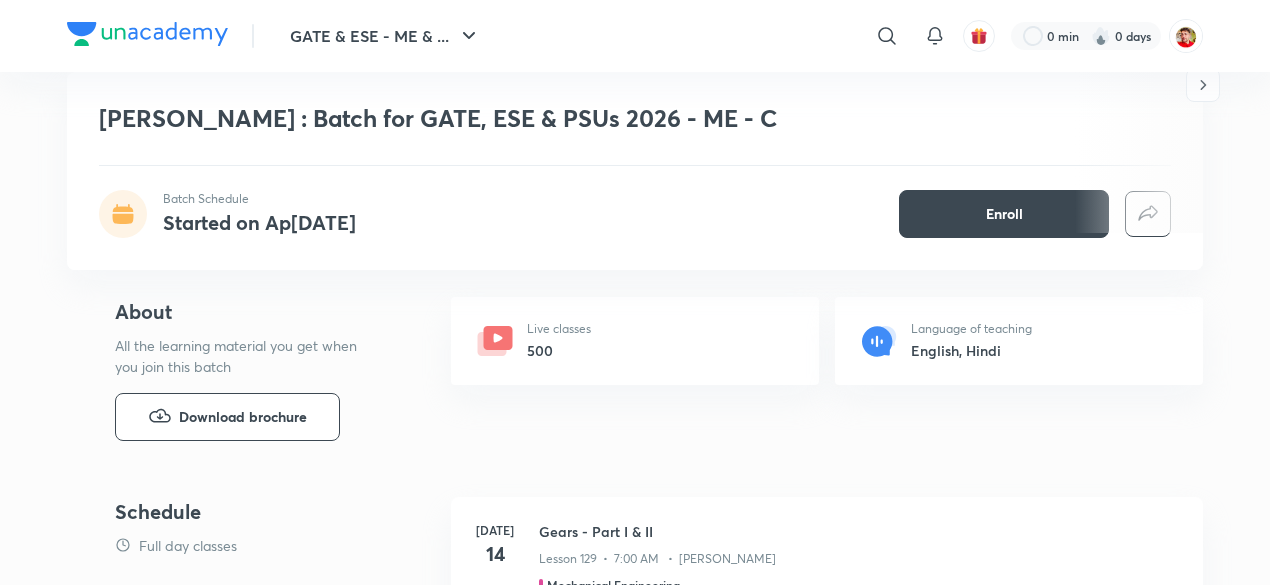 scroll, scrollTop: 720, scrollLeft: 0, axis: vertical 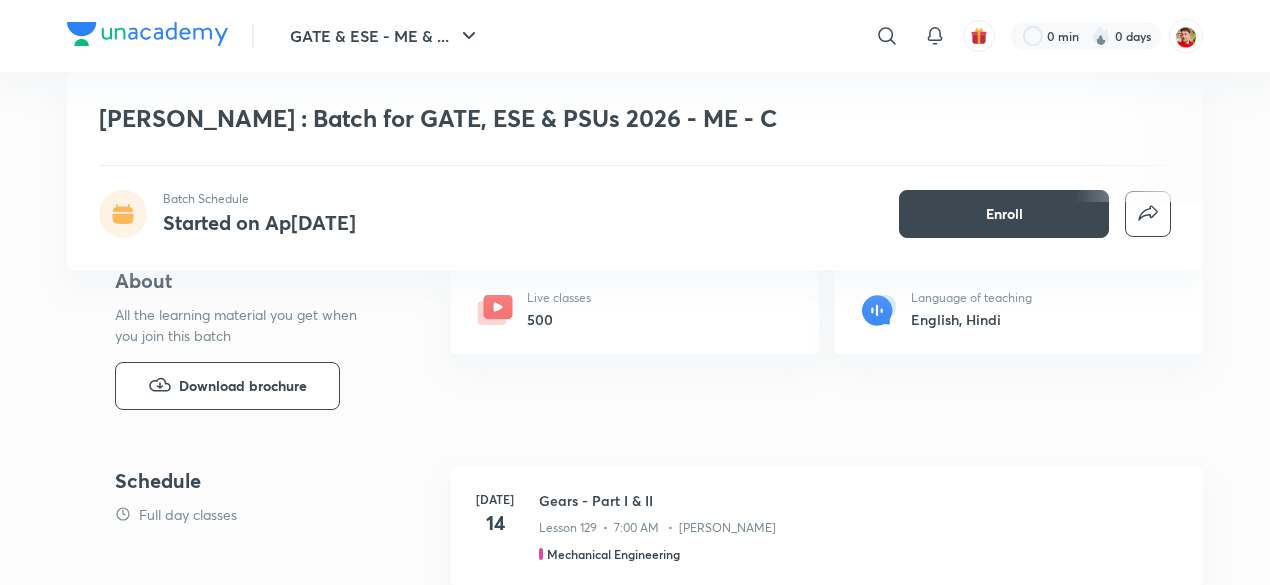 click on "500" at bounding box center [559, 319] 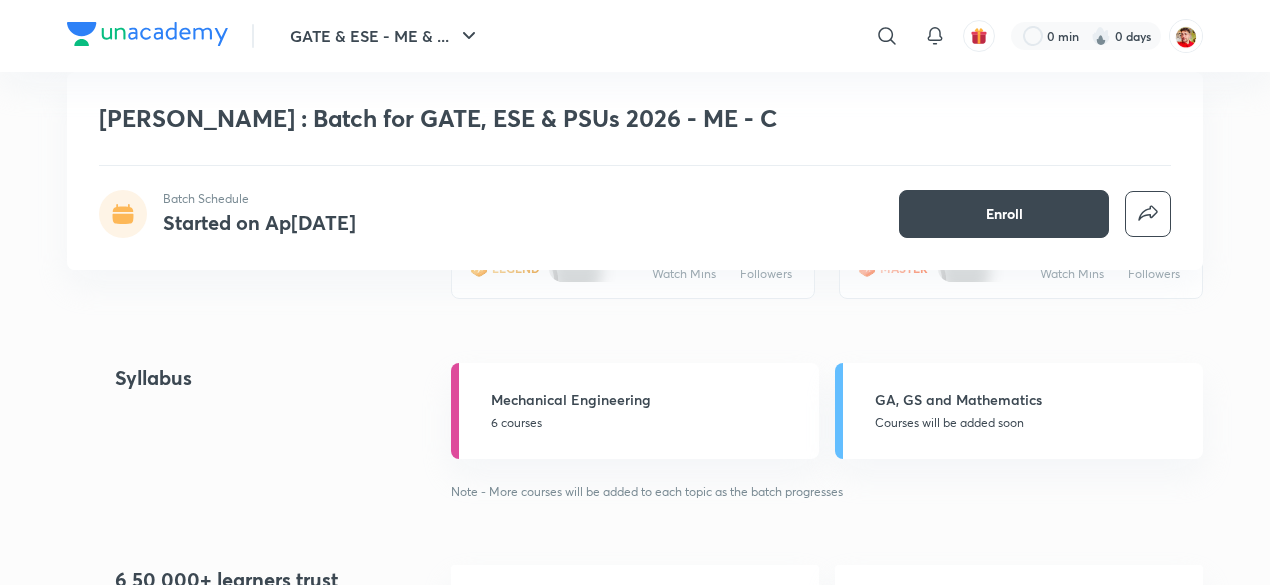 scroll, scrollTop: 2041, scrollLeft: 0, axis: vertical 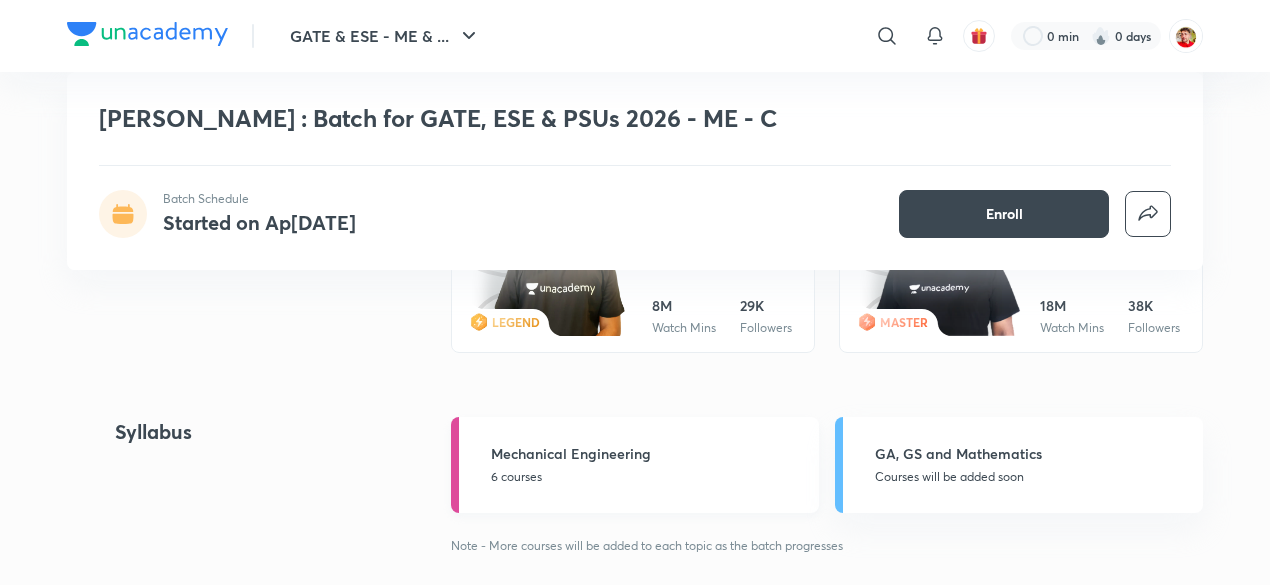 click on "Mechanical Engineering 6 courses" at bounding box center [649, 464] 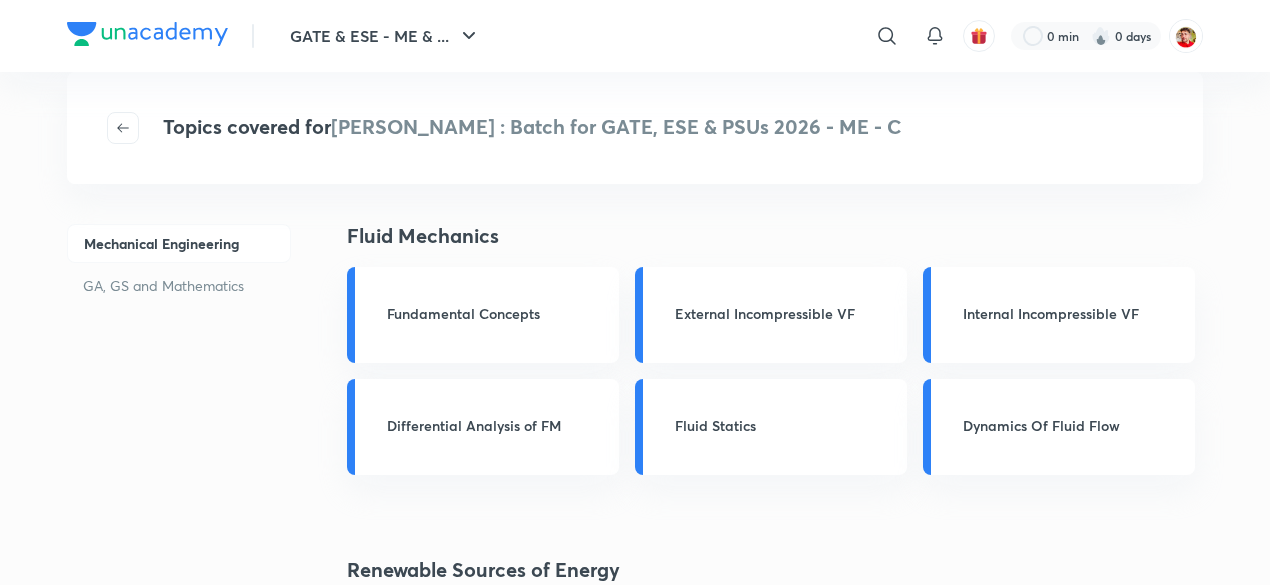 scroll, scrollTop: 45, scrollLeft: 0, axis: vertical 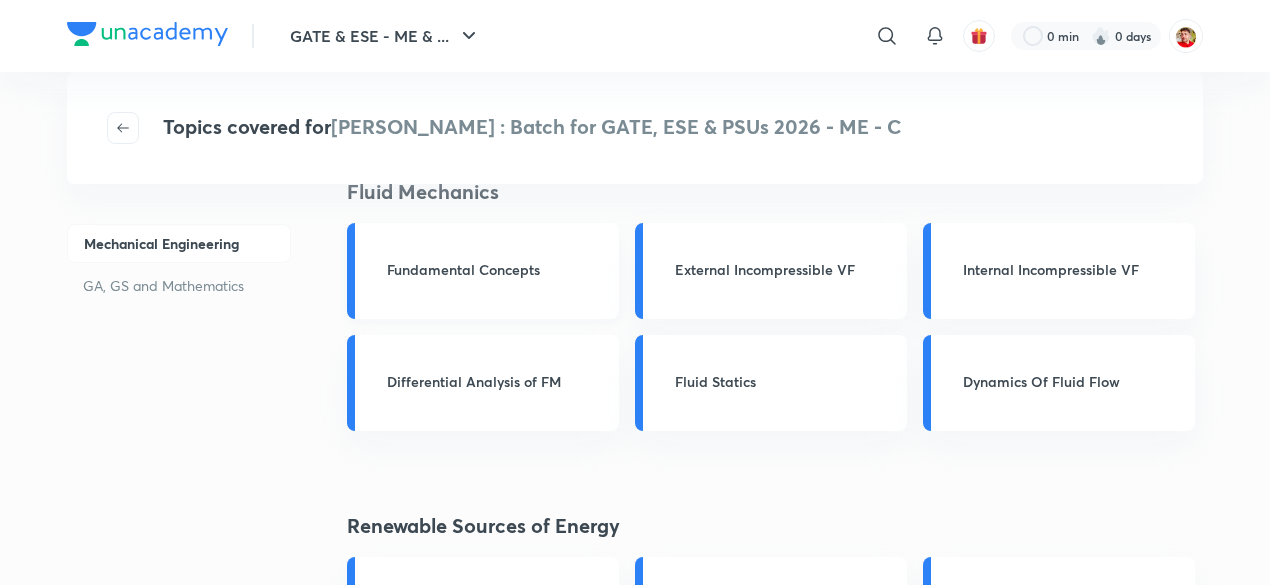 click on "Fundamental Concepts" at bounding box center [497, 271] 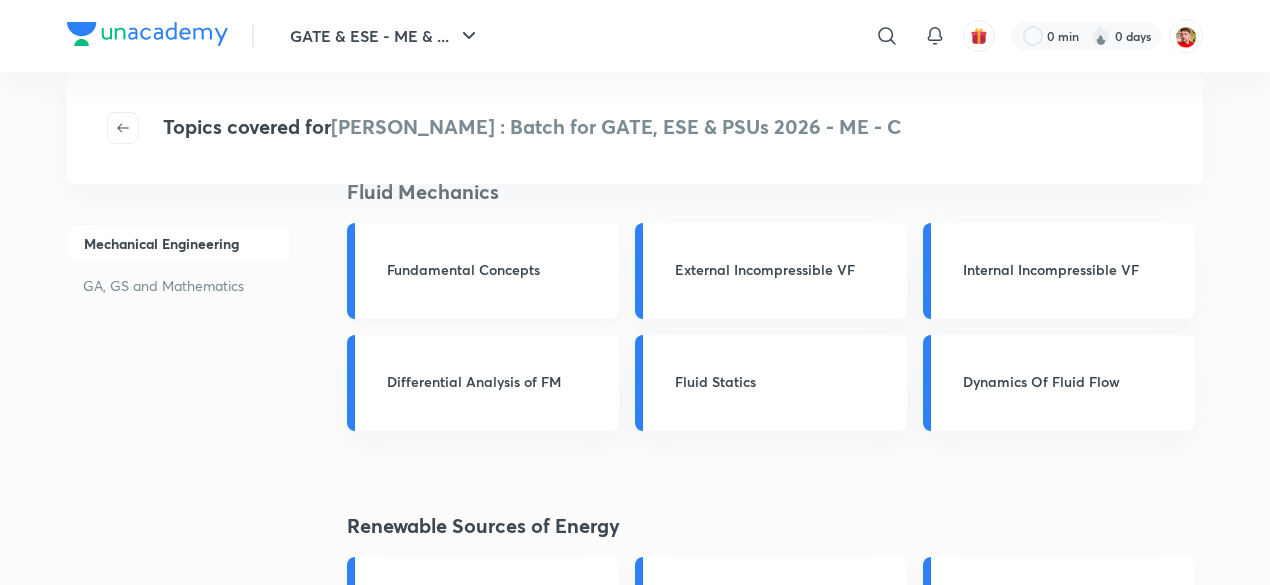 click on "Fundamental Concepts" at bounding box center (497, 269) 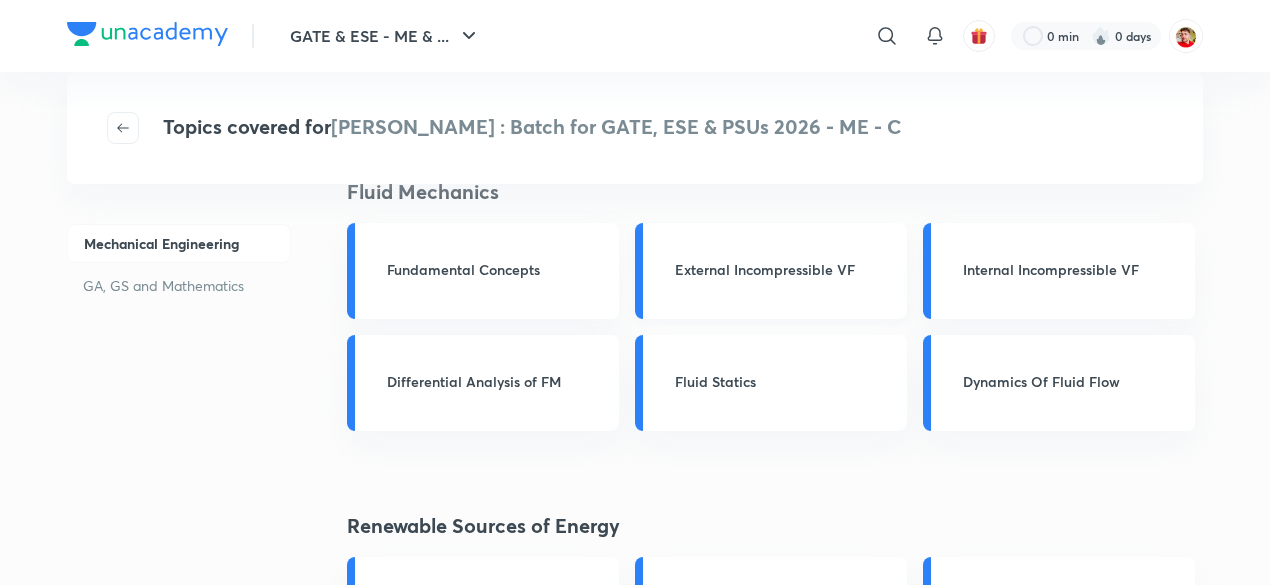 click on "External Incompressible VF" at bounding box center [785, 269] 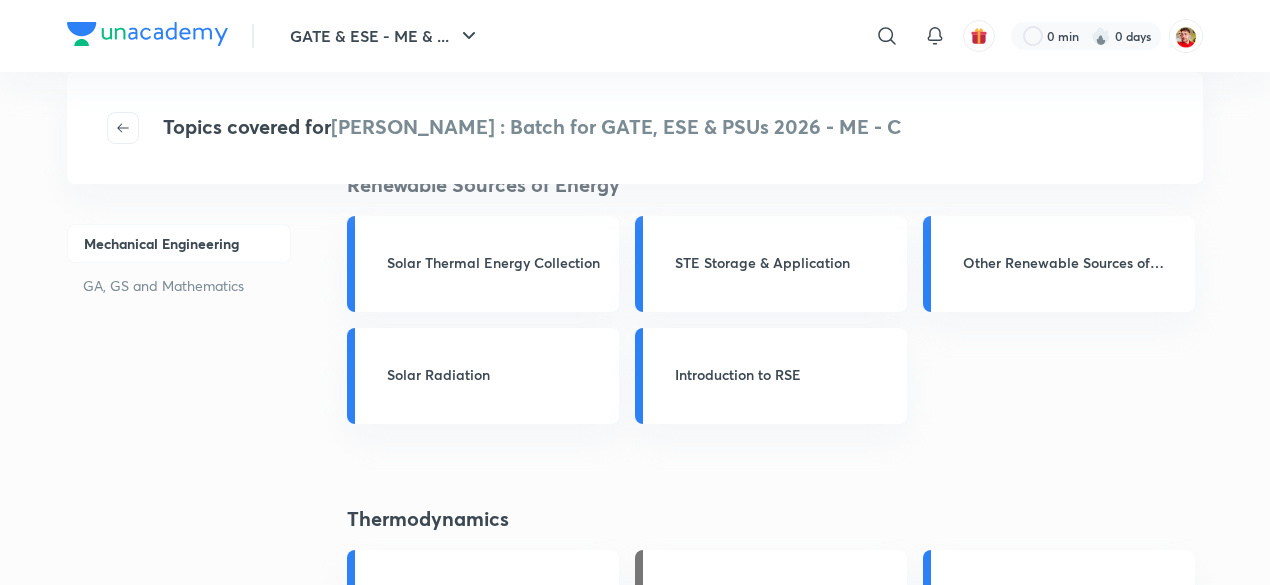 scroll, scrollTop: 400, scrollLeft: 0, axis: vertical 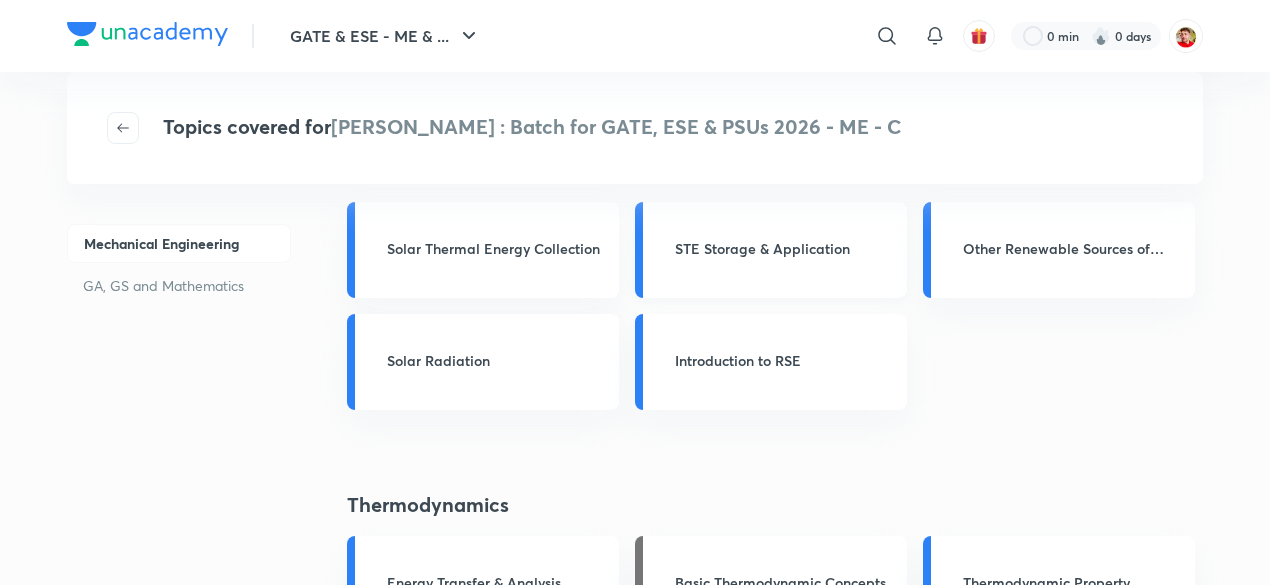 click on "STE Storage & Application" at bounding box center (785, 248) 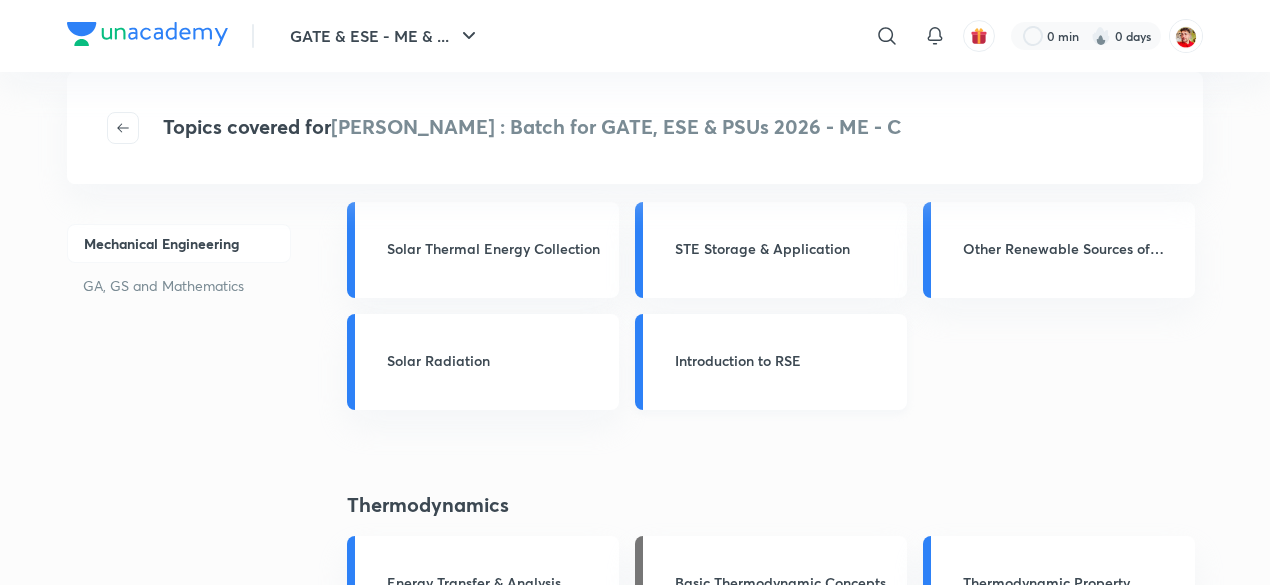 click on "Introduction to RSE" at bounding box center [771, 362] 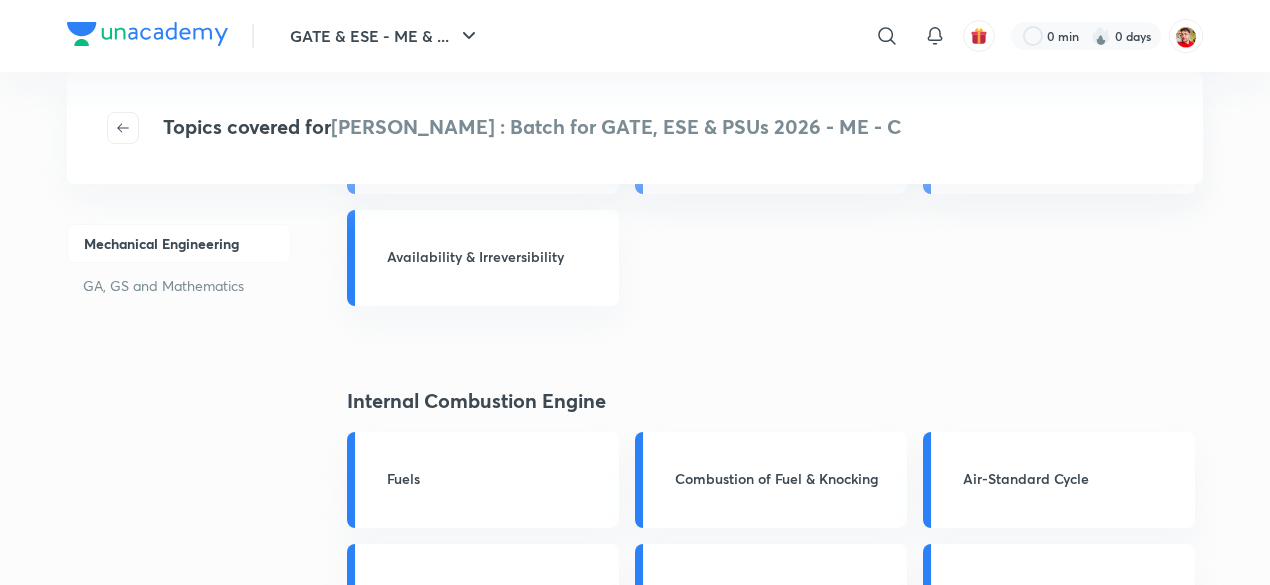 scroll, scrollTop: 954, scrollLeft: 0, axis: vertical 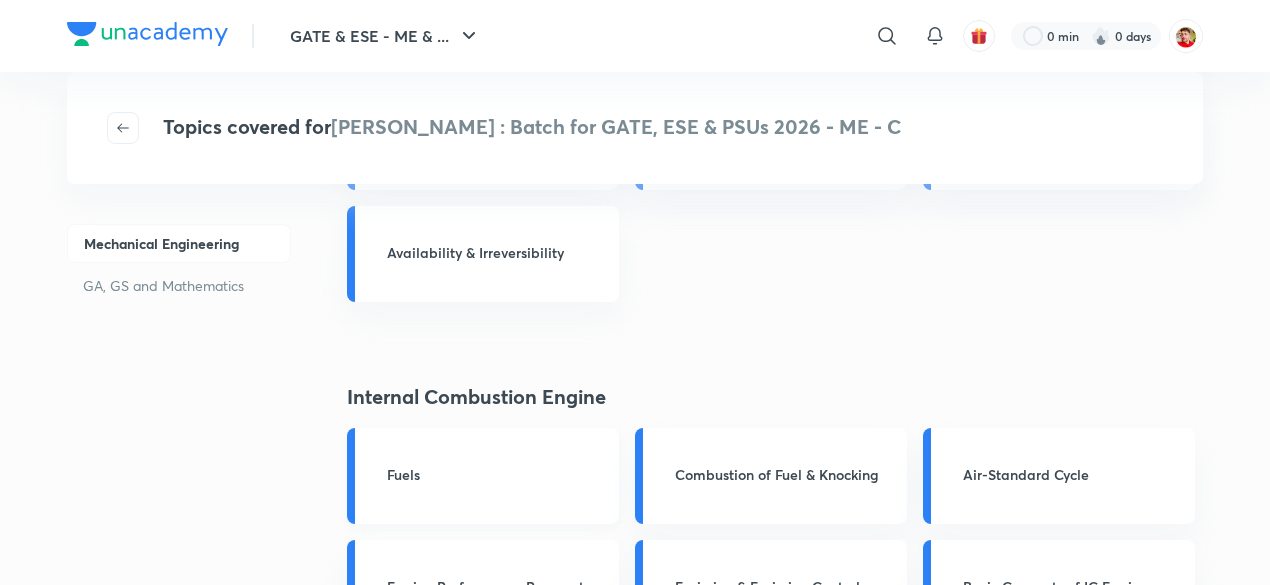 click on "Fuels" at bounding box center [497, 474] 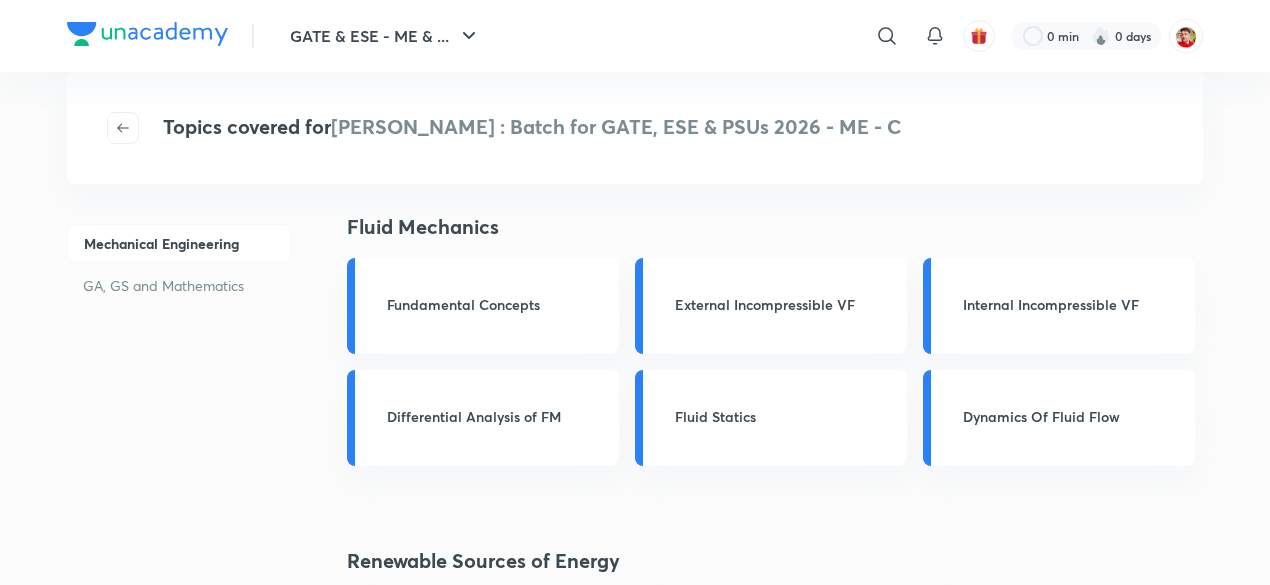 scroll, scrollTop: 0, scrollLeft: 0, axis: both 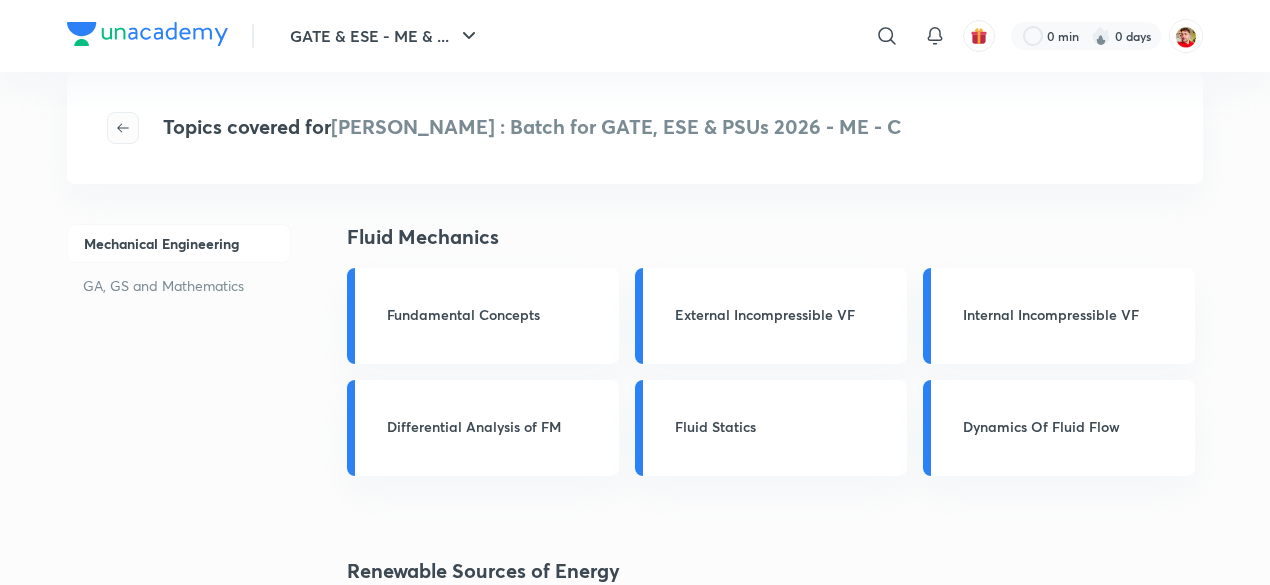 click 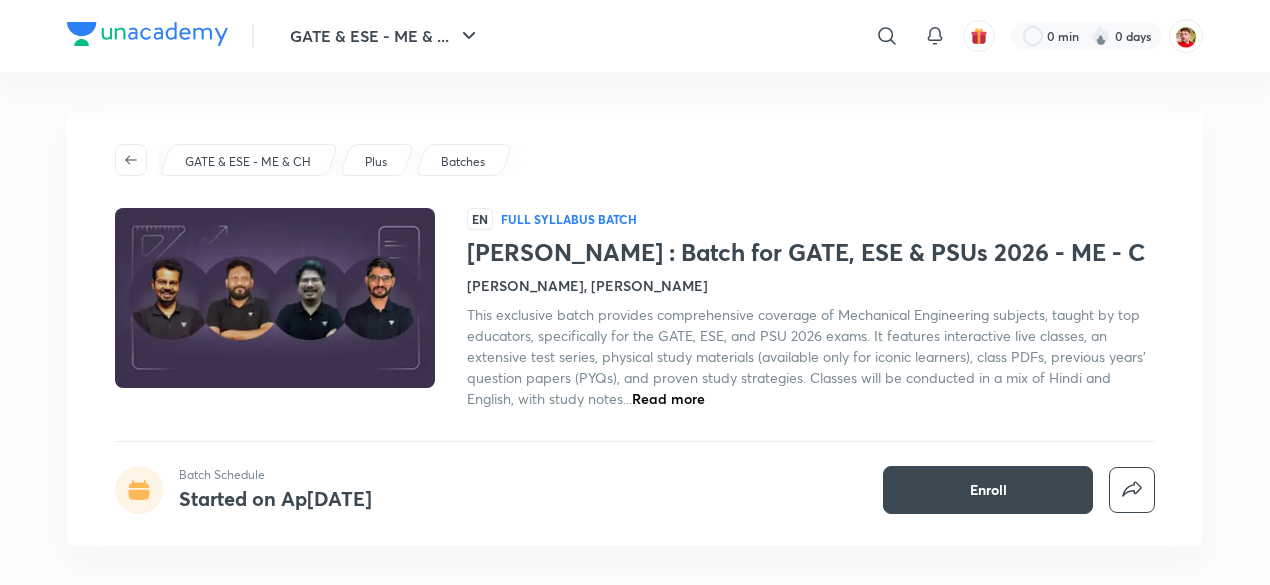 scroll, scrollTop: 0, scrollLeft: 0, axis: both 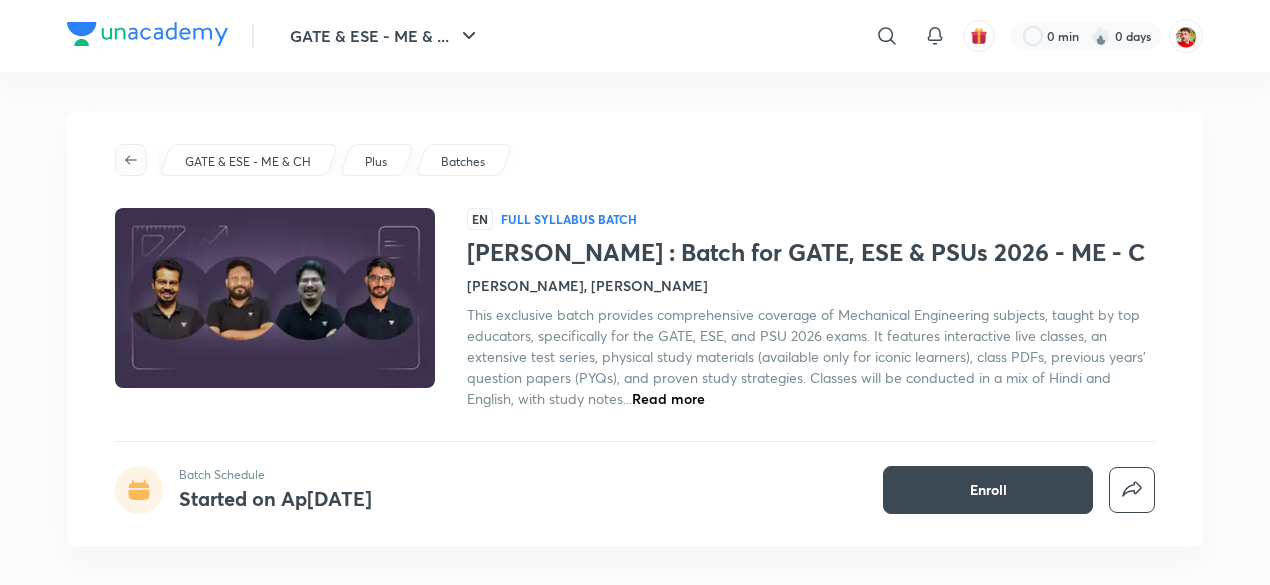 click at bounding box center (131, 160) 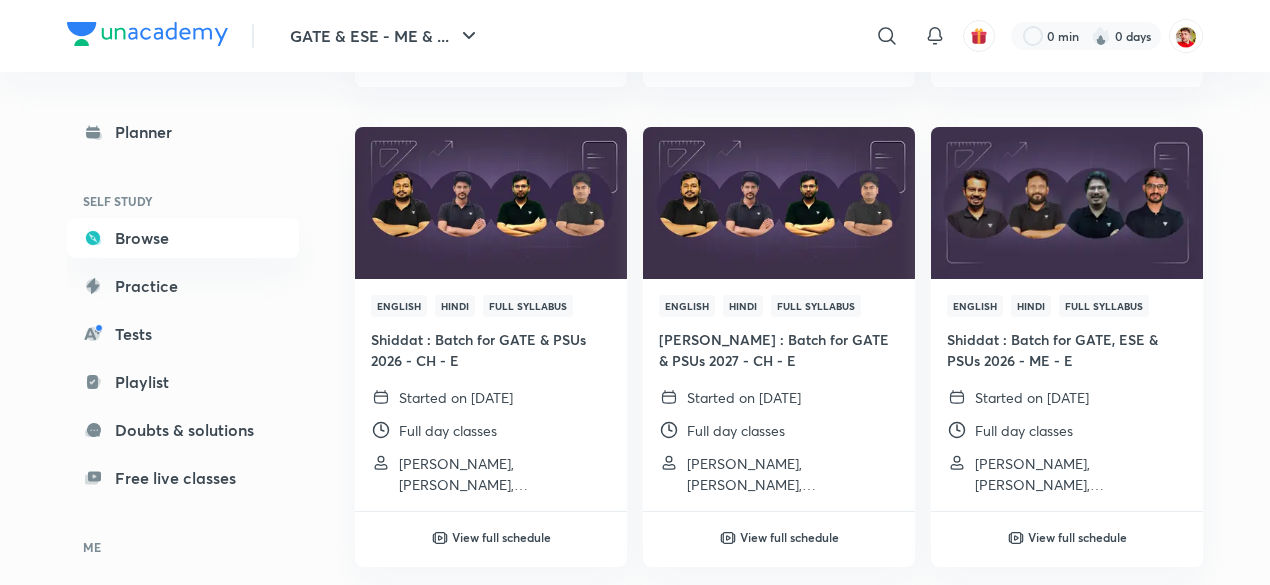 scroll, scrollTop: 6964, scrollLeft: 0, axis: vertical 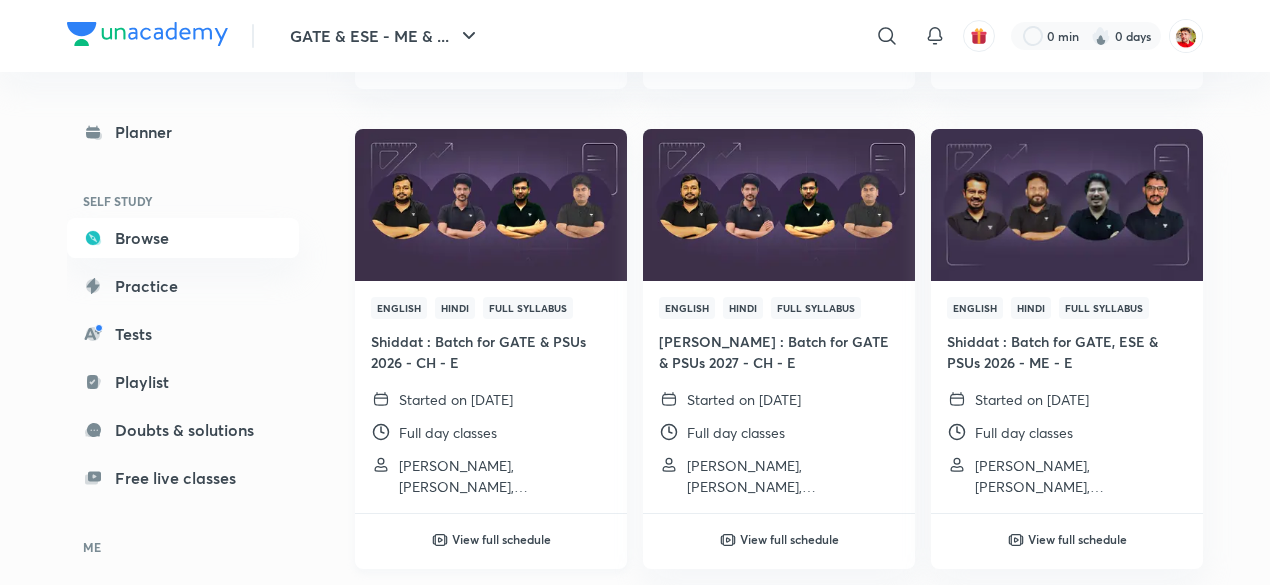 click at bounding box center [490, 205] 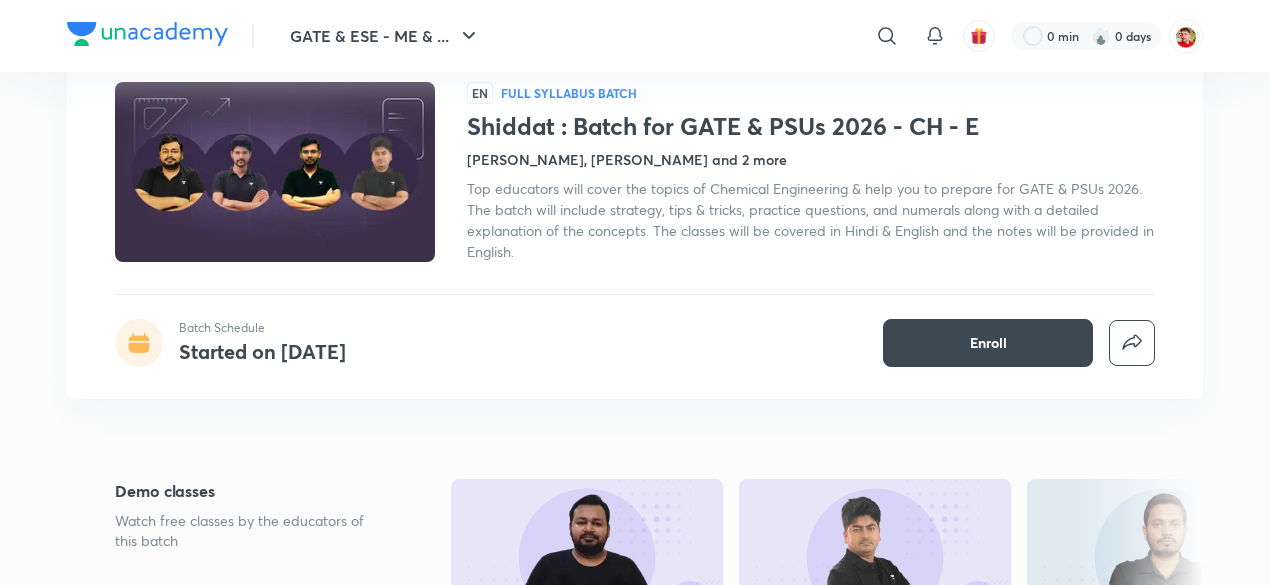 scroll, scrollTop: 127, scrollLeft: 0, axis: vertical 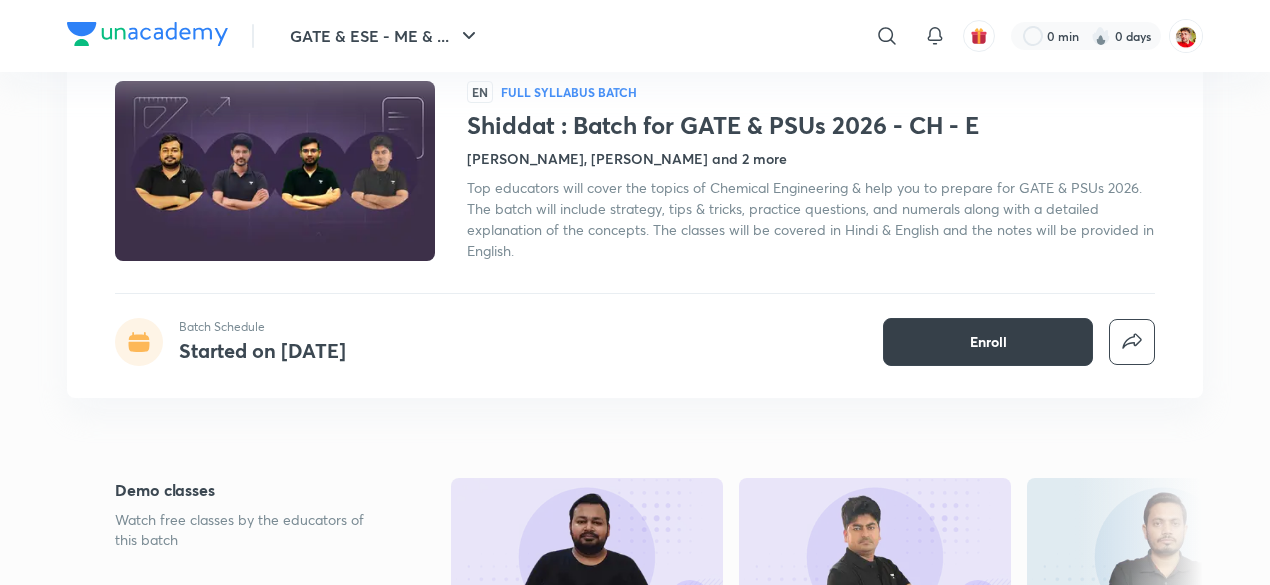 click on "Enroll" at bounding box center (988, 342) 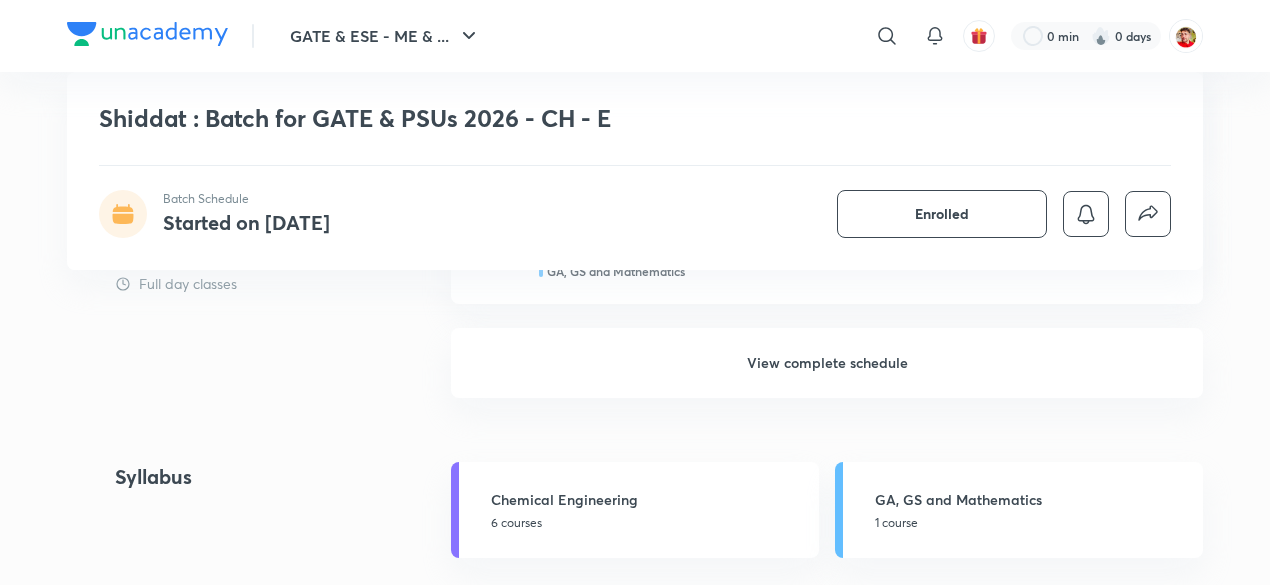 scroll, scrollTop: 1668, scrollLeft: 0, axis: vertical 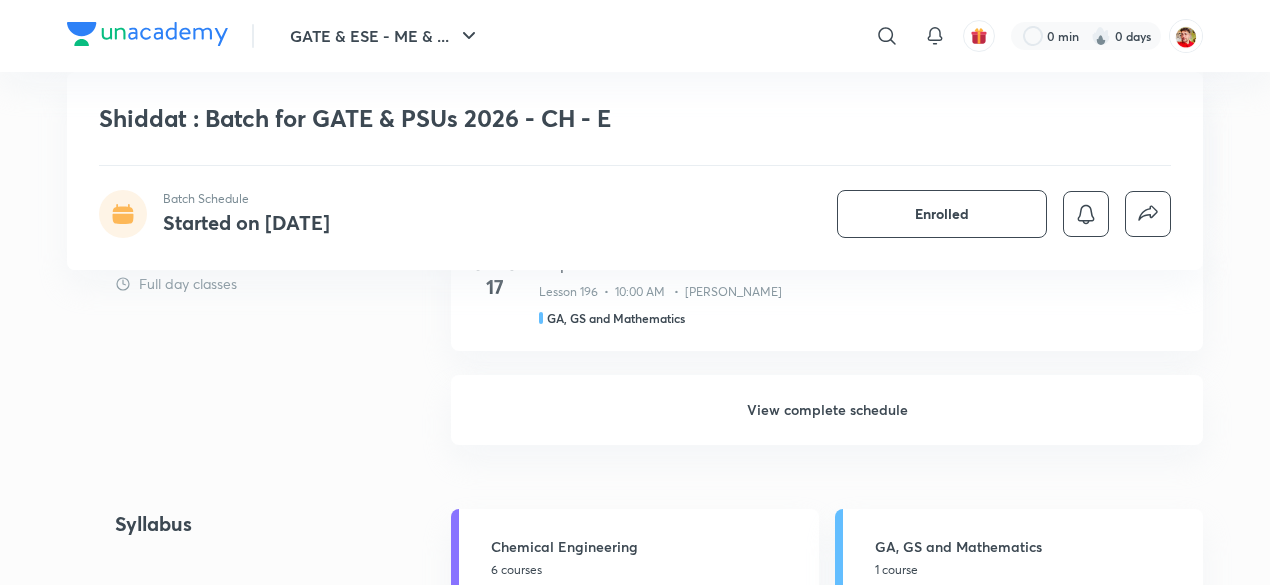 click on "View complete schedule" at bounding box center (827, 410) 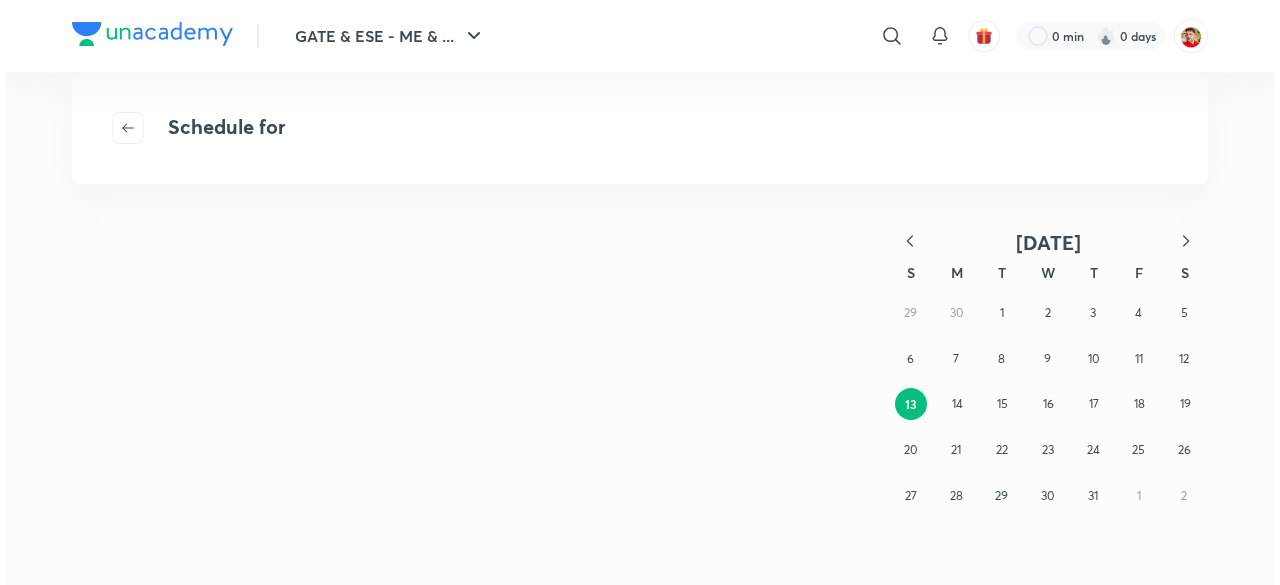 scroll, scrollTop: 0, scrollLeft: 0, axis: both 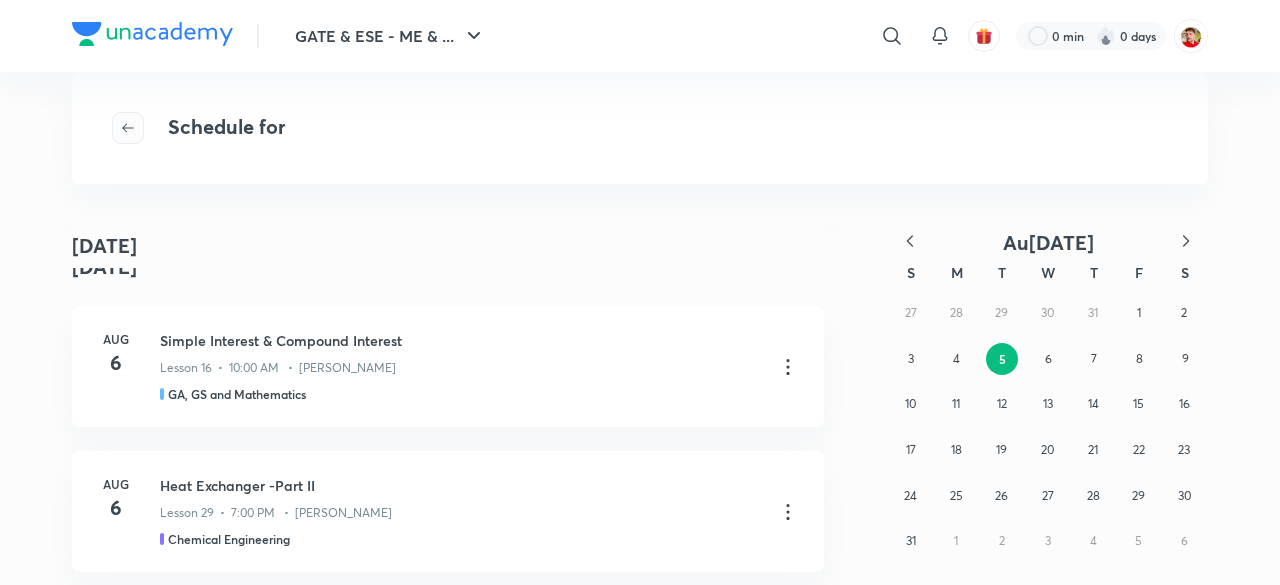 click 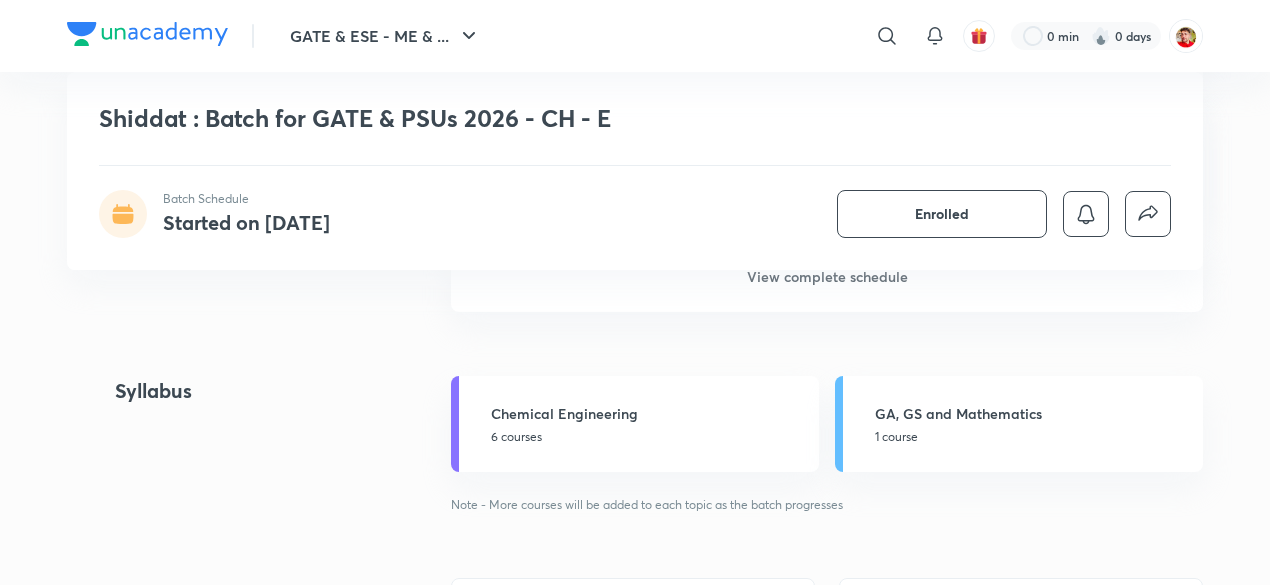 scroll, scrollTop: 1796, scrollLeft: 0, axis: vertical 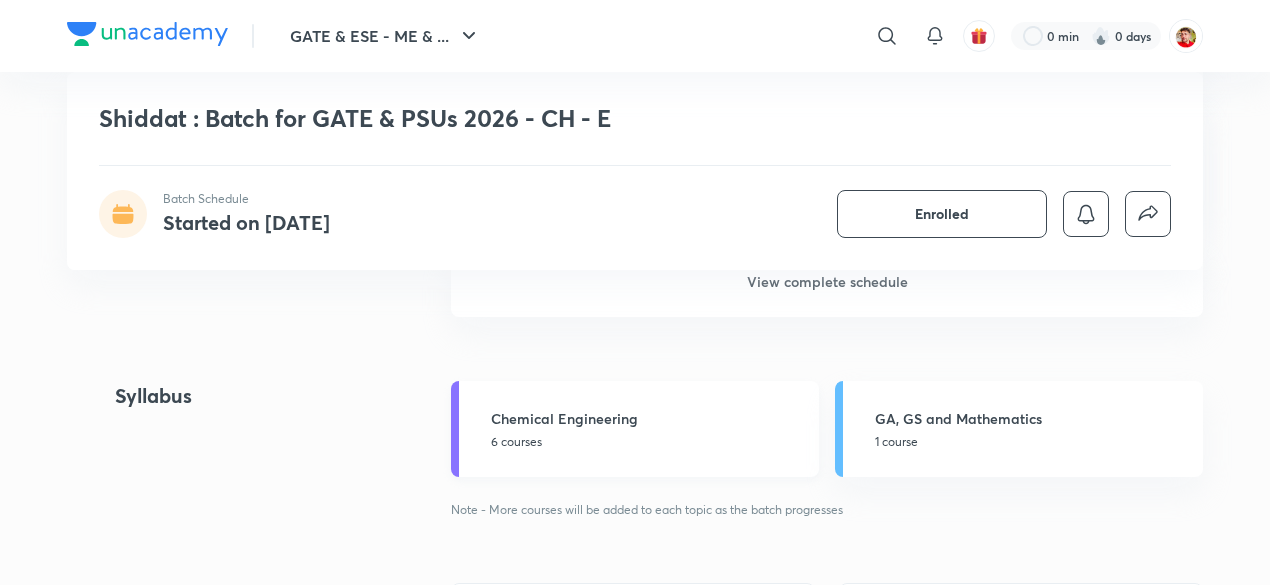 click on "Chemical Engineering 6 courses" at bounding box center [635, 429] 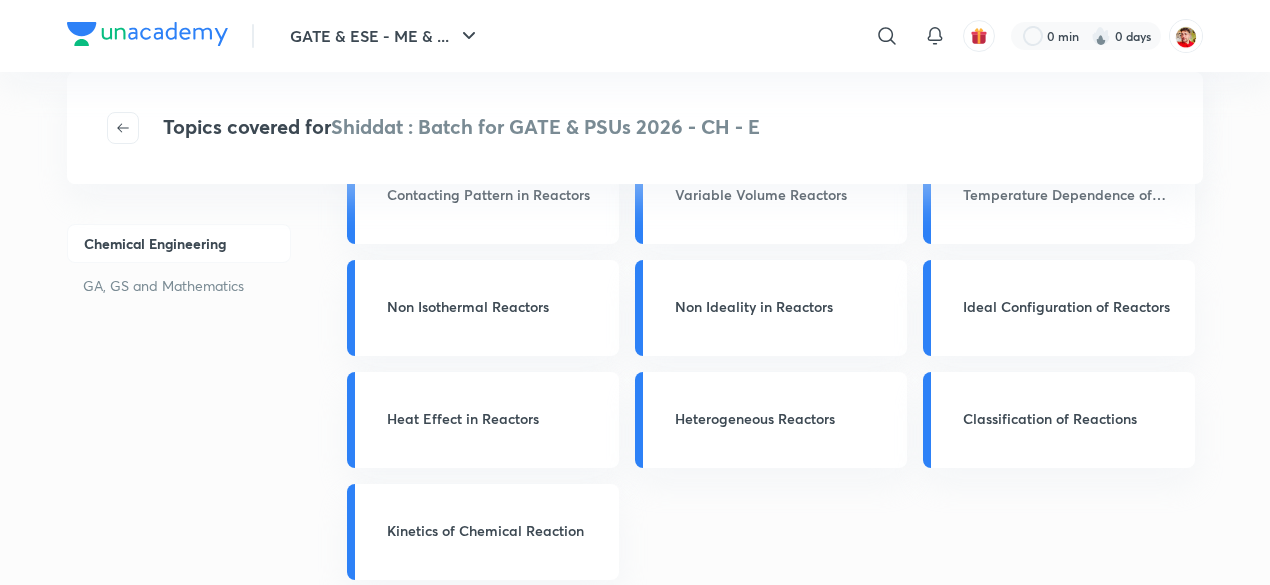 scroll, scrollTop: 0, scrollLeft: 0, axis: both 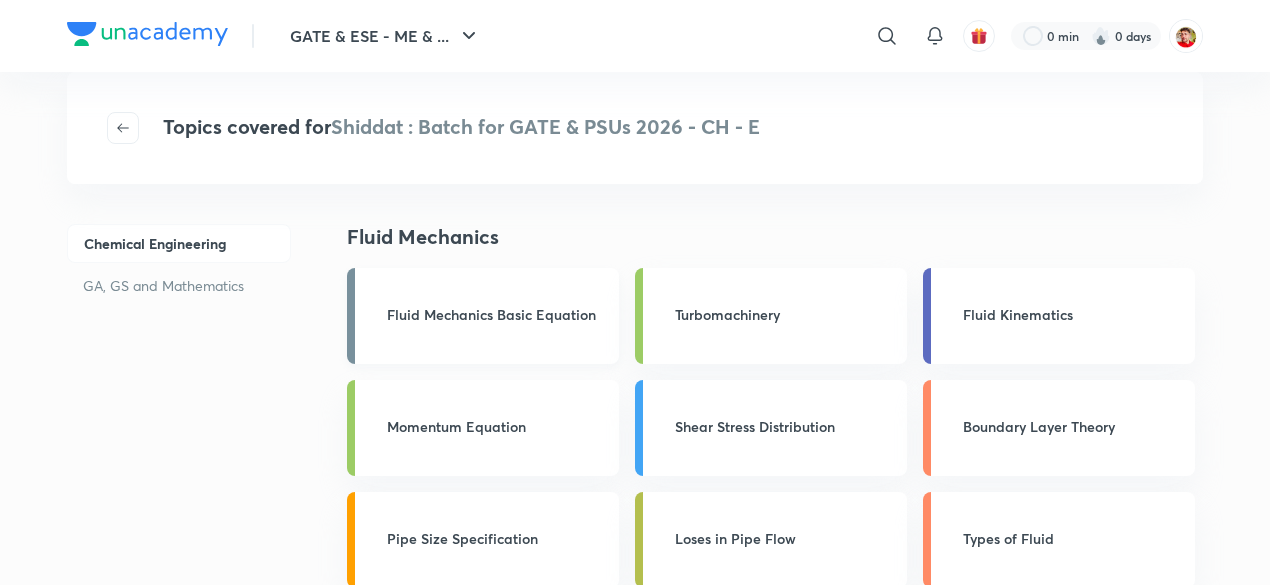 click on "Fluid Mechanics Basic Equation" at bounding box center (497, 314) 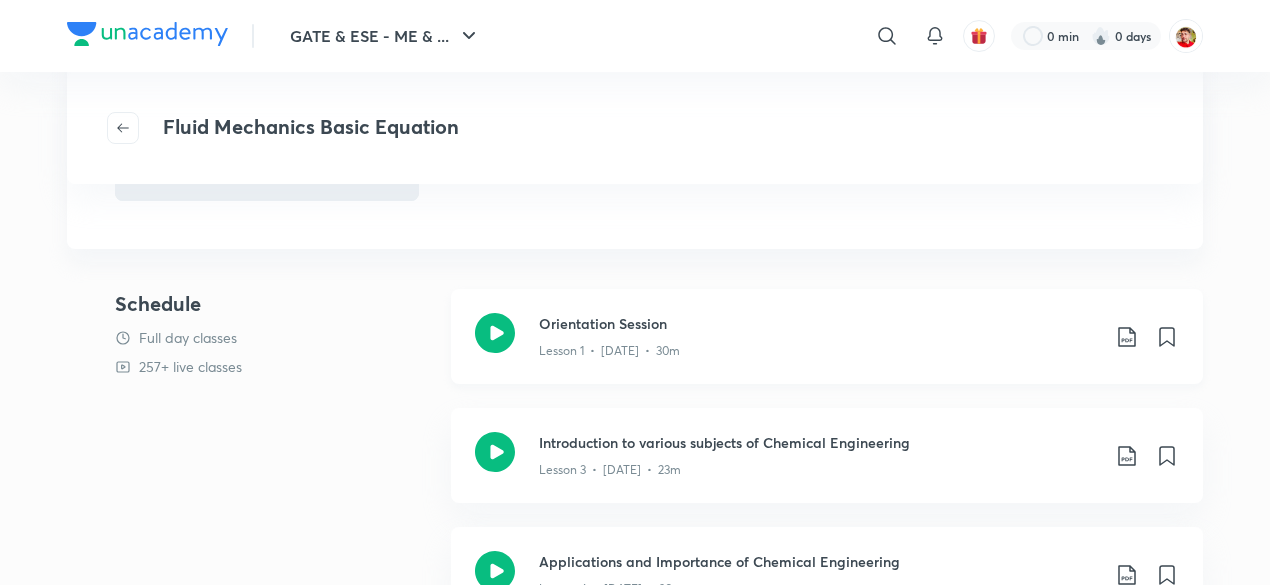 scroll, scrollTop: 154, scrollLeft: 0, axis: vertical 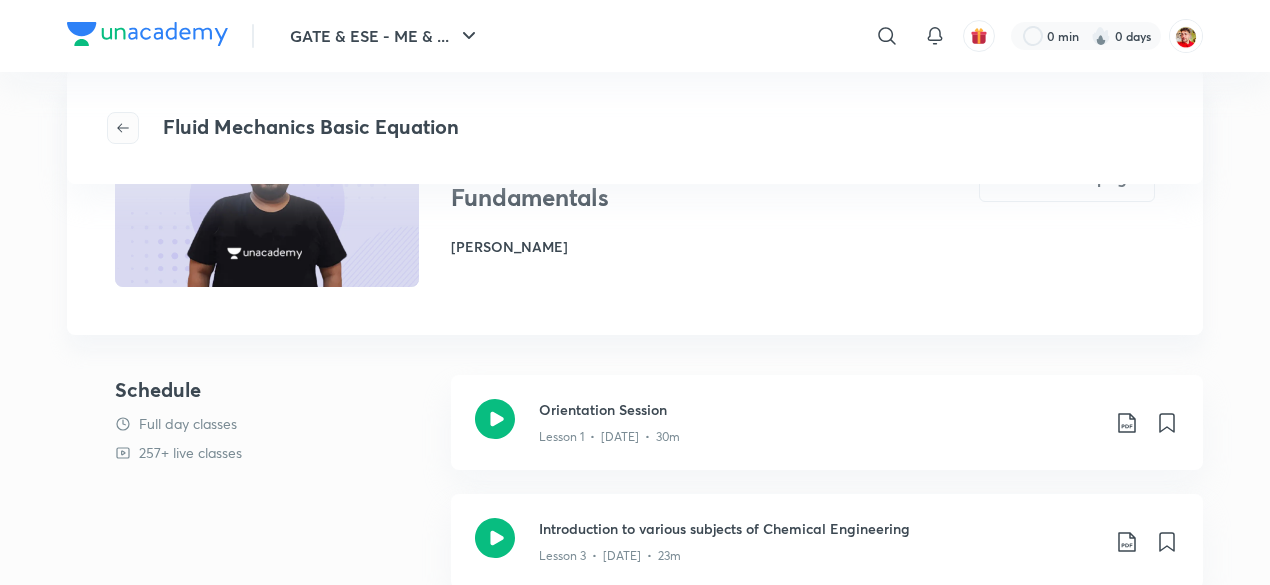 click 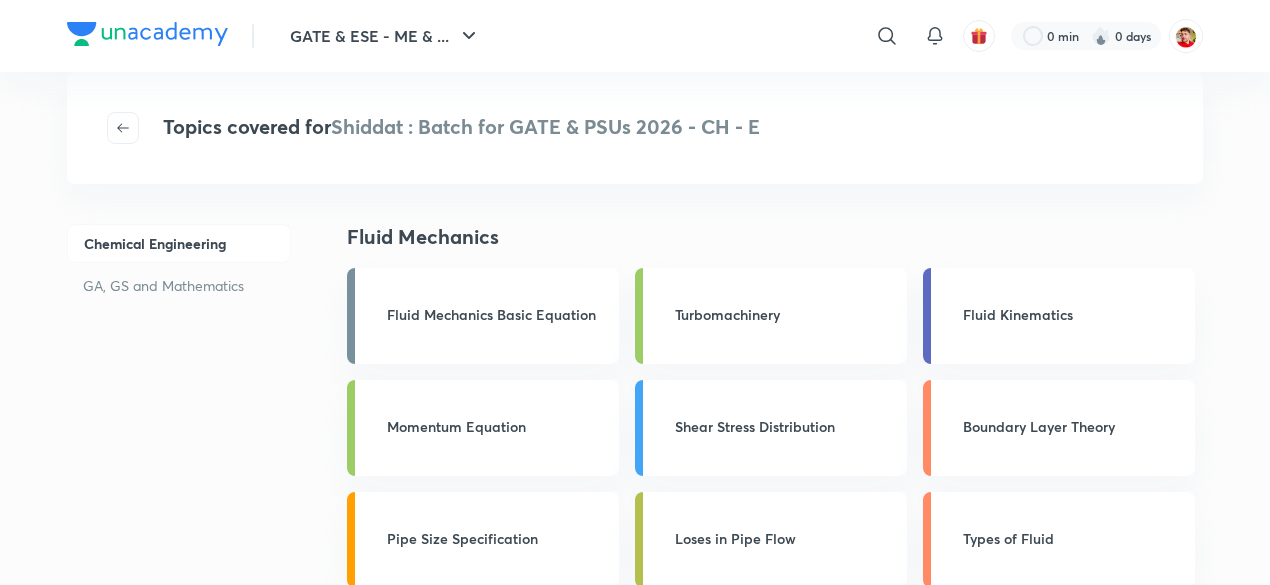 scroll, scrollTop: 84, scrollLeft: 0, axis: vertical 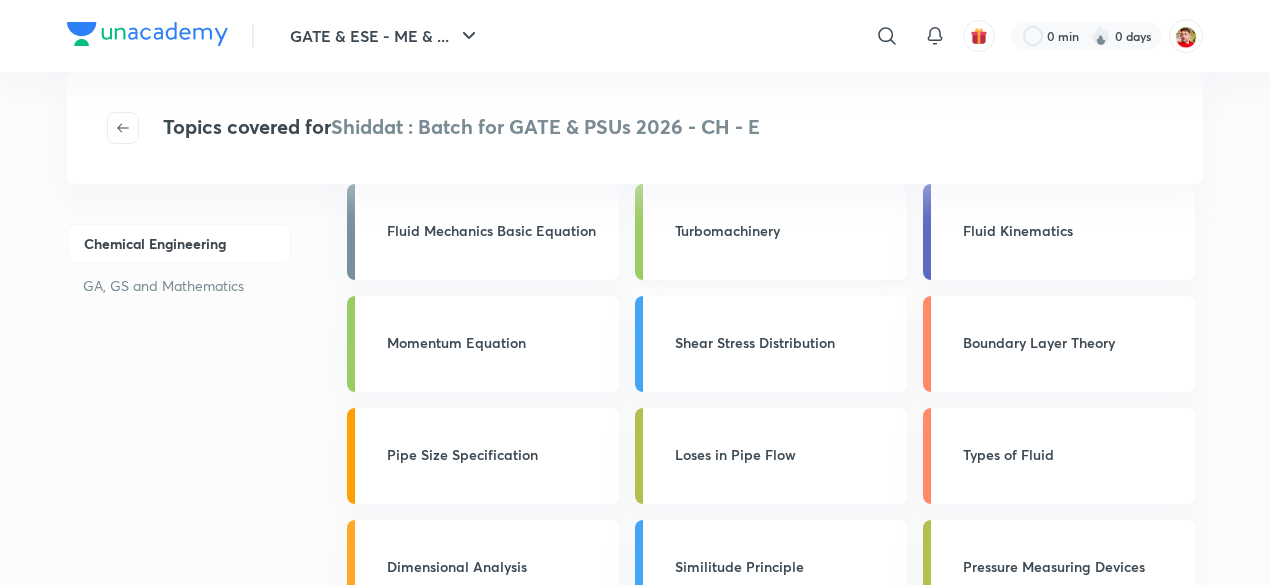 click on "Turbomachinery" at bounding box center (785, 230) 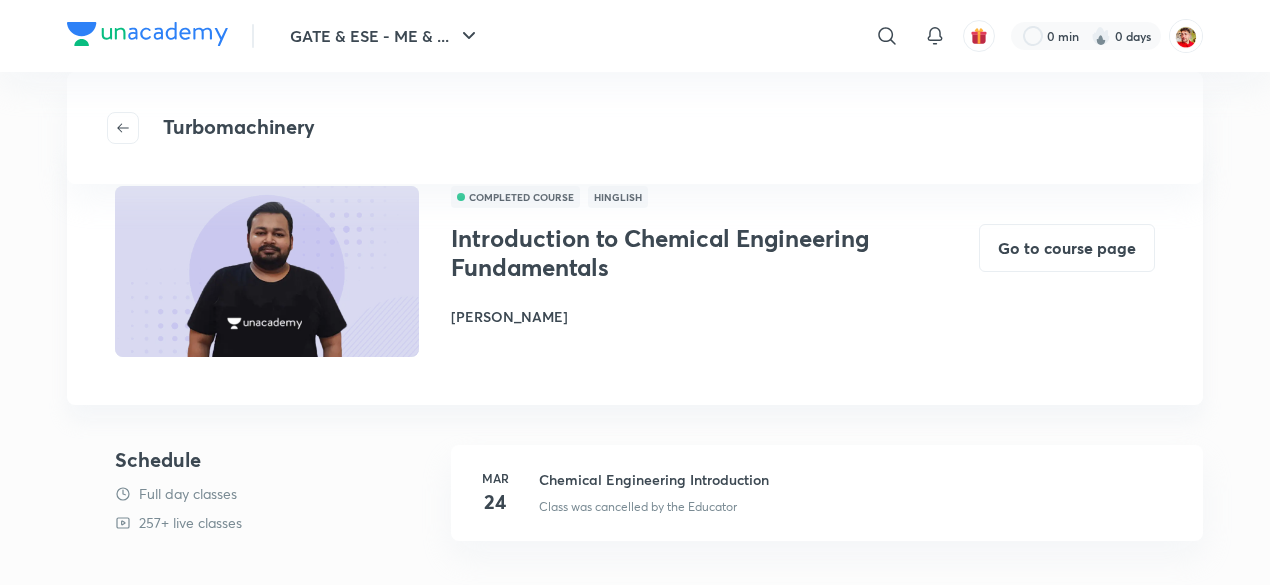 scroll, scrollTop: 0, scrollLeft: 0, axis: both 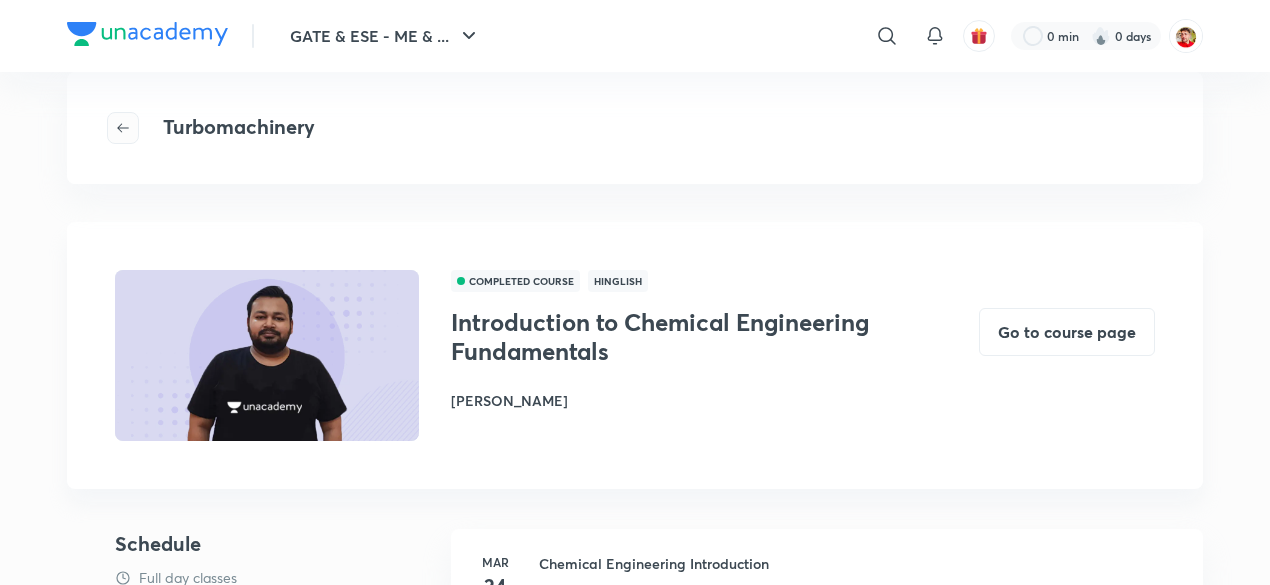 click 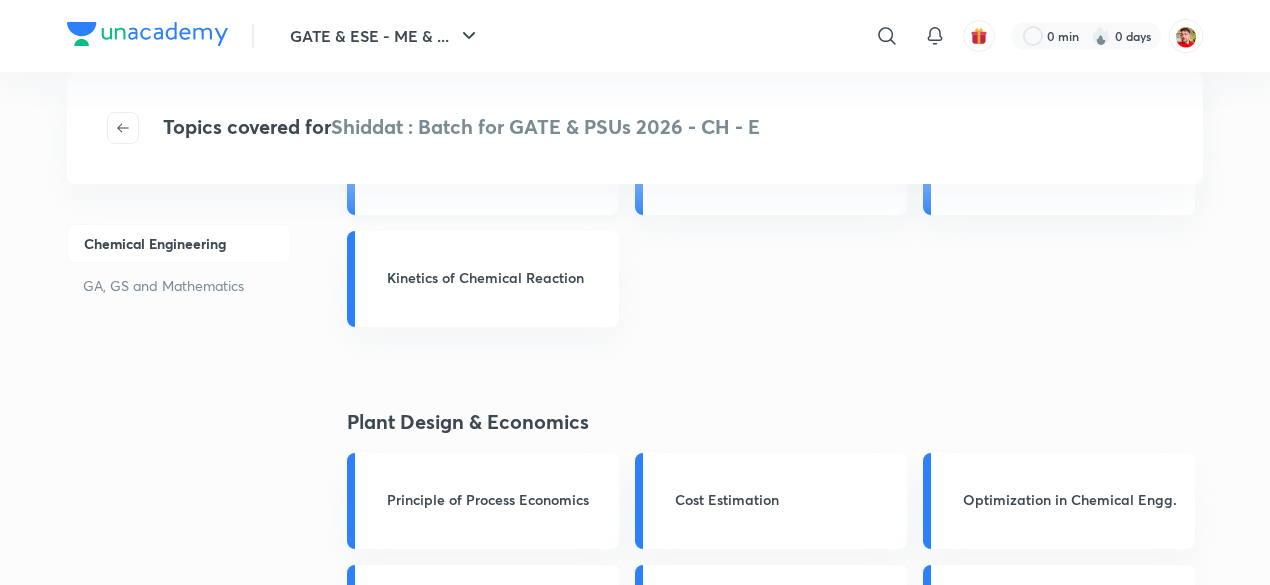 scroll, scrollTop: 2052, scrollLeft: 0, axis: vertical 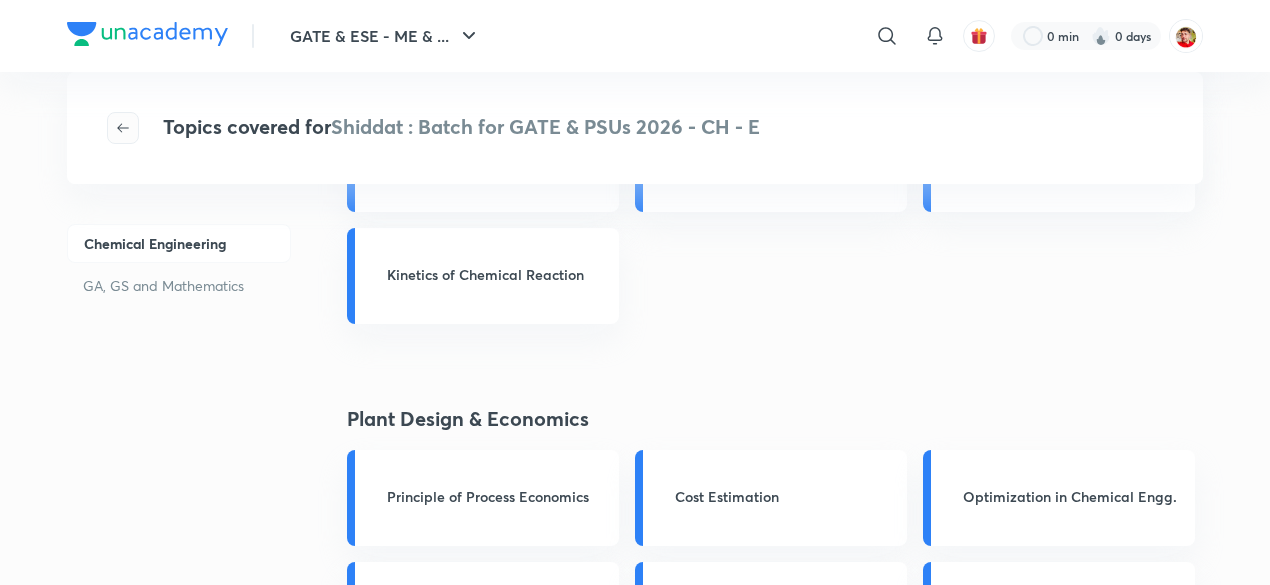 click 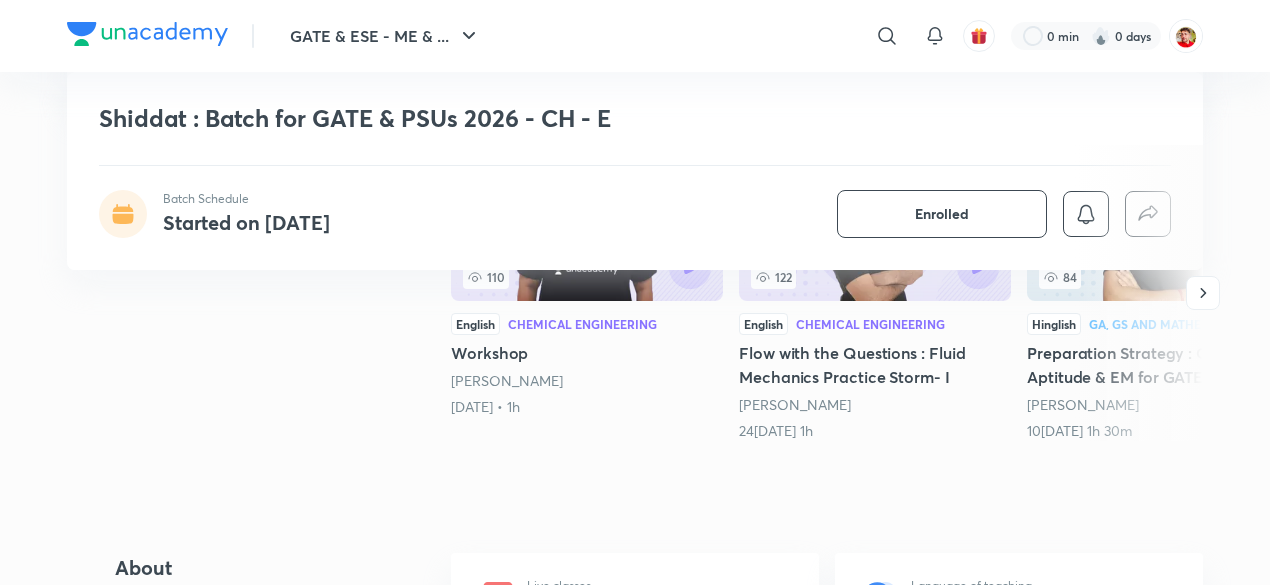 scroll, scrollTop: 281, scrollLeft: 0, axis: vertical 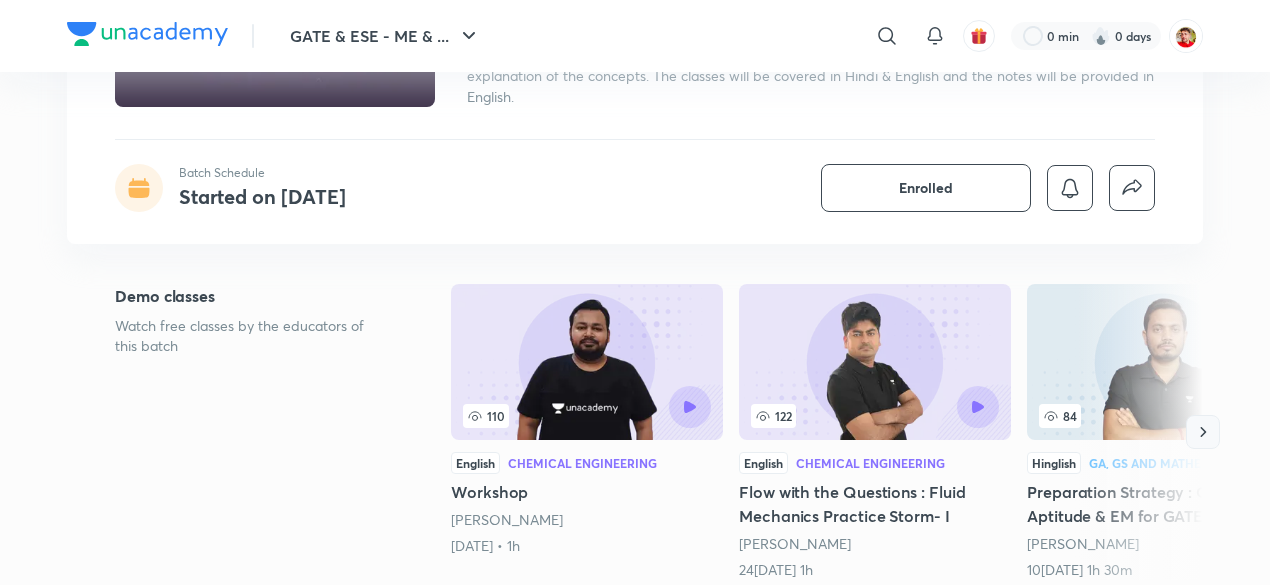 click 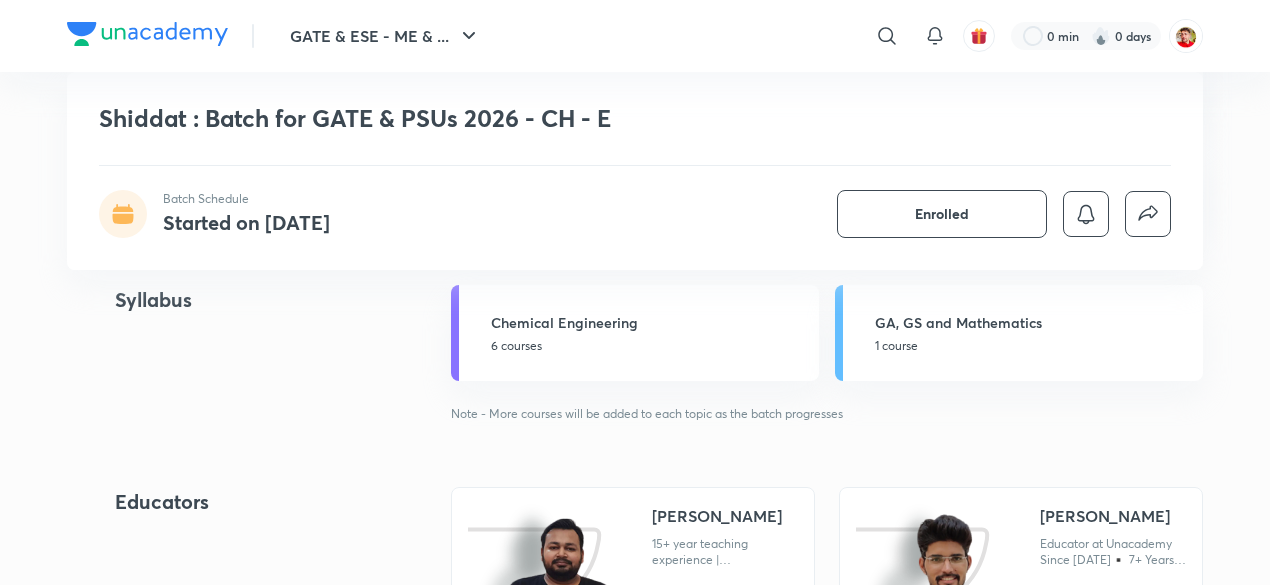 scroll, scrollTop: 1891, scrollLeft: 0, axis: vertical 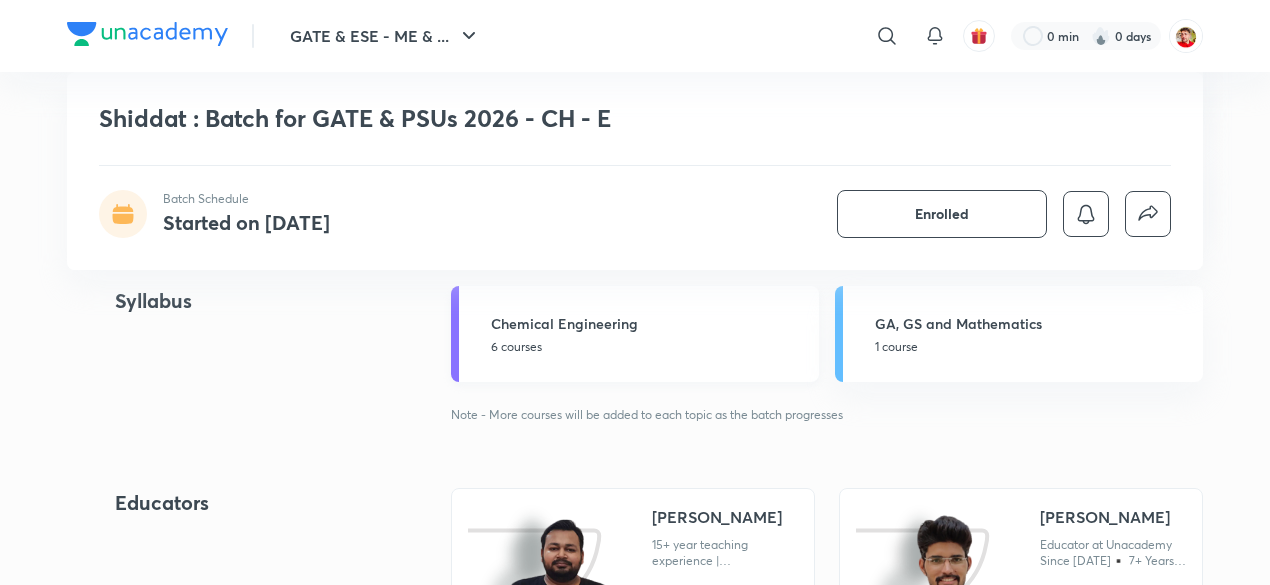 click on "Chemical Engineering 6 courses" at bounding box center [635, 334] 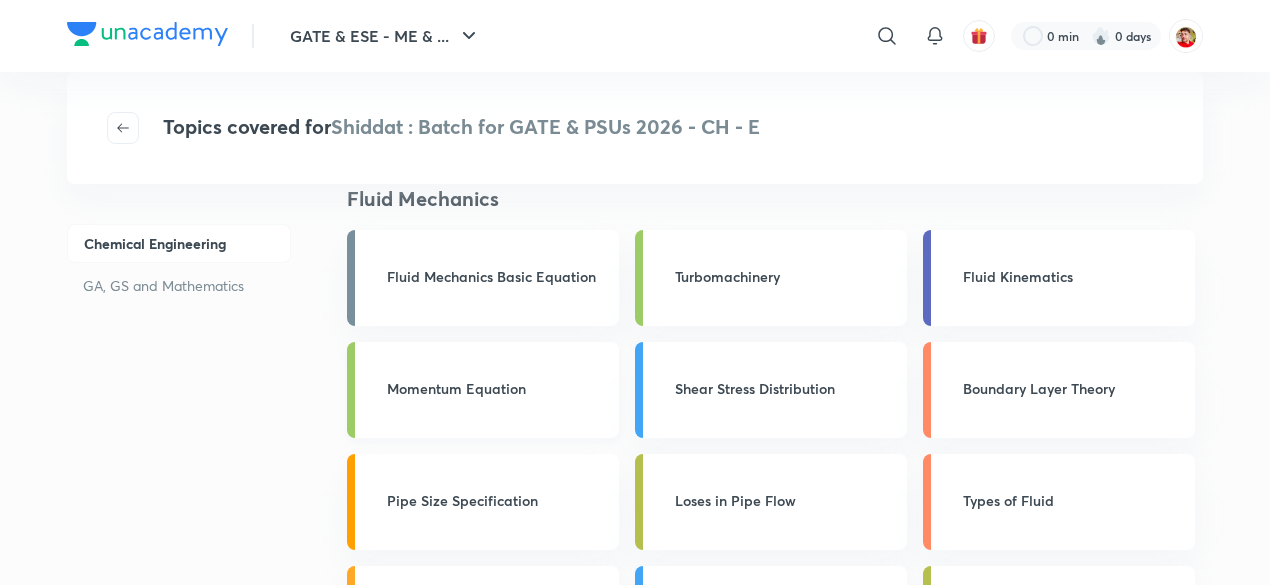 scroll, scrollTop: 36, scrollLeft: 0, axis: vertical 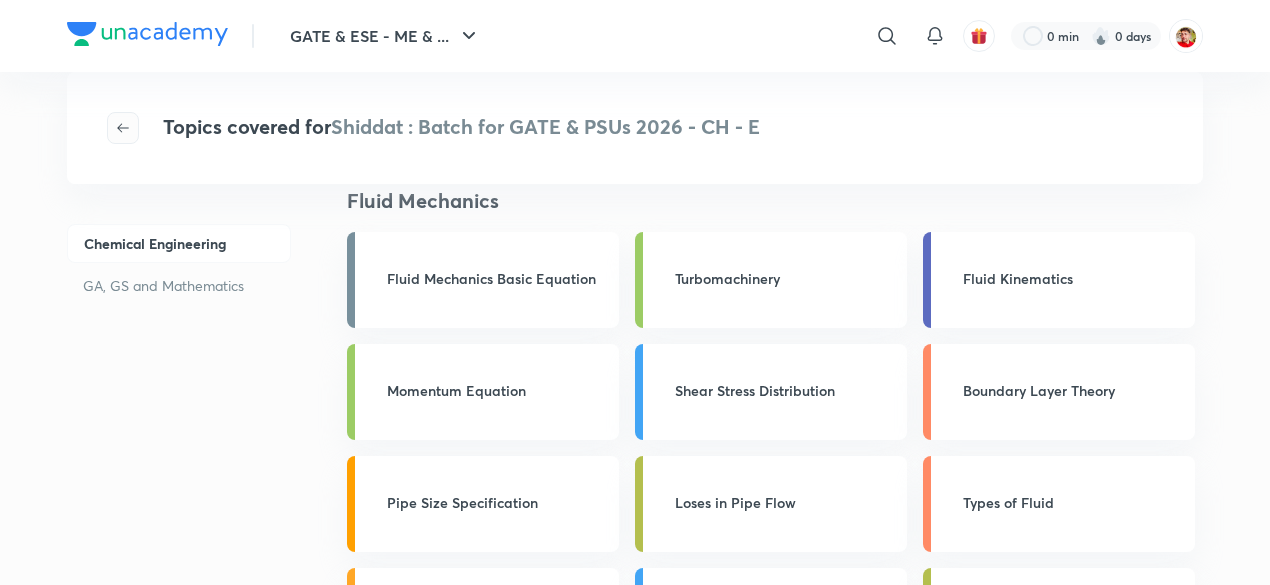 click 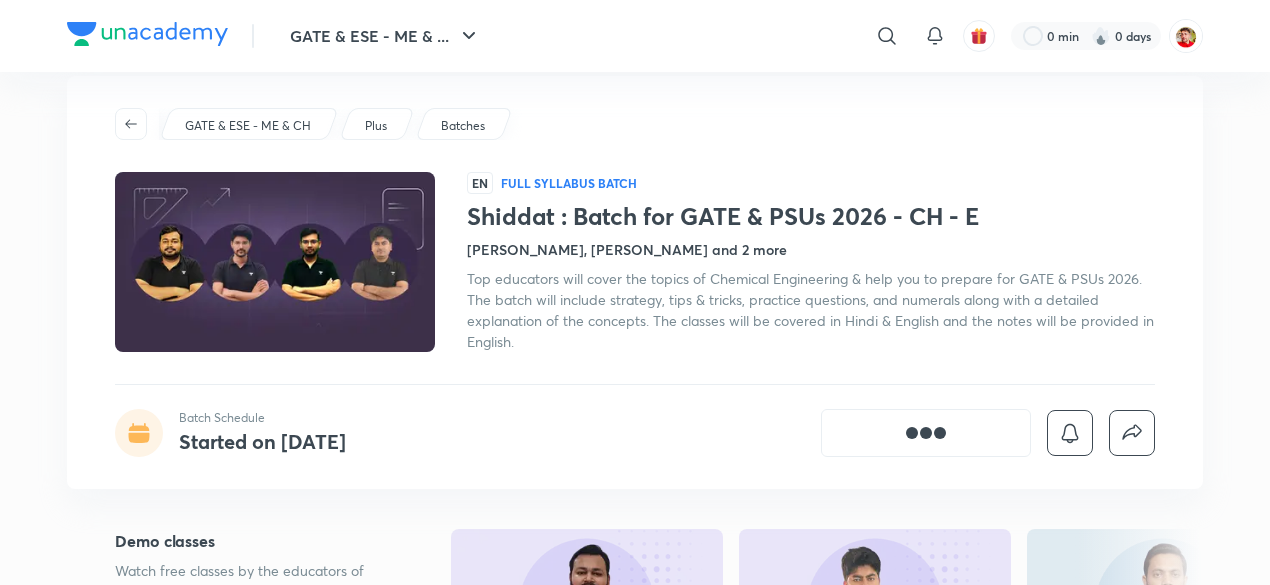 scroll, scrollTop: 0, scrollLeft: 0, axis: both 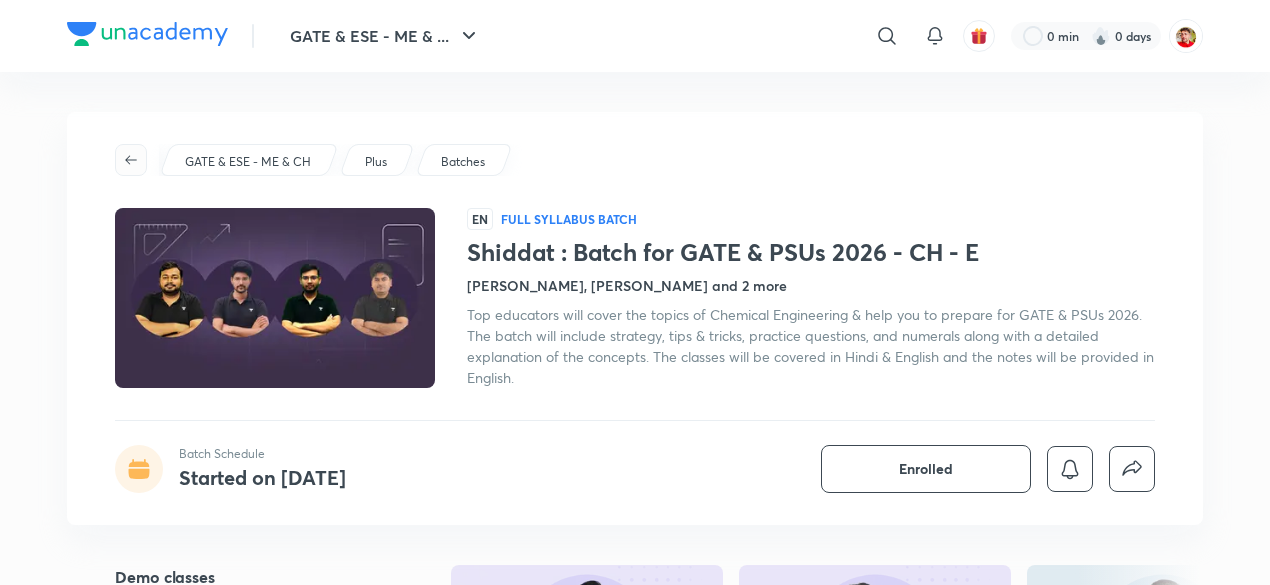 click 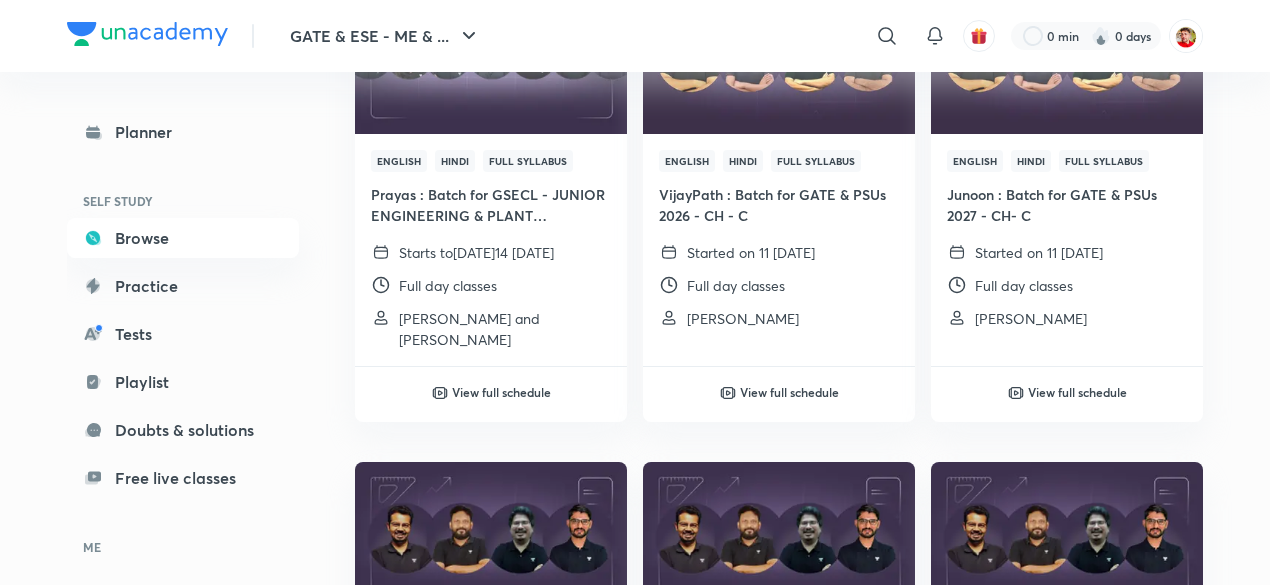 scroll, scrollTop: 392, scrollLeft: 0, axis: vertical 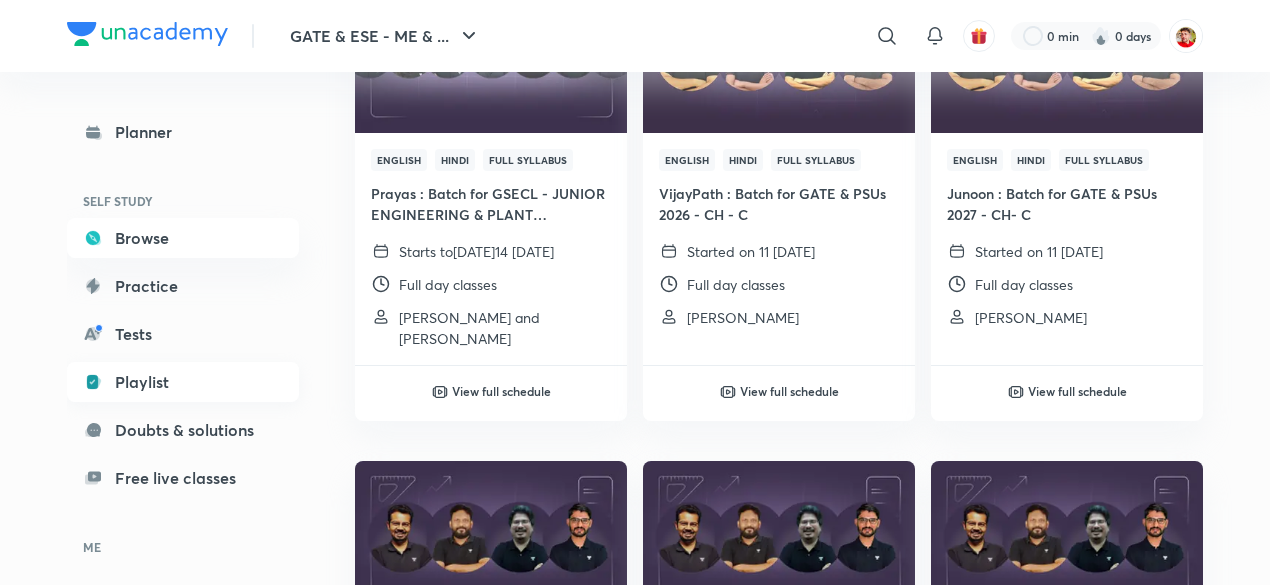 click on "Playlist" at bounding box center [183, 382] 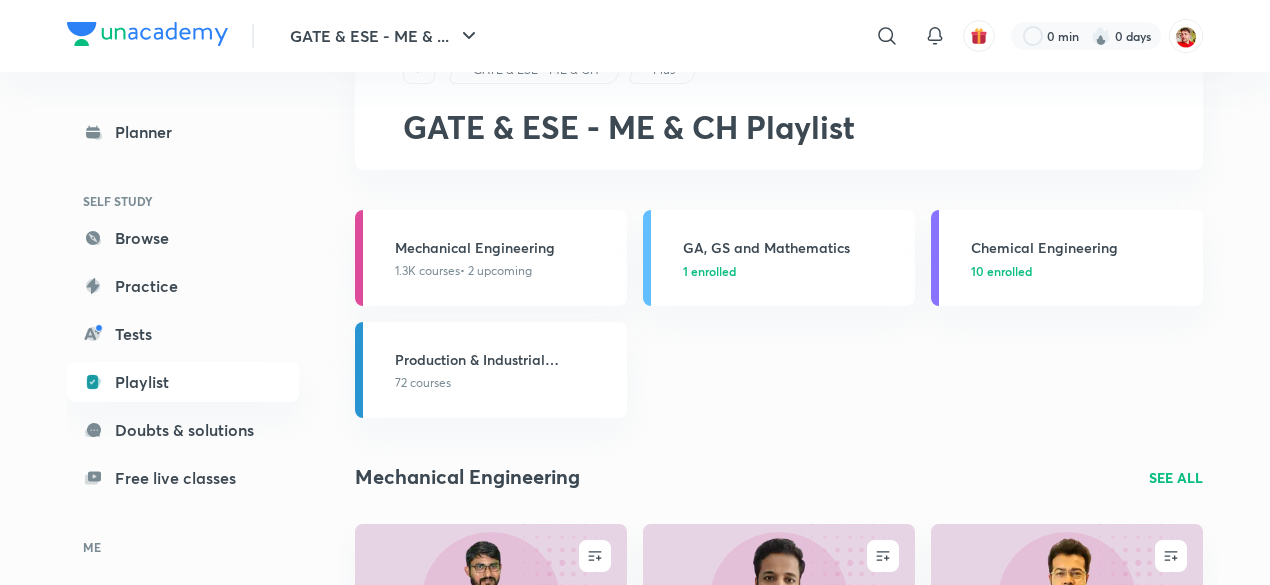 scroll, scrollTop: 0, scrollLeft: 0, axis: both 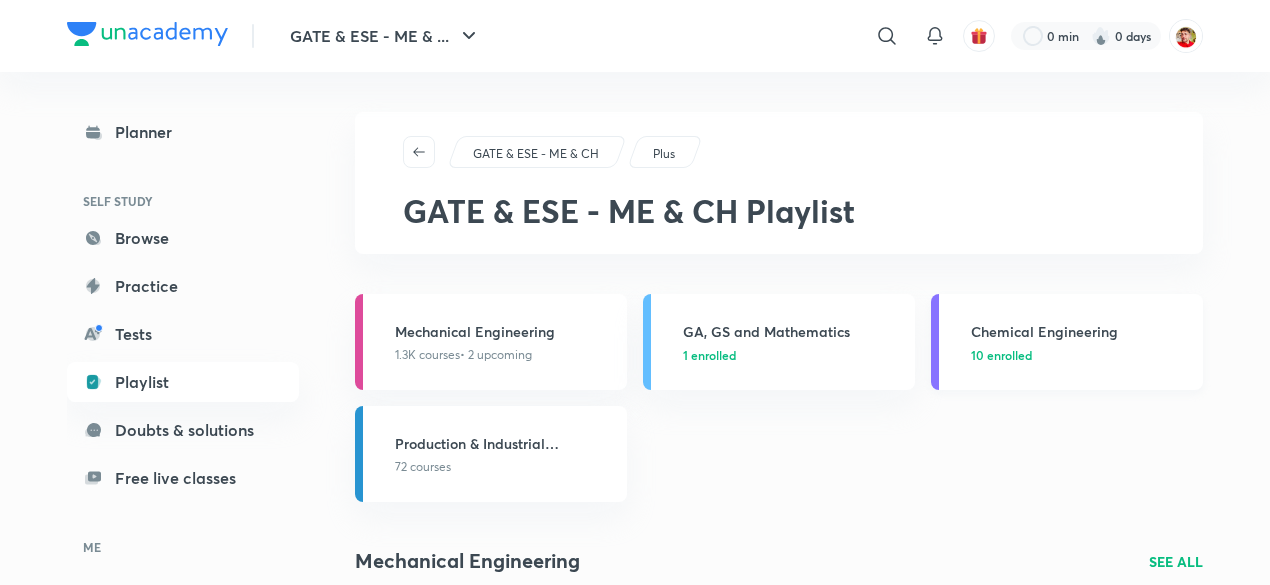 click on "Chemical Engineering 10 enrolled" at bounding box center [1081, 342] 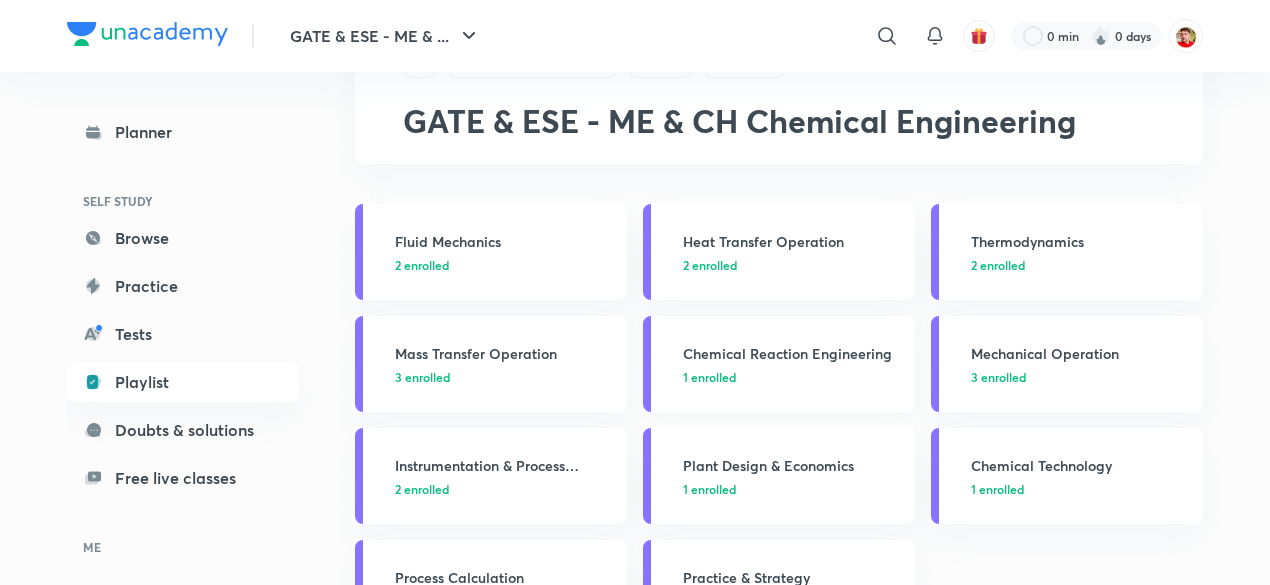 scroll, scrollTop: 93, scrollLeft: 0, axis: vertical 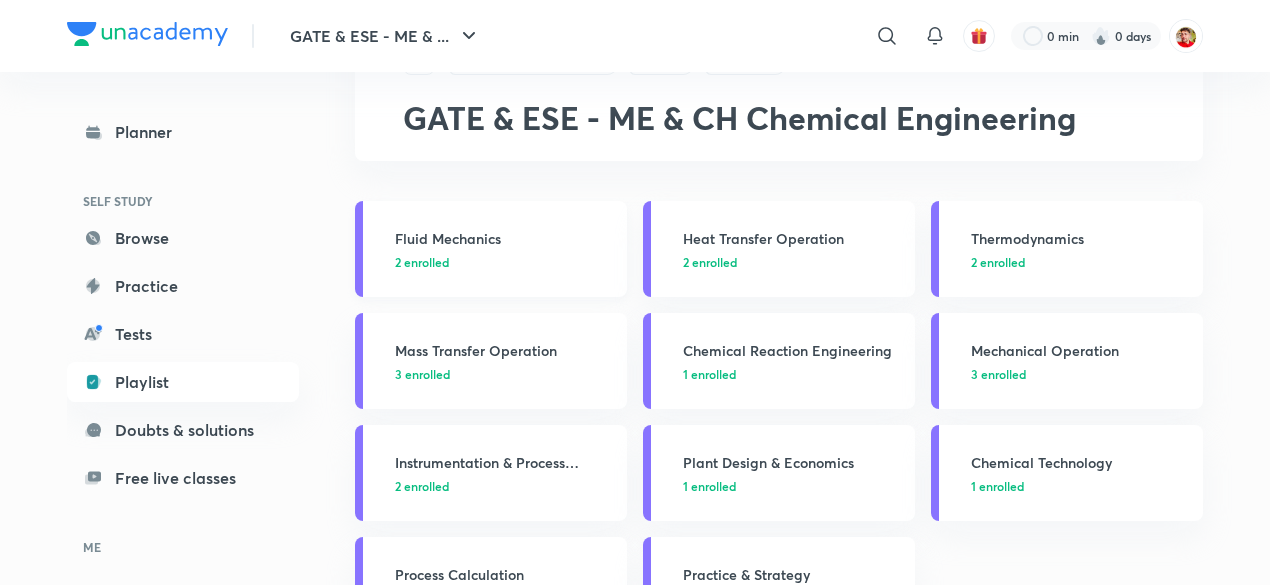 click on "Fluid Mechanics 2 enrolled" at bounding box center (491, 249) 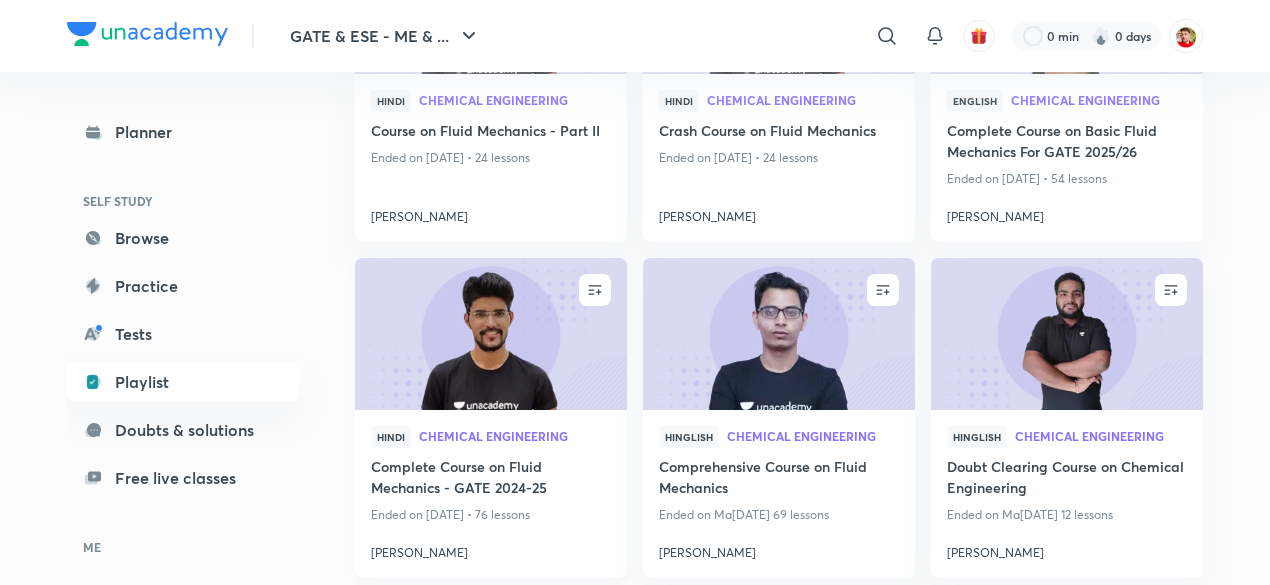 scroll, scrollTop: 1297, scrollLeft: 0, axis: vertical 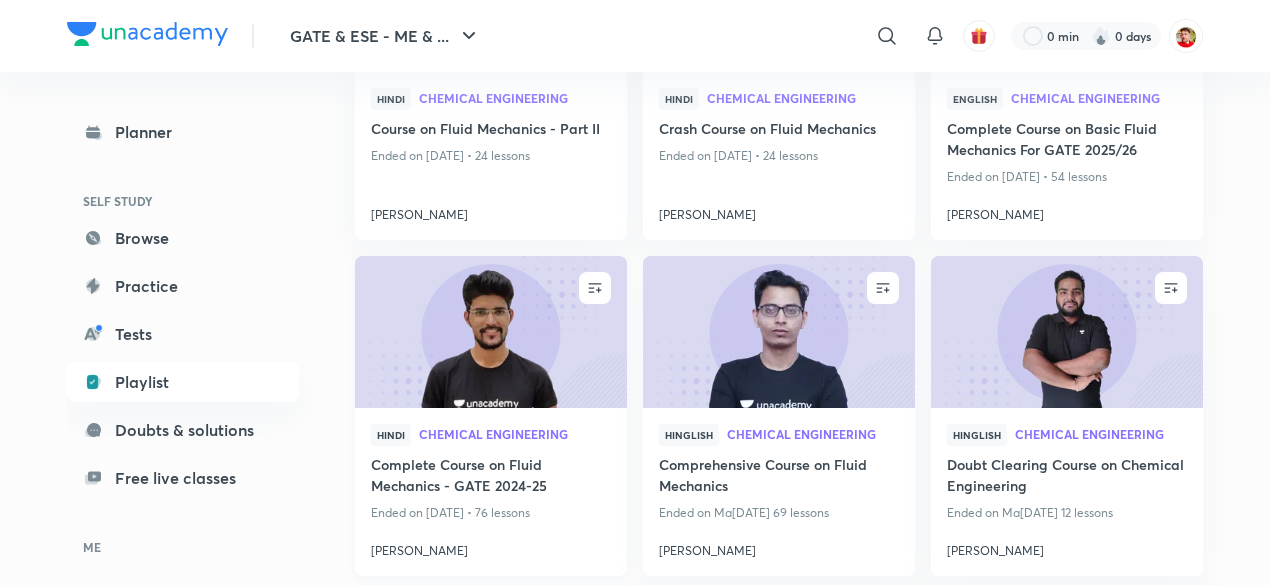 click at bounding box center (490, 332) 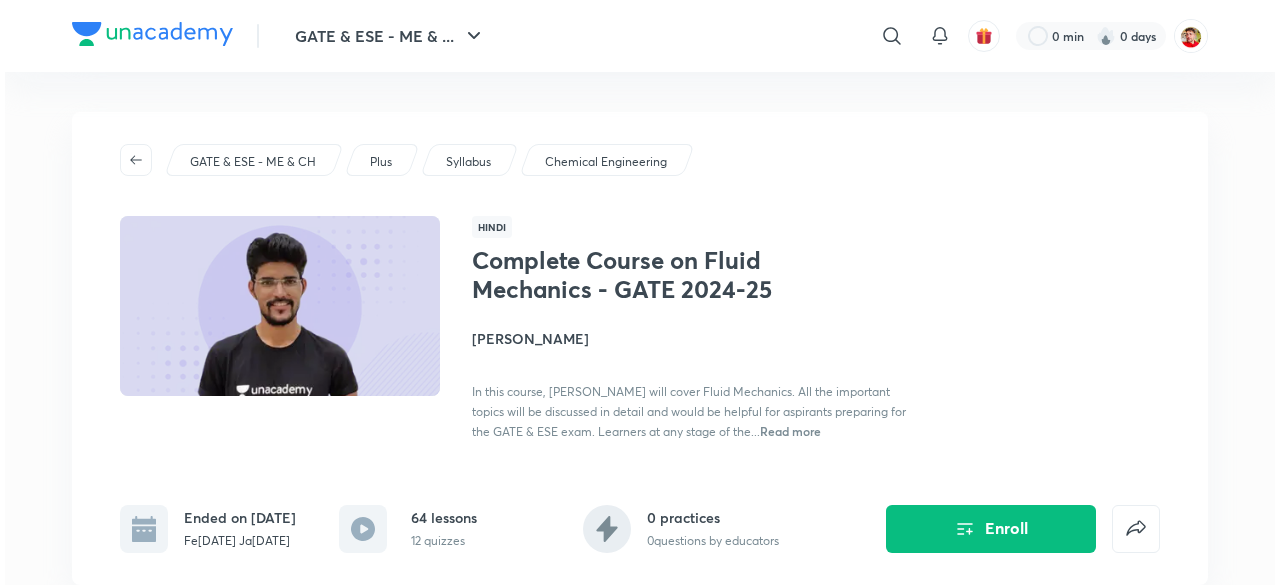 scroll, scrollTop: 107, scrollLeft: 0, axis: vertical 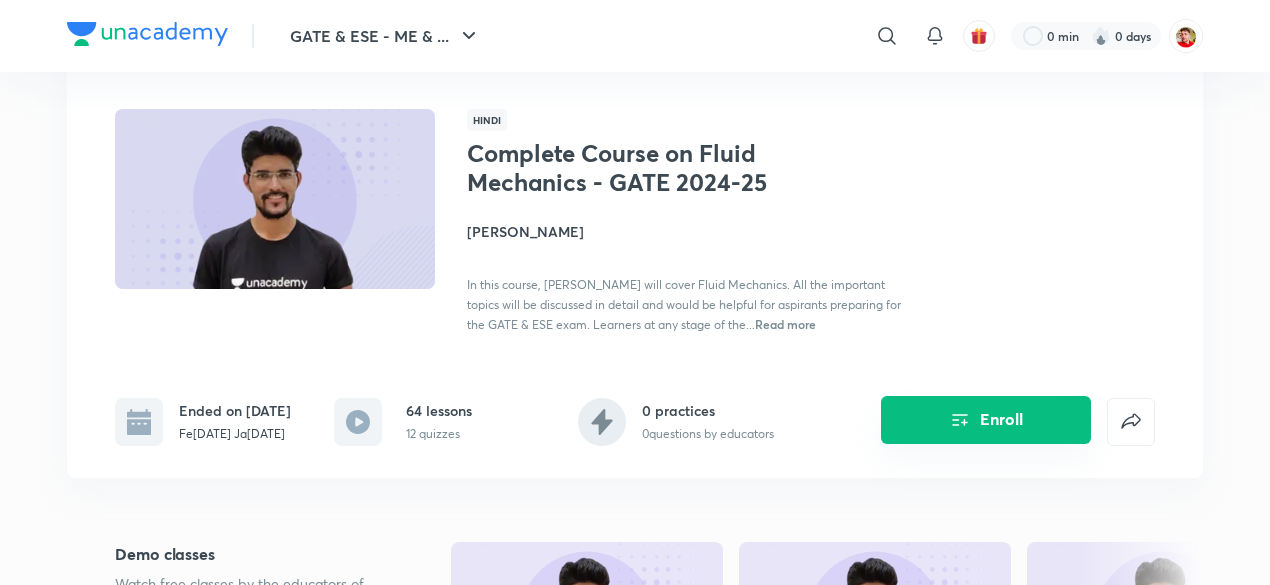 click on "Enroll" at bounding box center (986, 420) 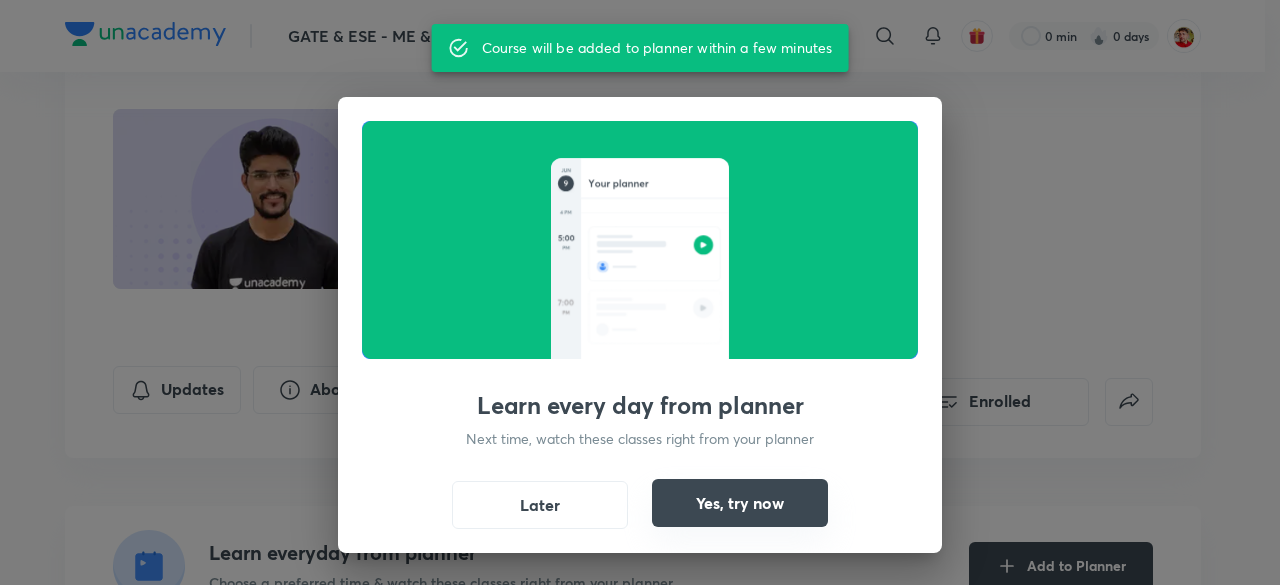 click on "Yes, try now" at bounding box center [740, 503] 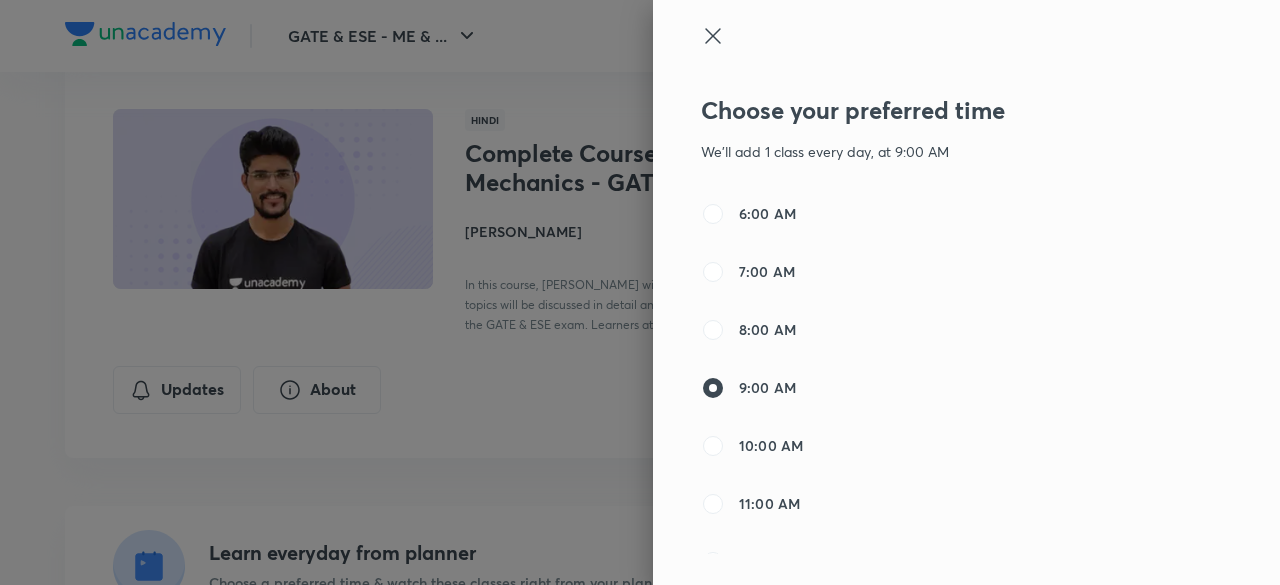 scroll, scrollTop: 48, scrollLeft: 0, axis: vertical 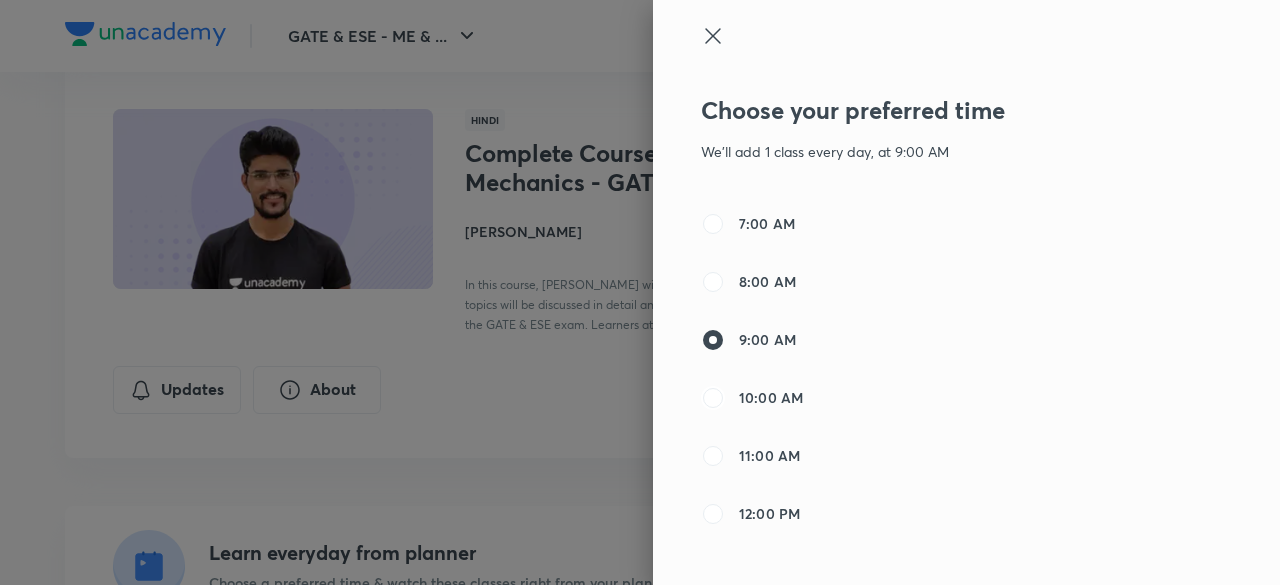 click on "10:00 AM" at bounding box center (713, 398) 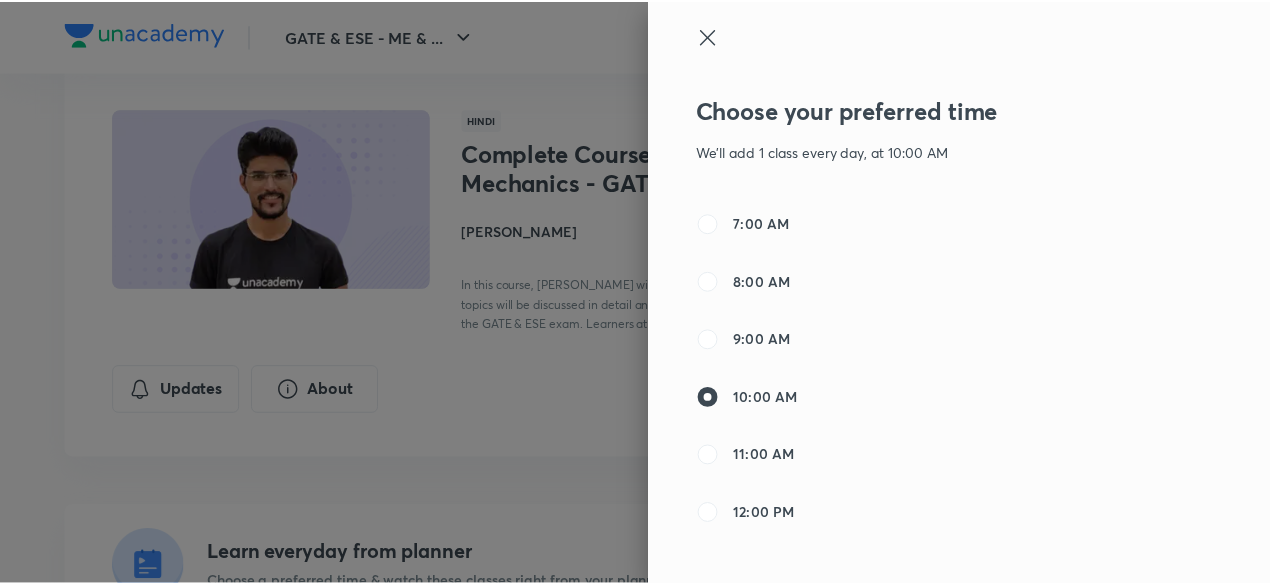 scroll, scrollTop: 80, scrollLeft: 0, axis: vertical 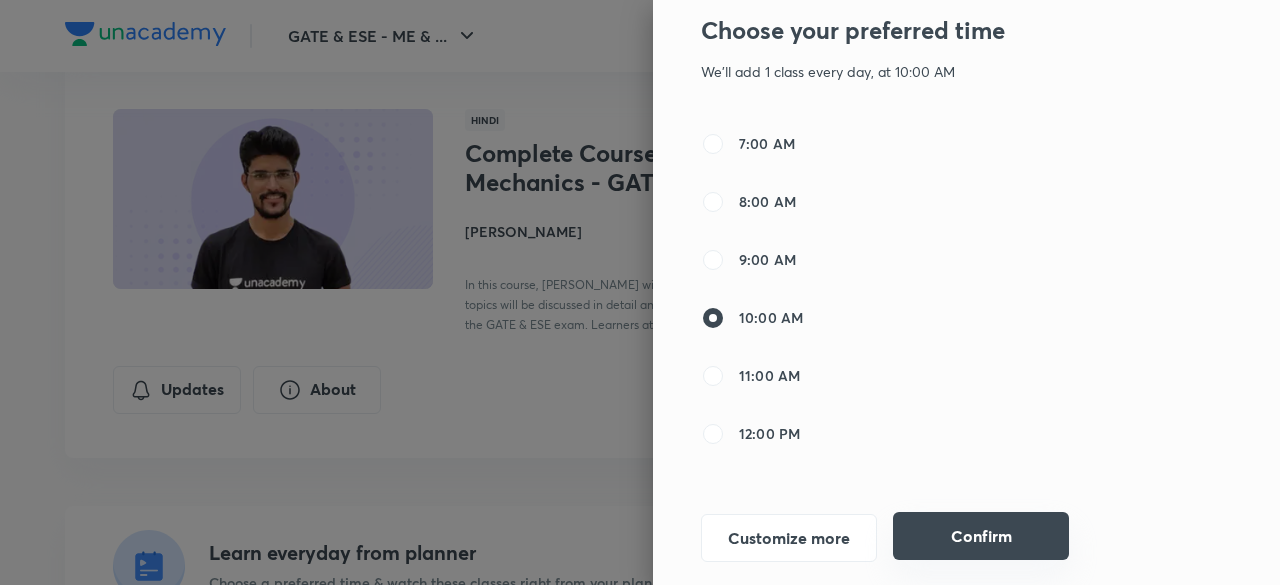 click on "Confirm" at bounding box center [981, 536] 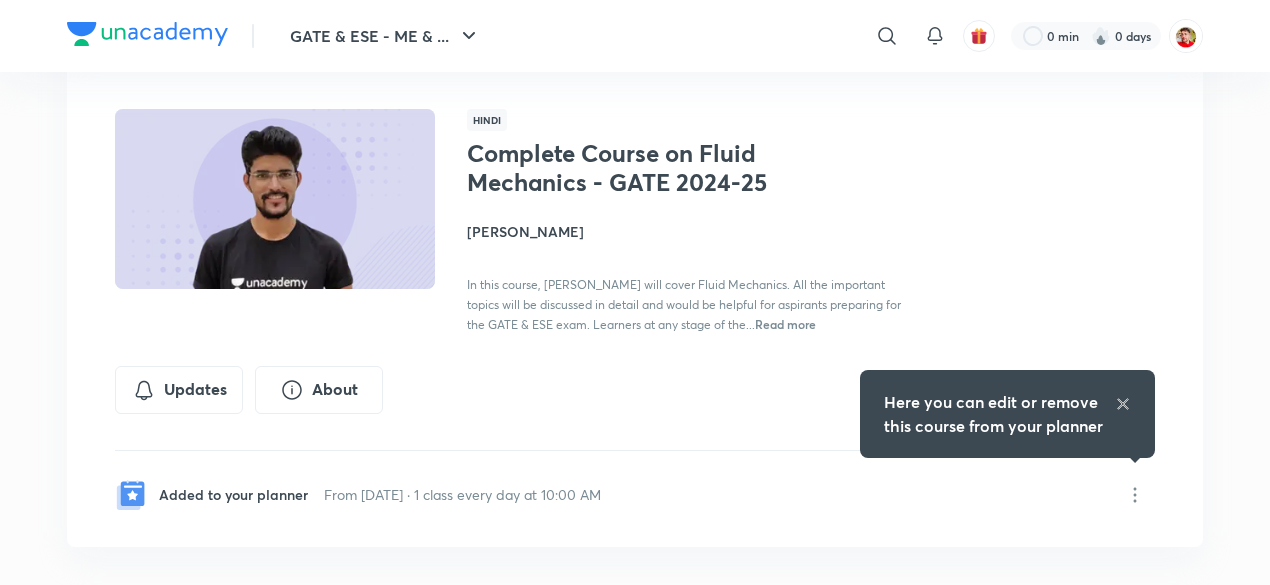 click 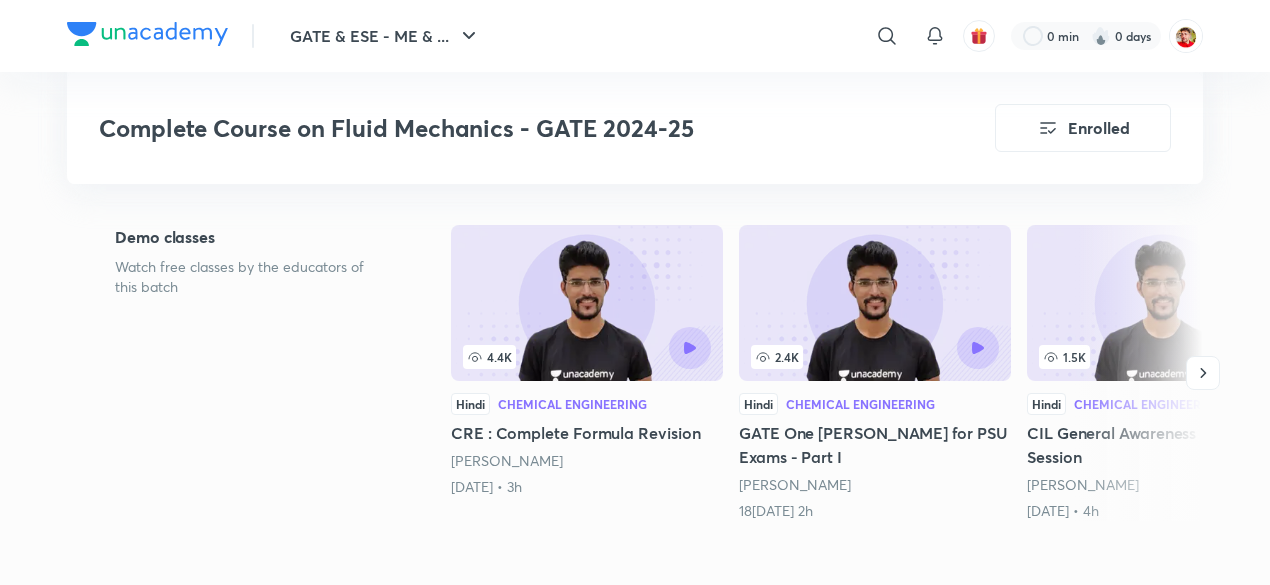 scroll, scrollTop: 503, scrollLeft: 0, axis: vertical 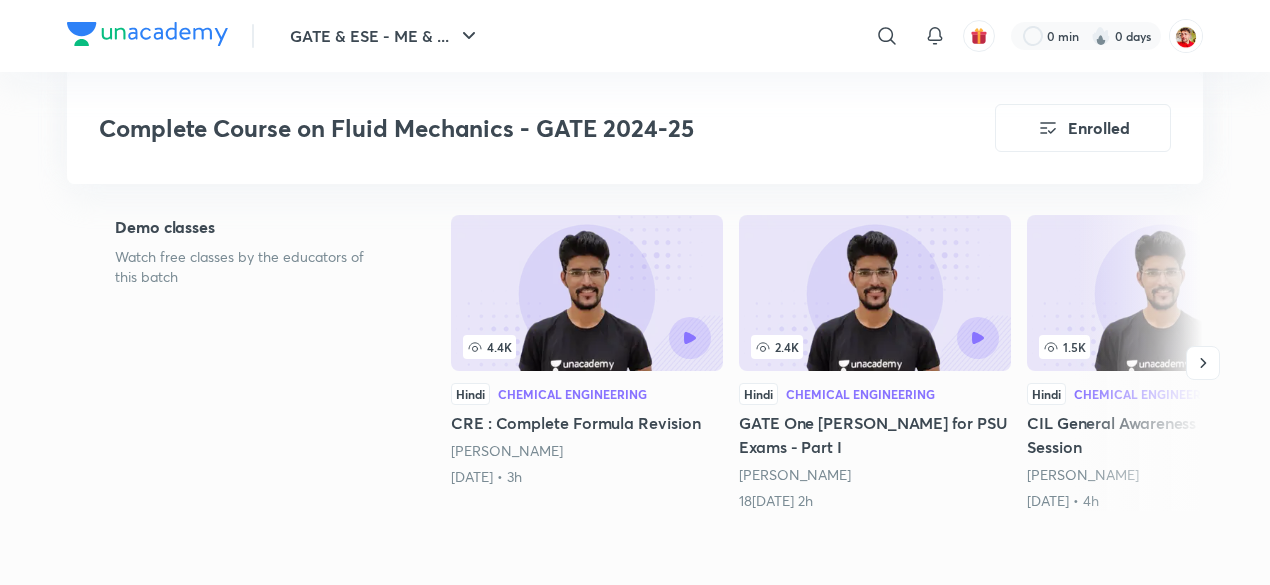 click at bounding box center [587, 293] 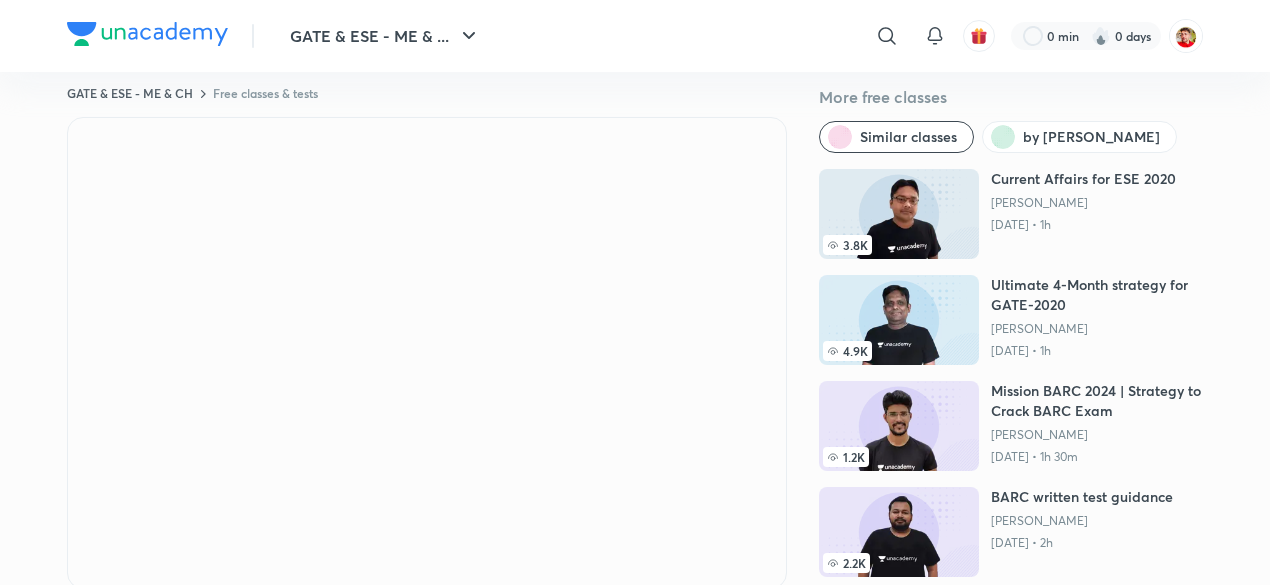 scroll, scrollTop: 0, scrollLeft: 0, axis: both 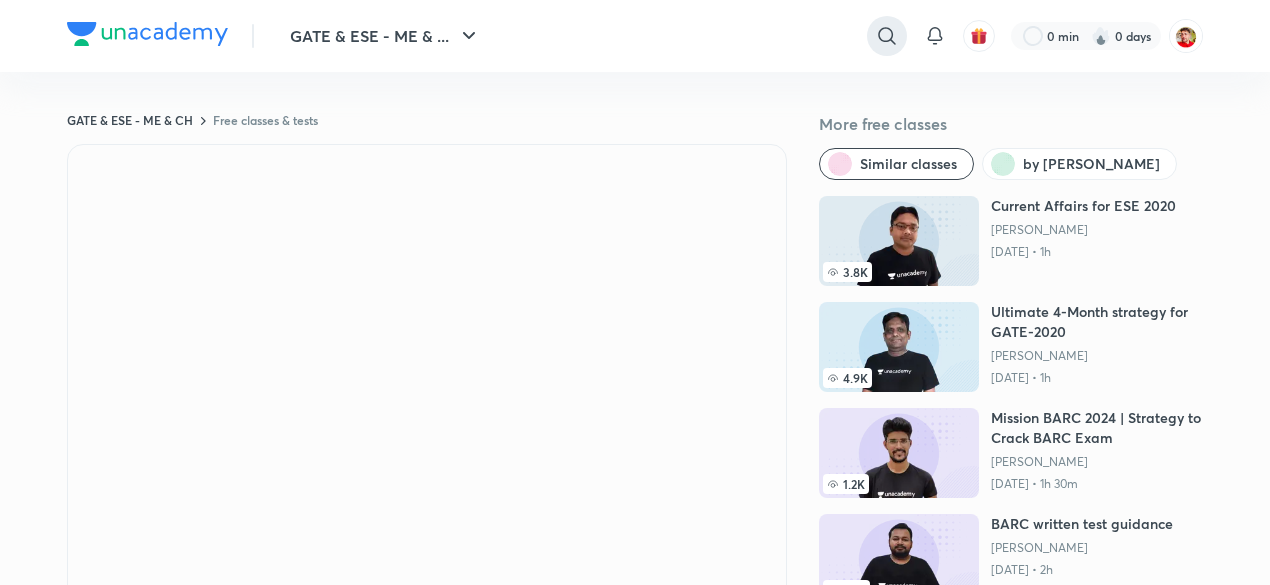 click 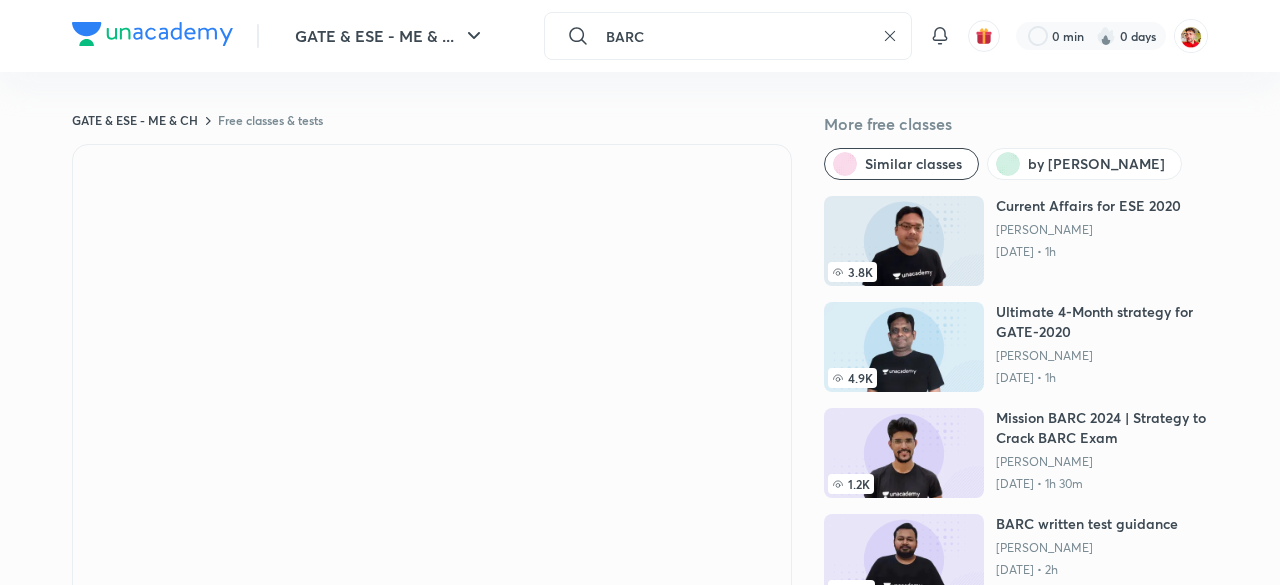 type on "BARC" 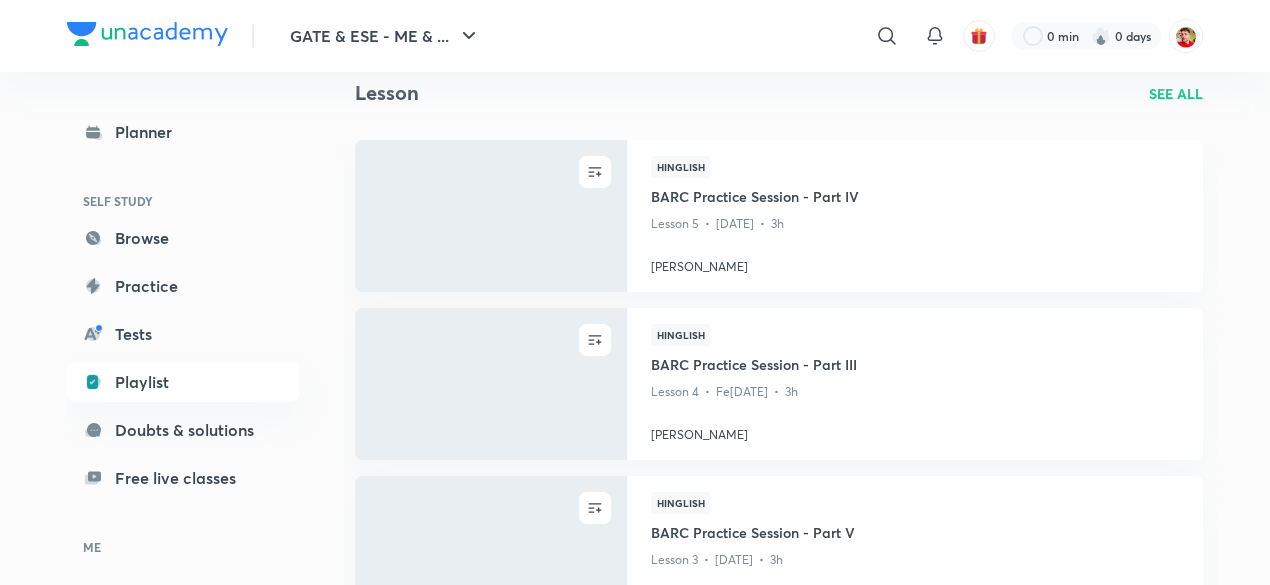 scroll, scrollTop: 748, scrollLeft: 0, axis: vertical 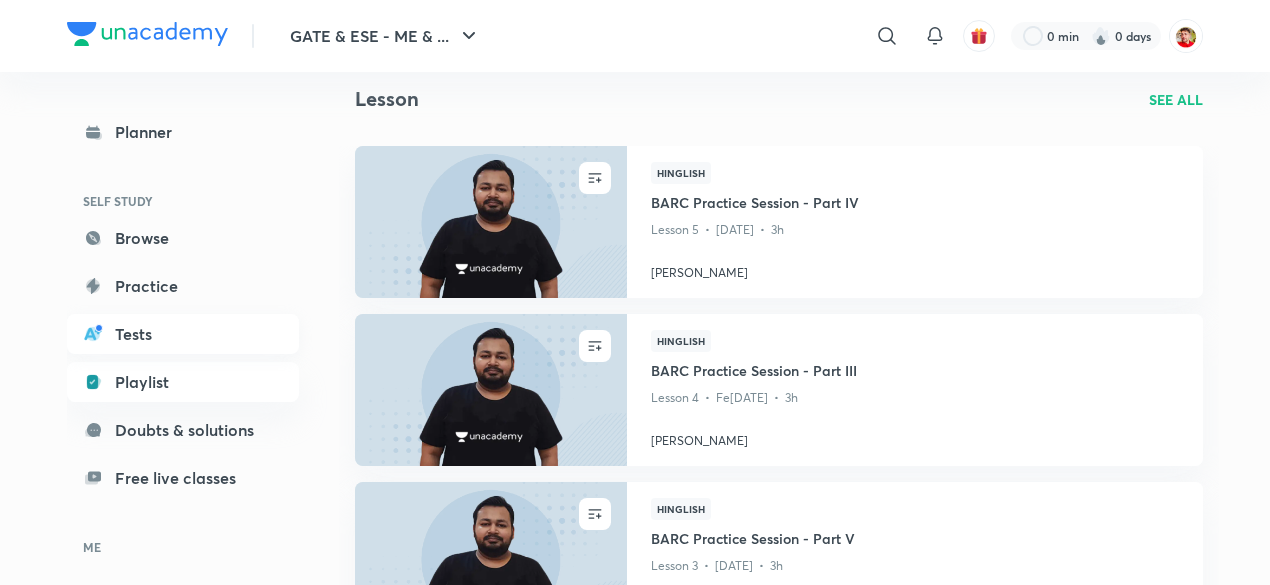 click on "Tests" at bounding box center (183, 334) 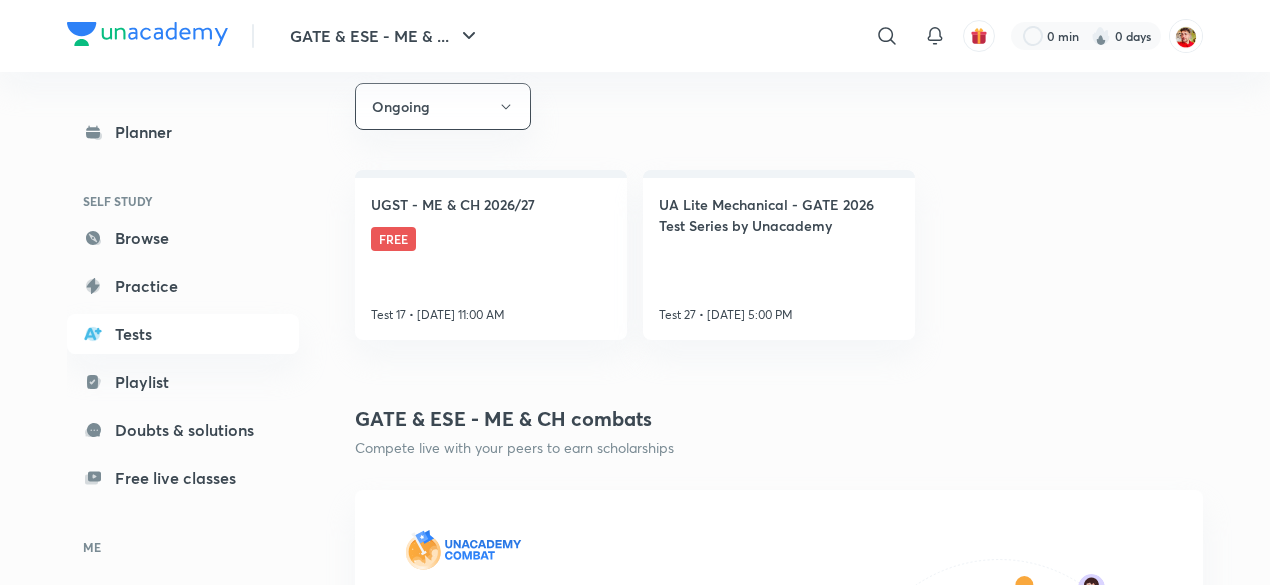 scroll, scrollTop: 313, scrollLeft: 0, axis: vertical 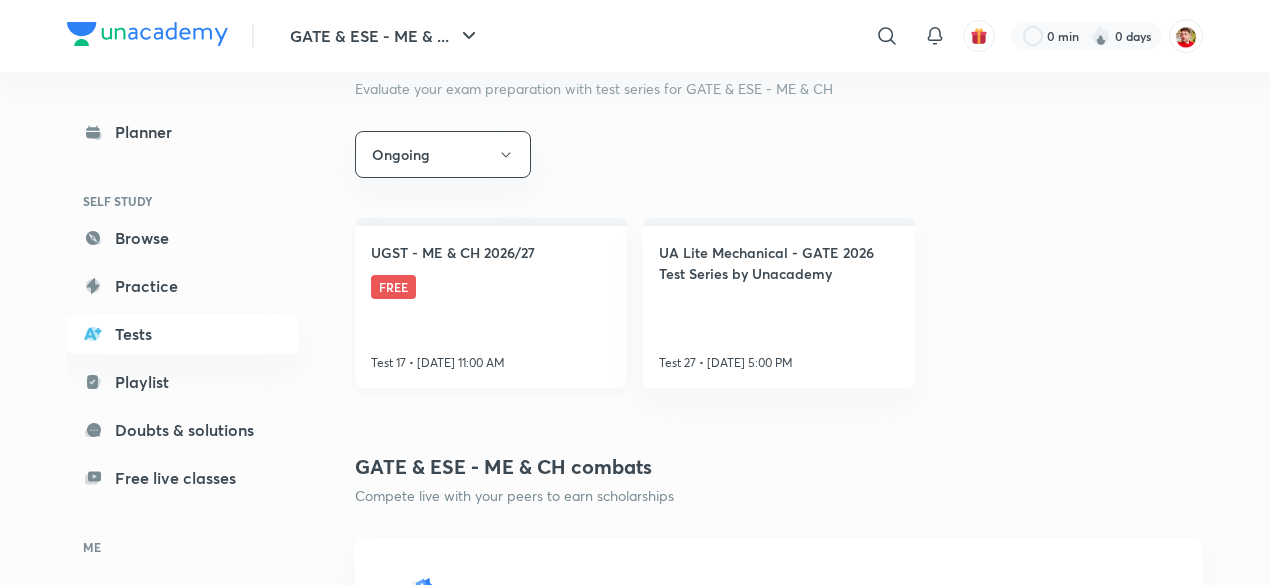 click on "UGST - ME & CH 2026/27 FREE Test 17 • [DATE] 11:00 AM" at bounding box center [491, 303] 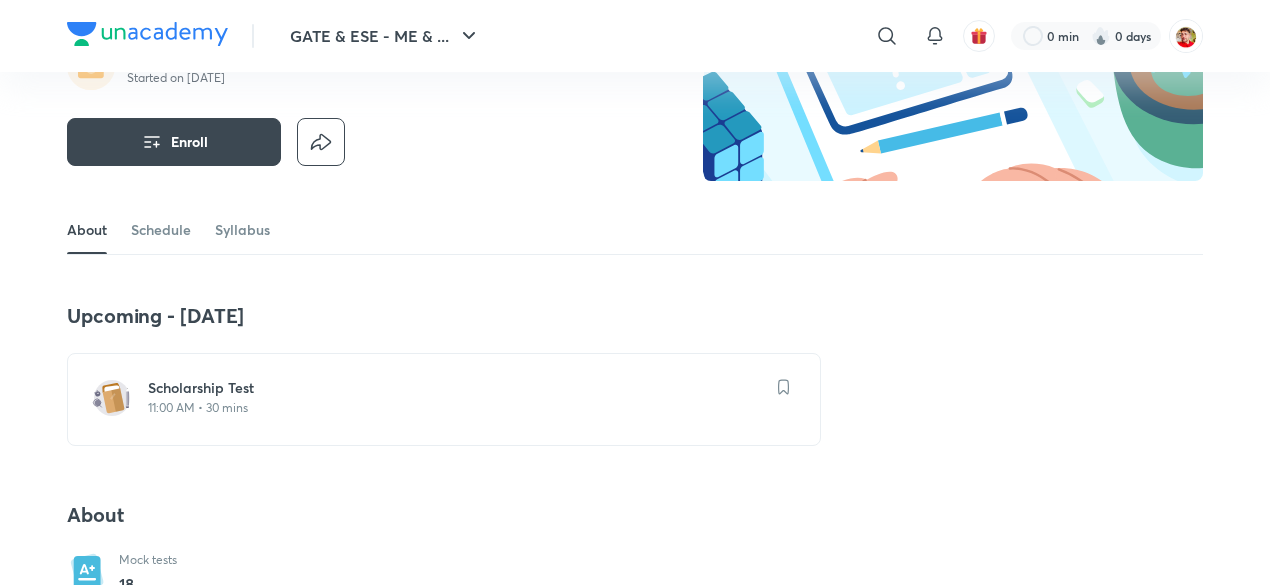 scroll, scrollTop: 0, scrollLeft: 0, axis: both 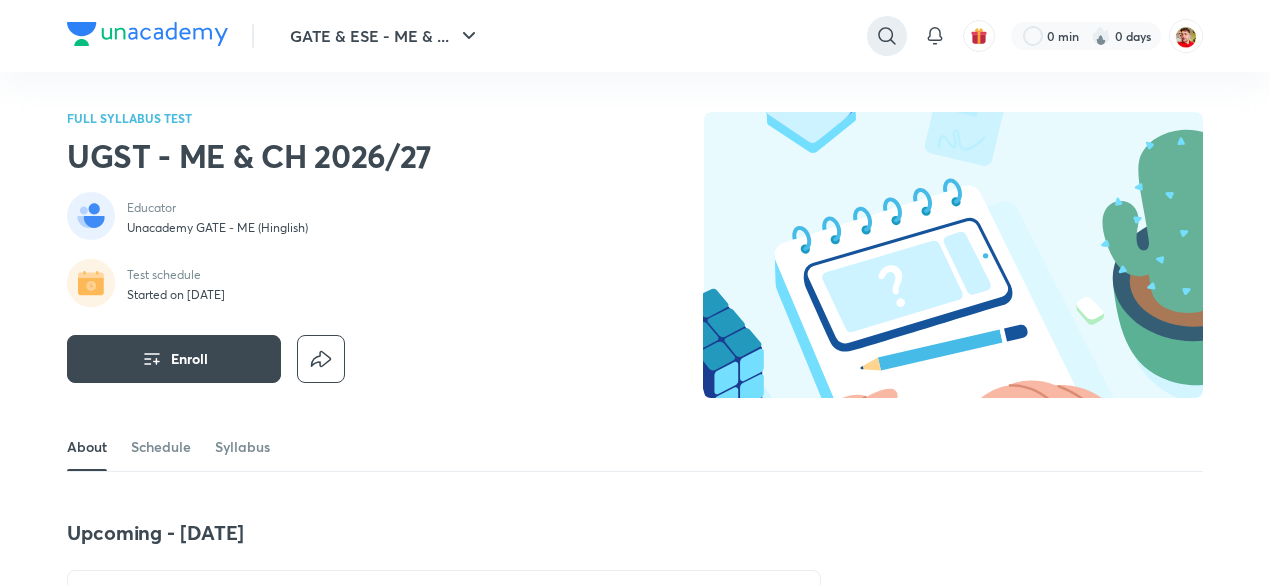click 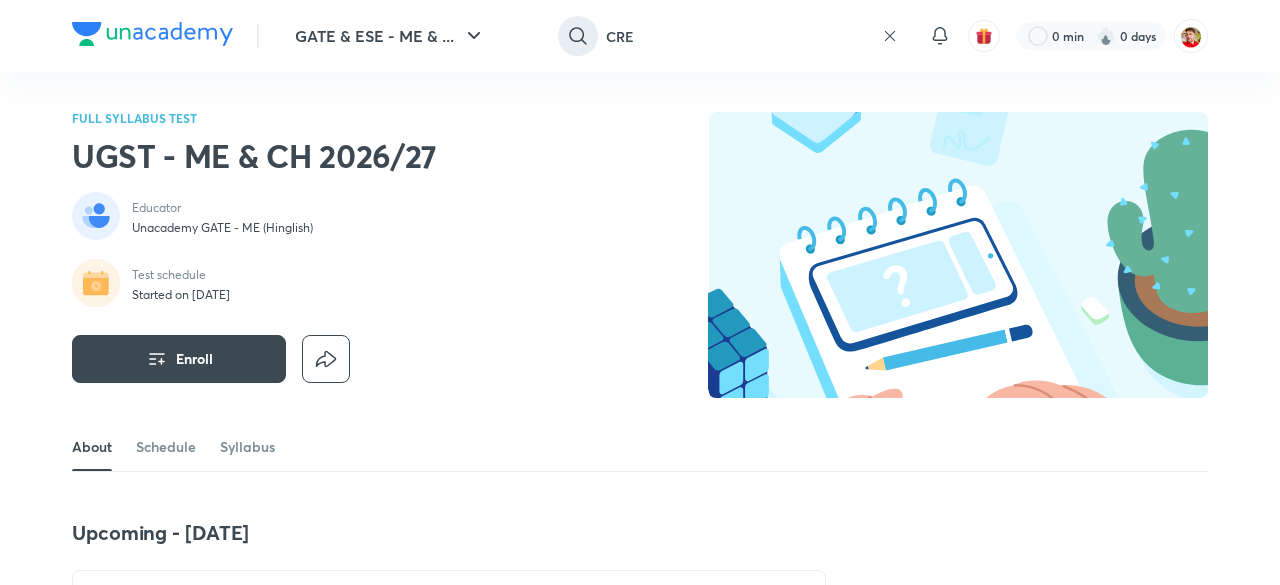 type on "CRE" 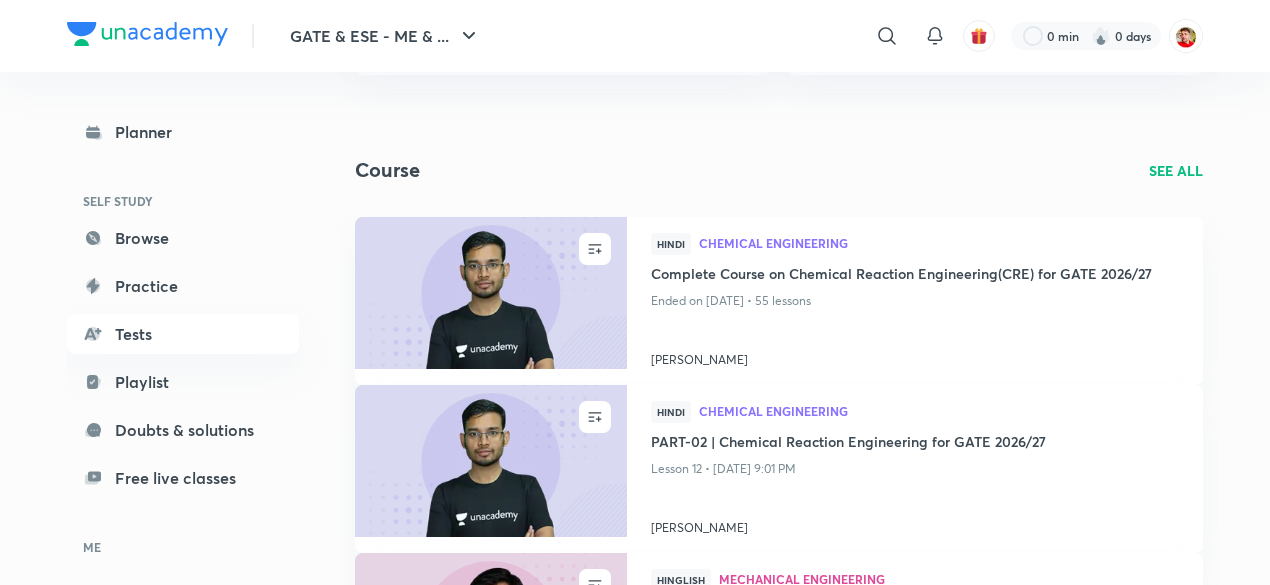 scroll, scrollTop: 368, scrollLeft: 0, axis: vertical 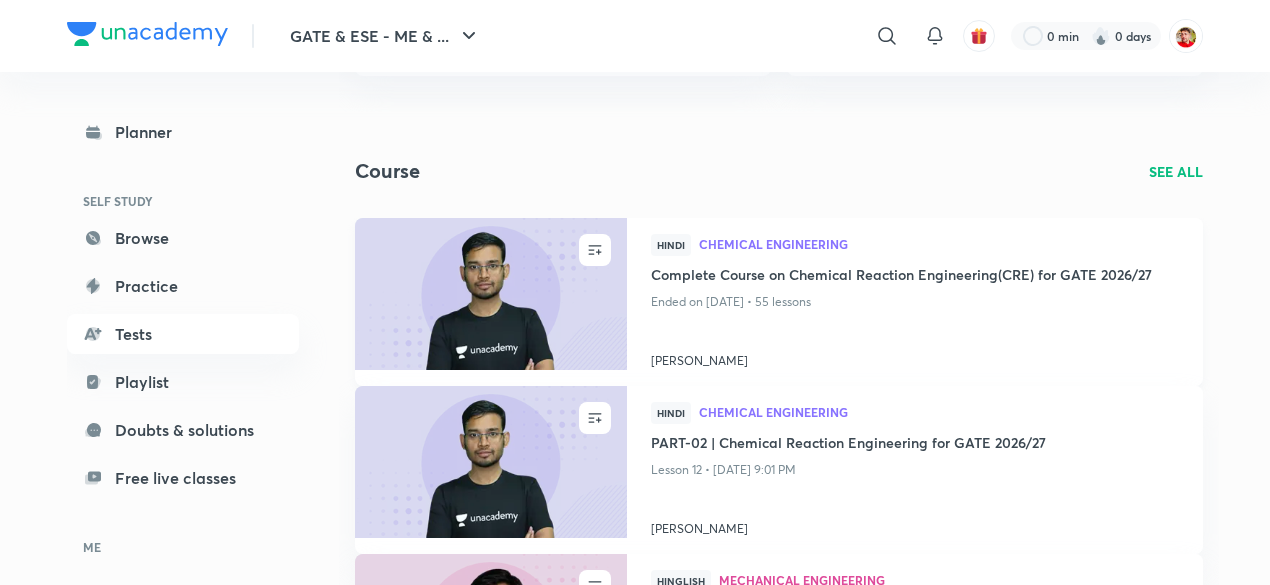 click on "Complete Course on Chemical Reaction Engineering(CRE) for GATE 2026/27" at bounding box center [915, 276] 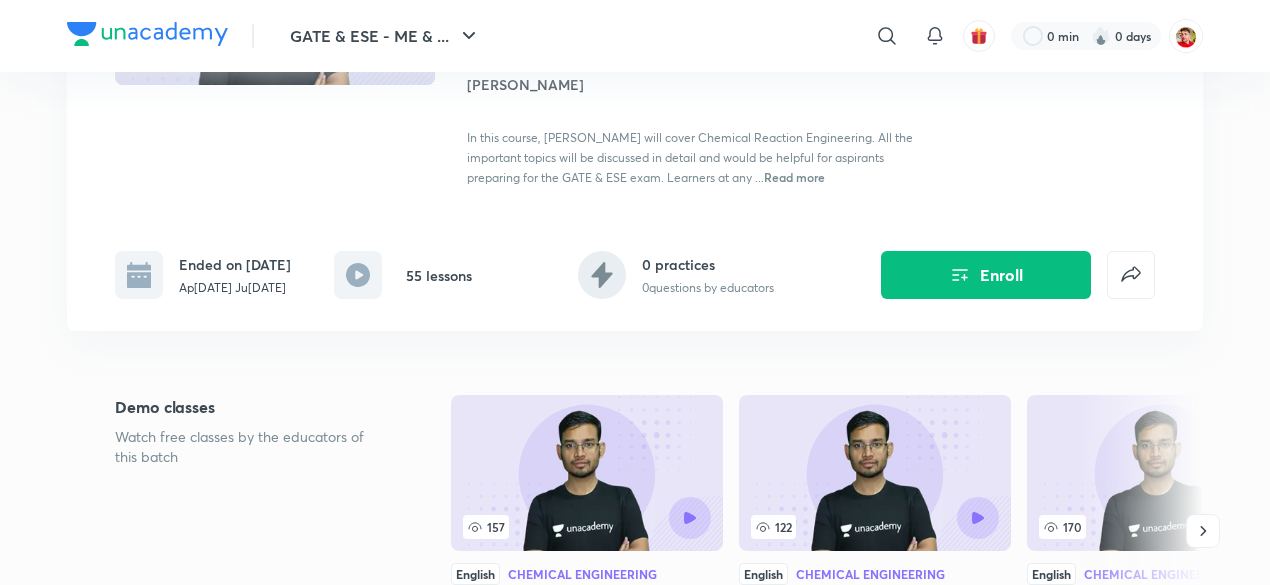 scroll, scrollTop: 343, scrollLeft: 0, axis: vertical 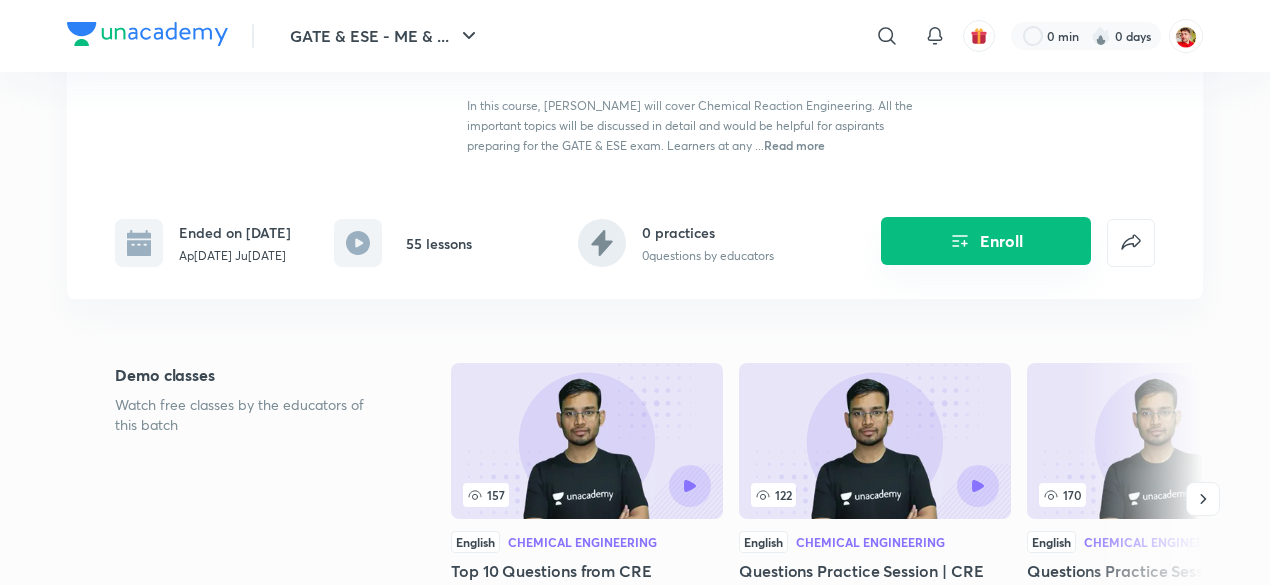 click 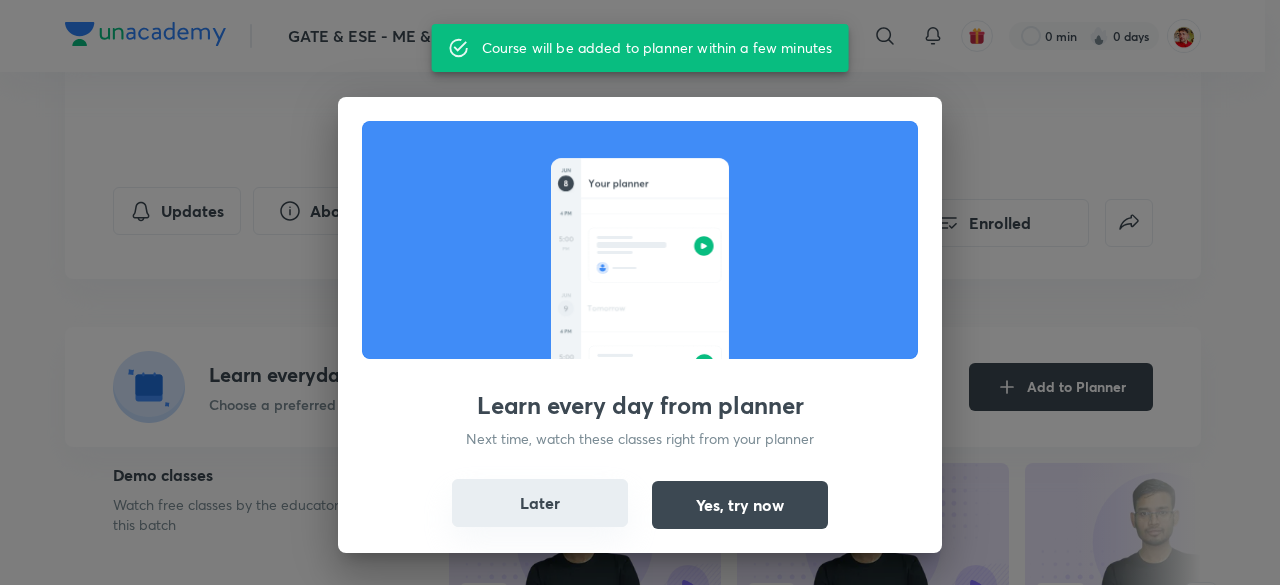 click on "Later" at bounding box center (540, 503) 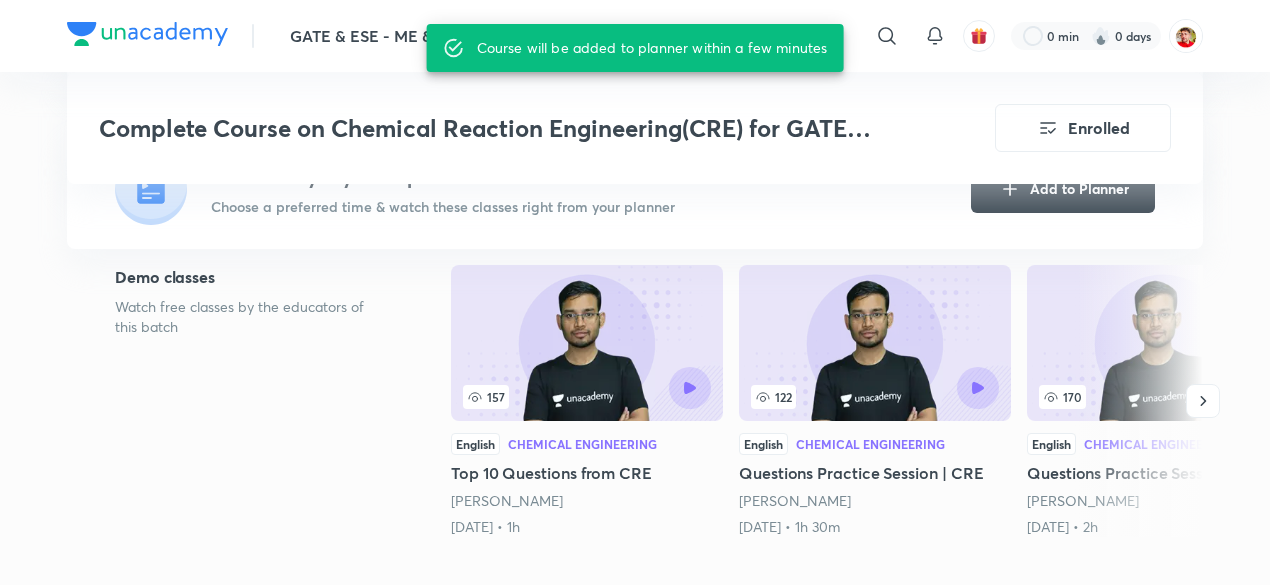 scroll, scrollTop: 545, scrollLeft: 0, axis: vertical 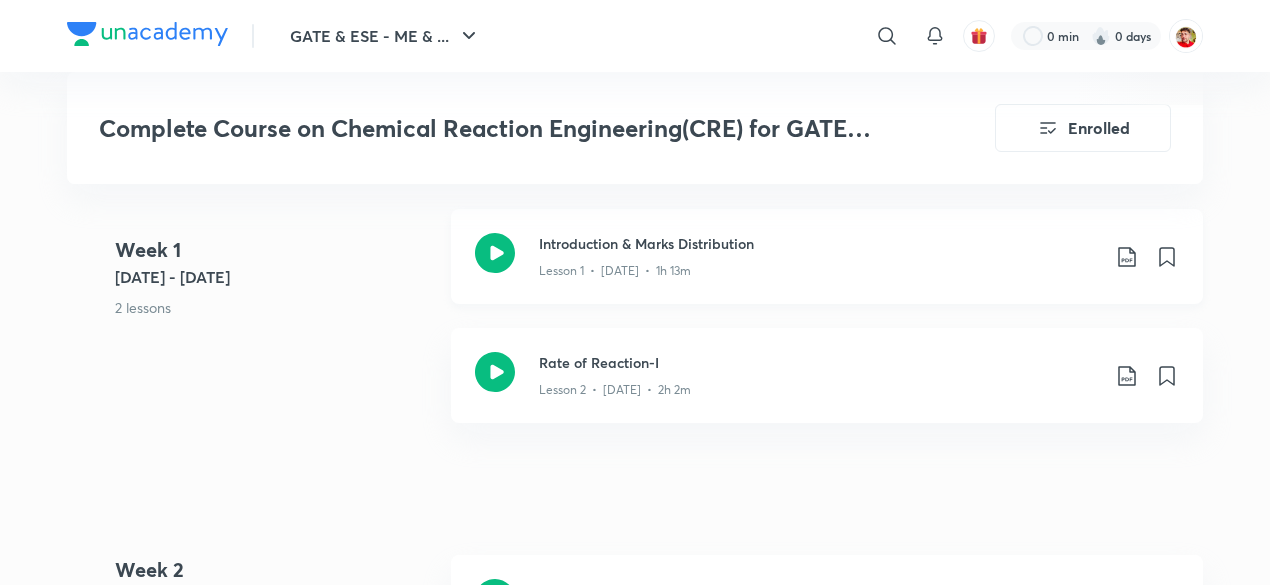 click on "Introduction & Marks Distribution" at bounding box center [819, 243] 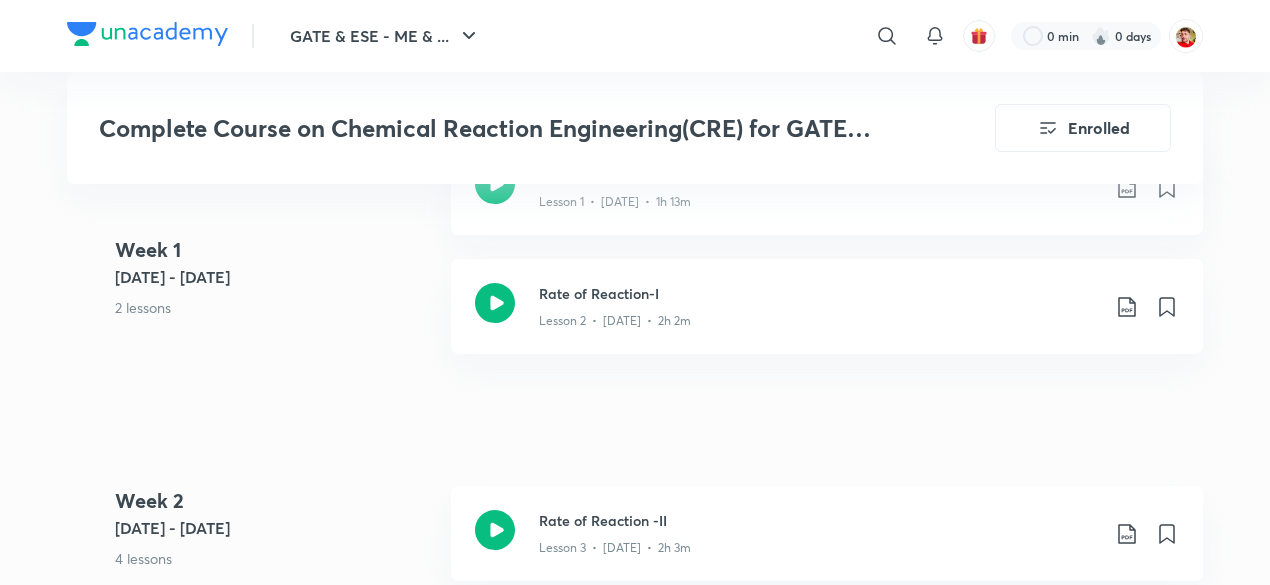 scroll, scrollTop: 1048, scrollLeft: 0, axis: vertical 